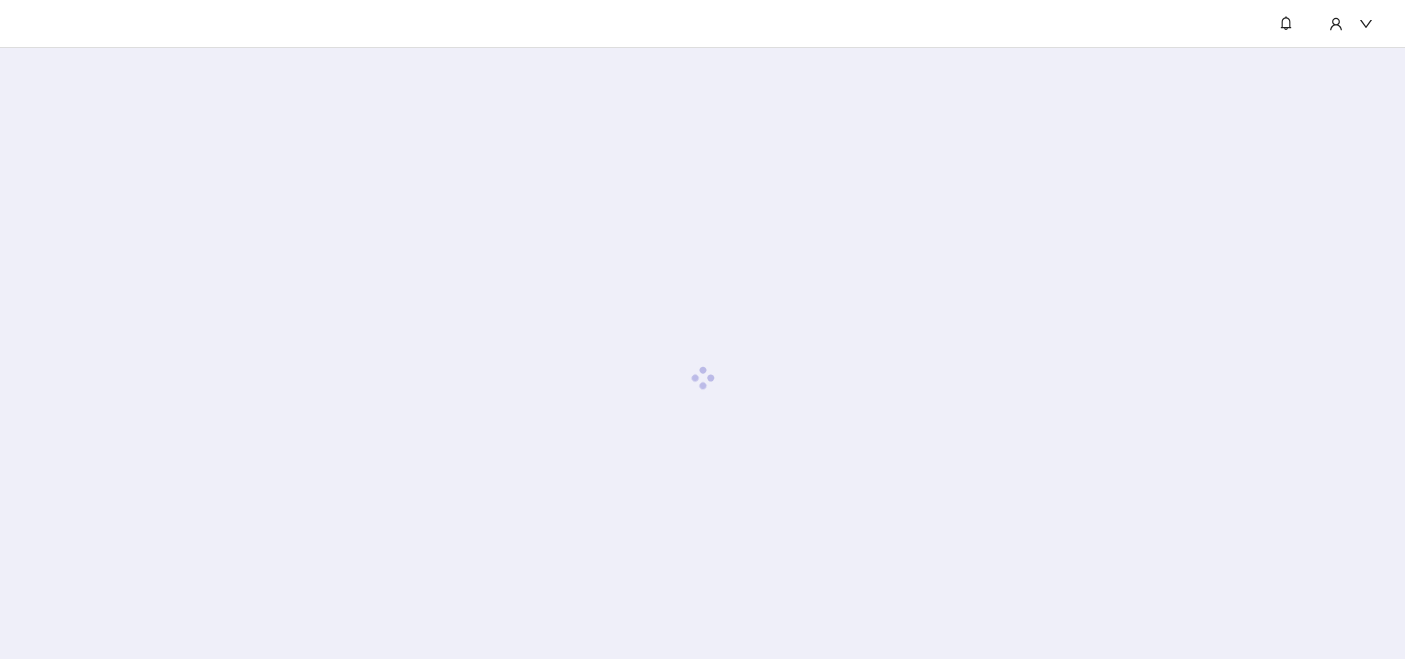 scroll, scrollTop: 0, scrollLeft: 0, axis: both 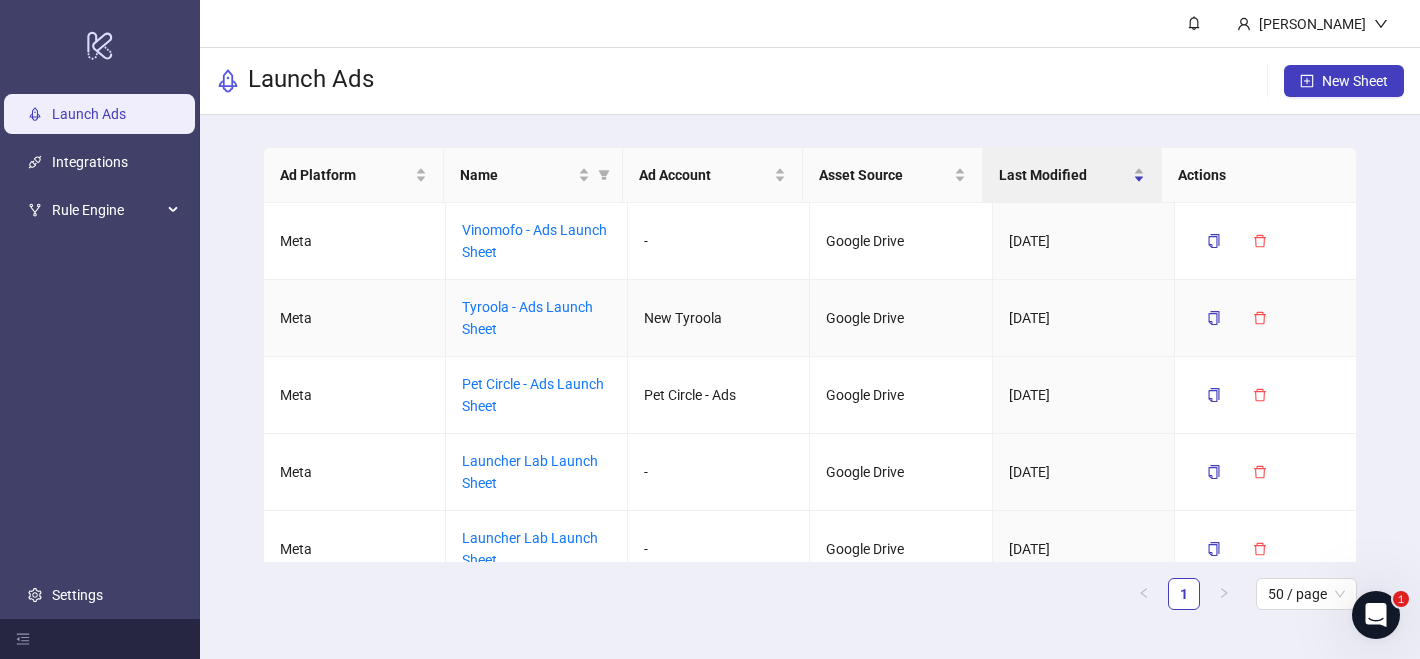click on "Tyroola - Ads Launch Sheet" at bounding box center [537, 318] 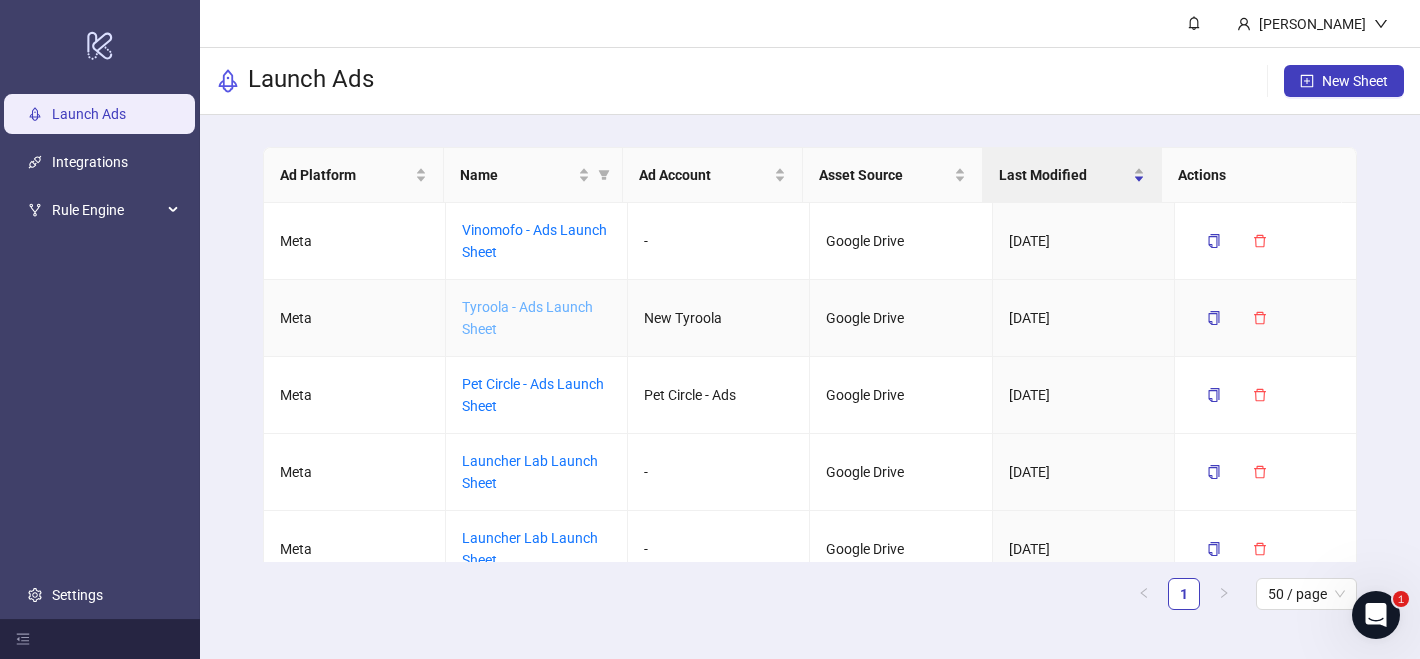 click on "Tyroola - Ads Launch Sheet" at bounding box center [527, 318] 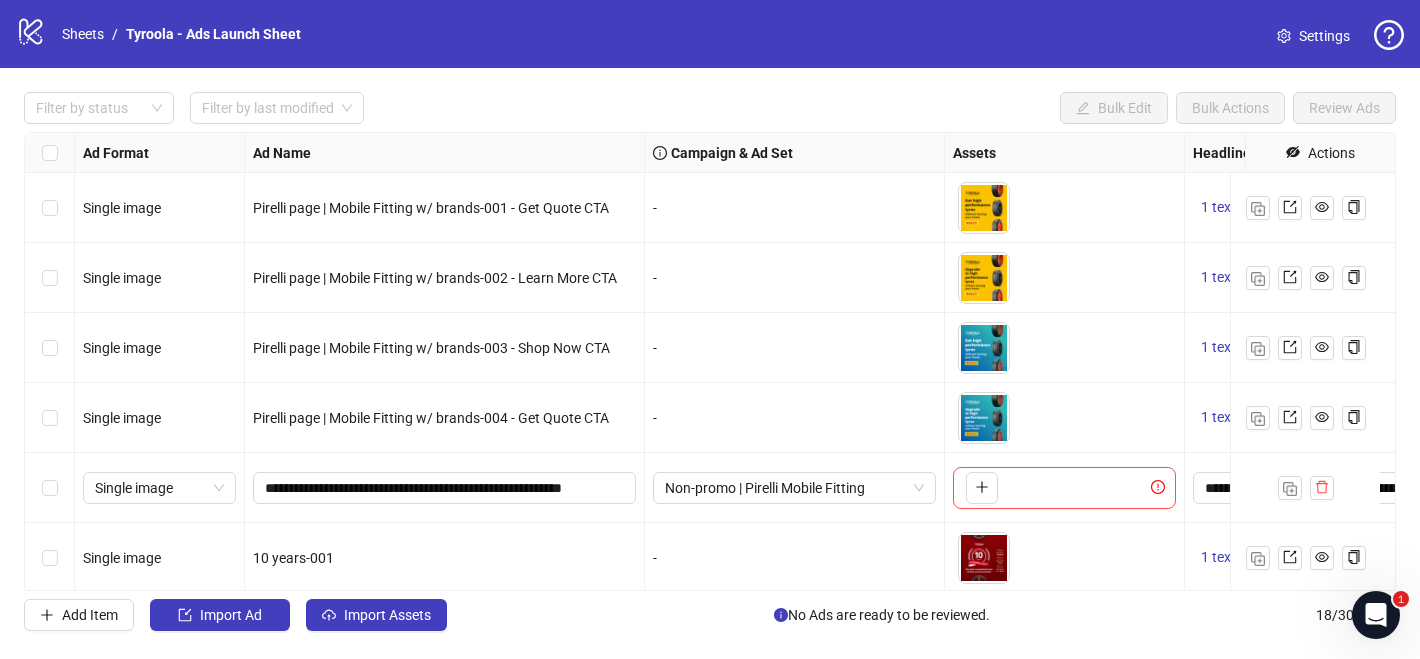 scroll, scrollTop: 858, scrollLeft: 0, axis: vertical 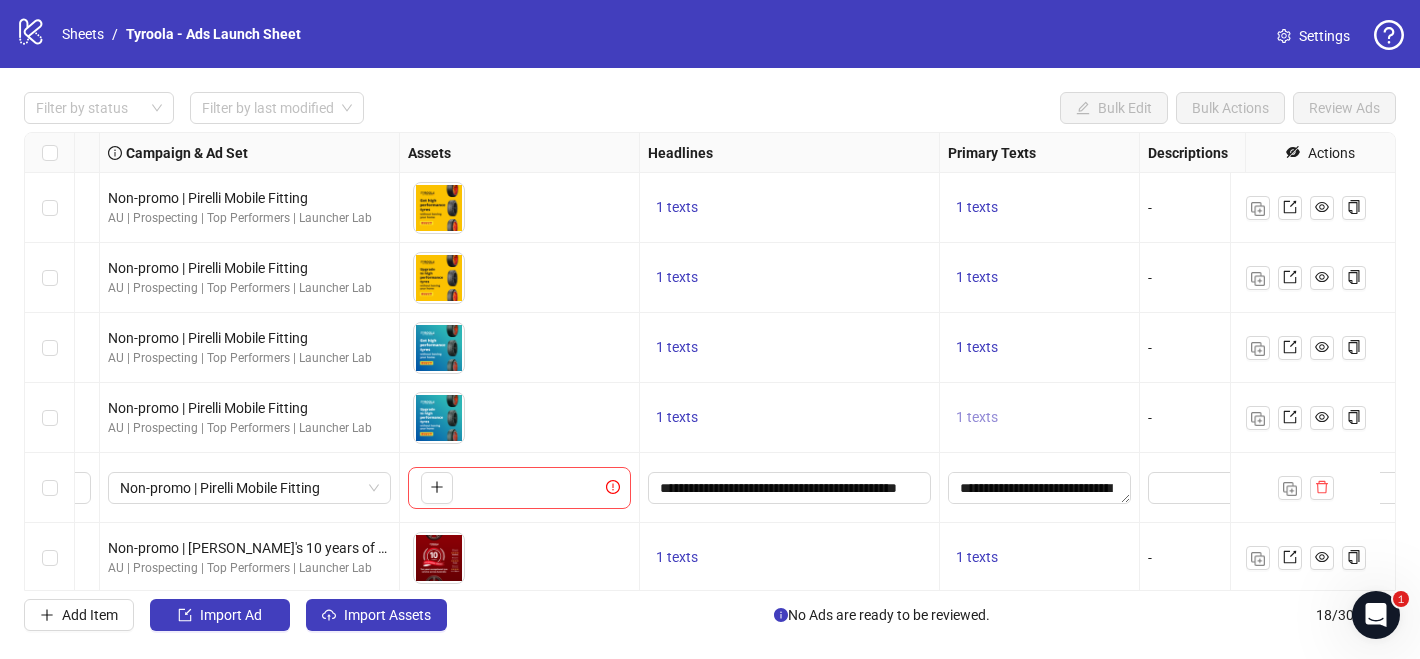 click on "1 texts" at bounding box center [977, 417] 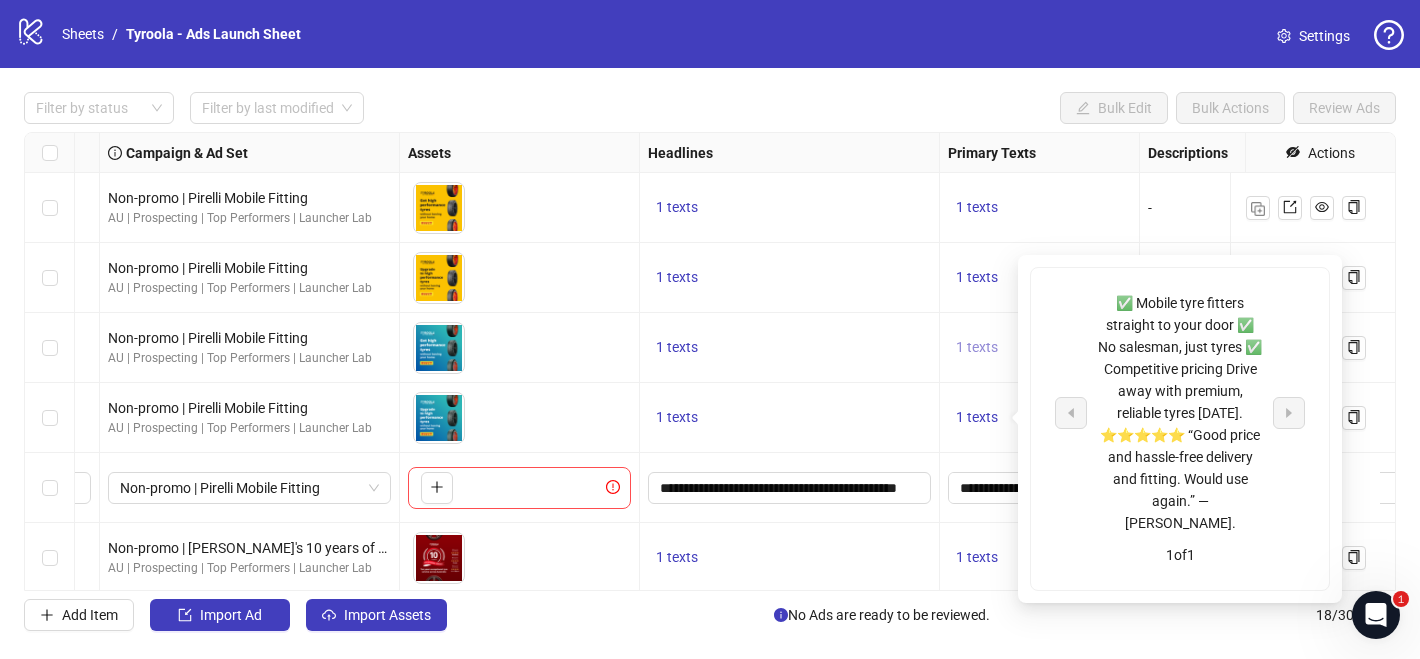 click on "1 texts" at bounding box center [977, 347] 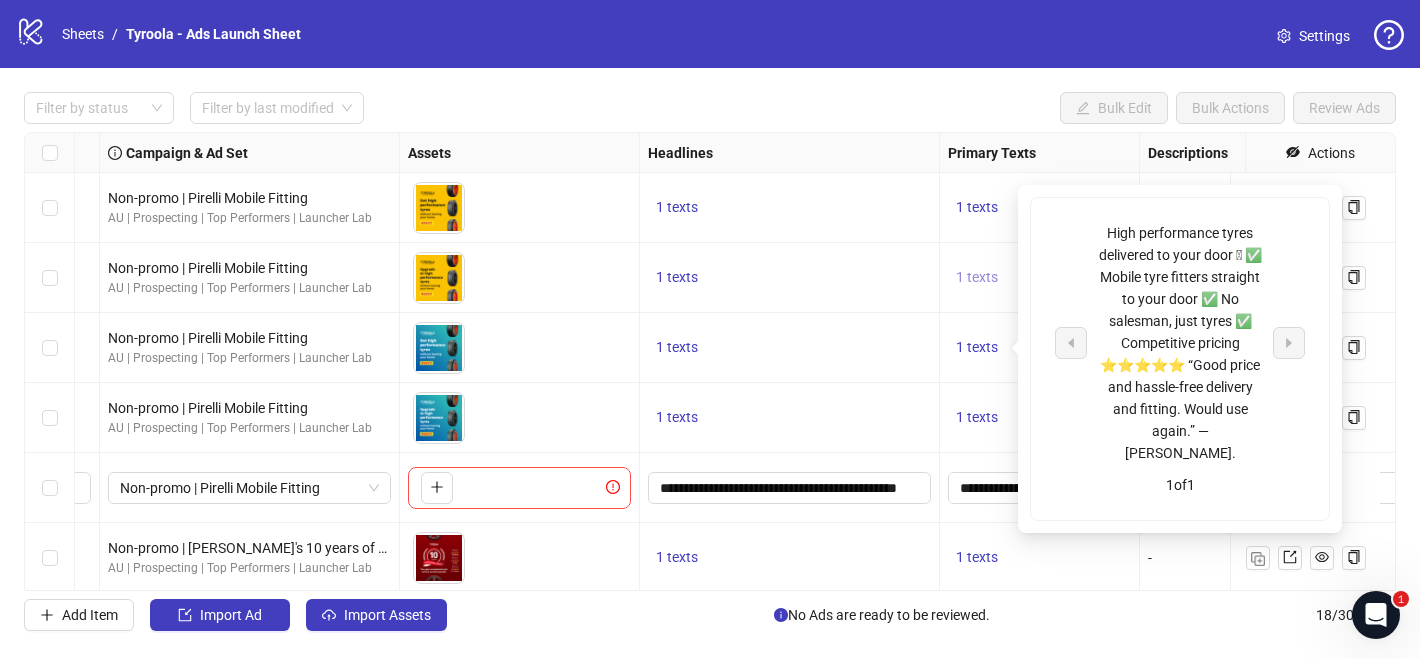 click on "1 texts" at bounding box center (977, 278) 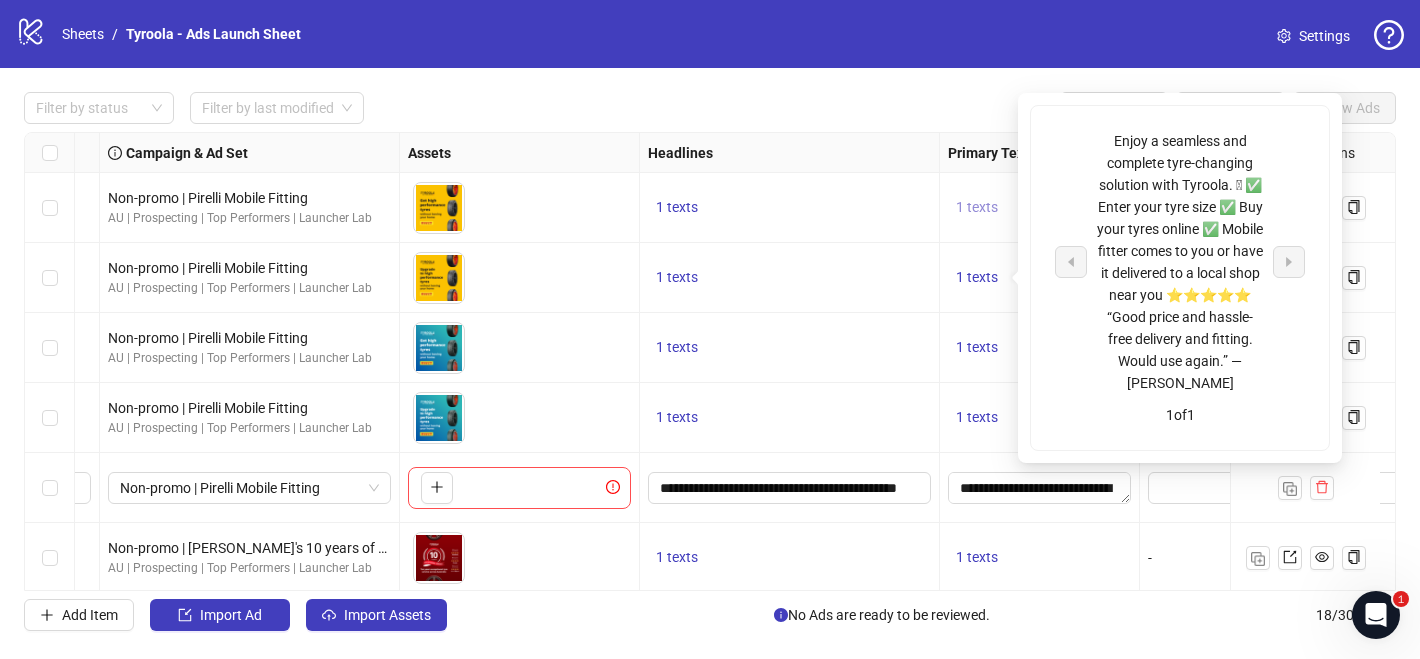 click on "1 texts" at bounding box center (977, 208) 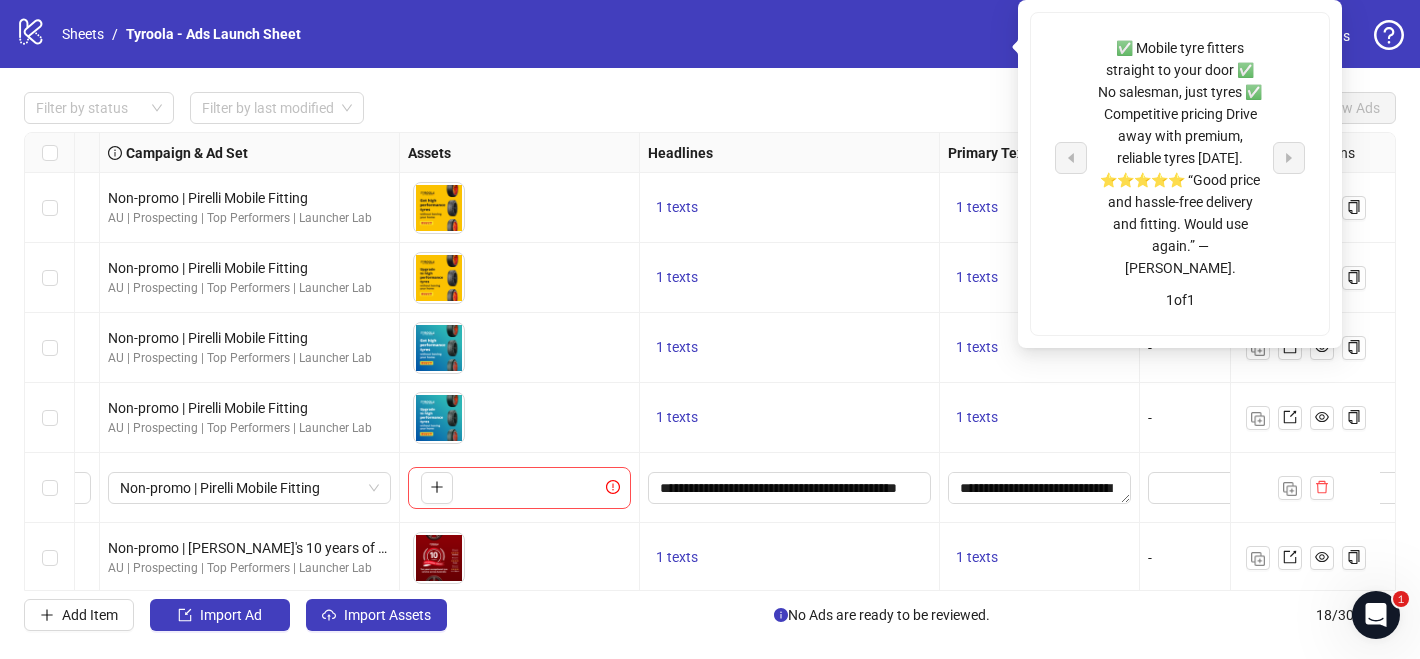 scroll, scrollTop: 654, scrollLeft: 545, axis: both 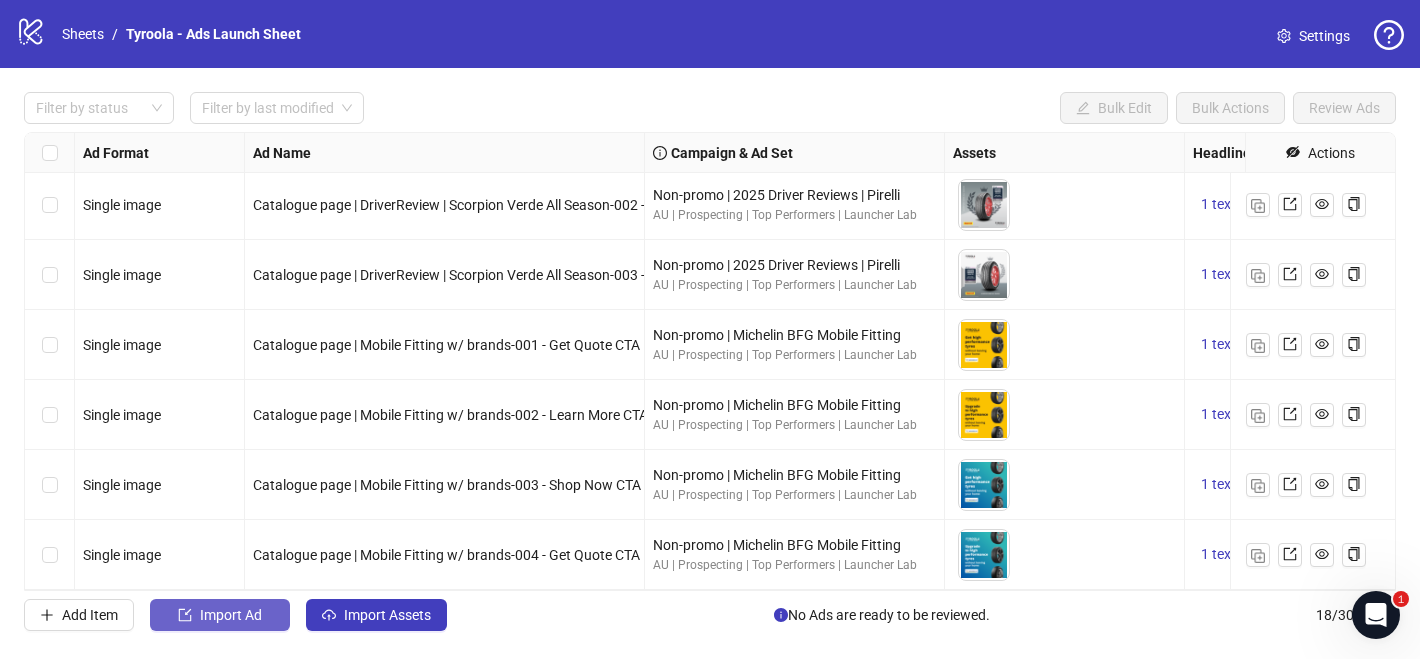 click on "Import Ad" at bounding box center [231, 615] 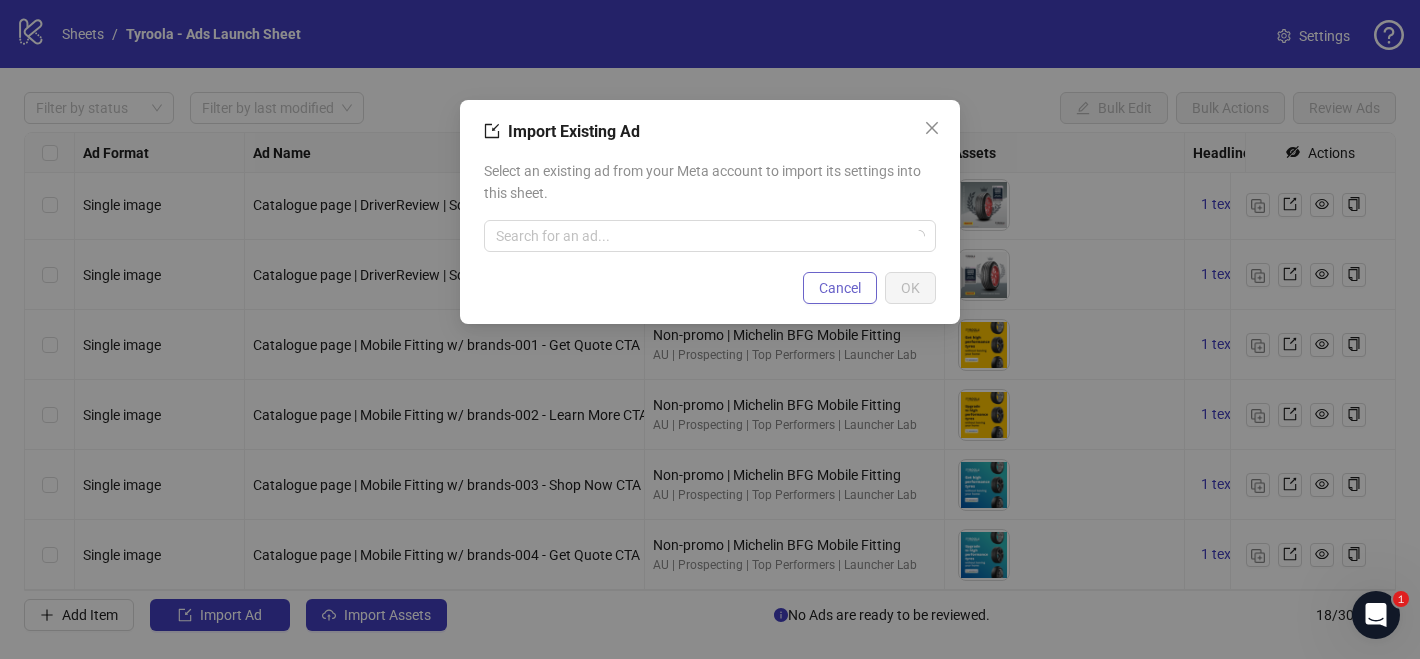 click on "Cancel" at bounding box center (840, 288) 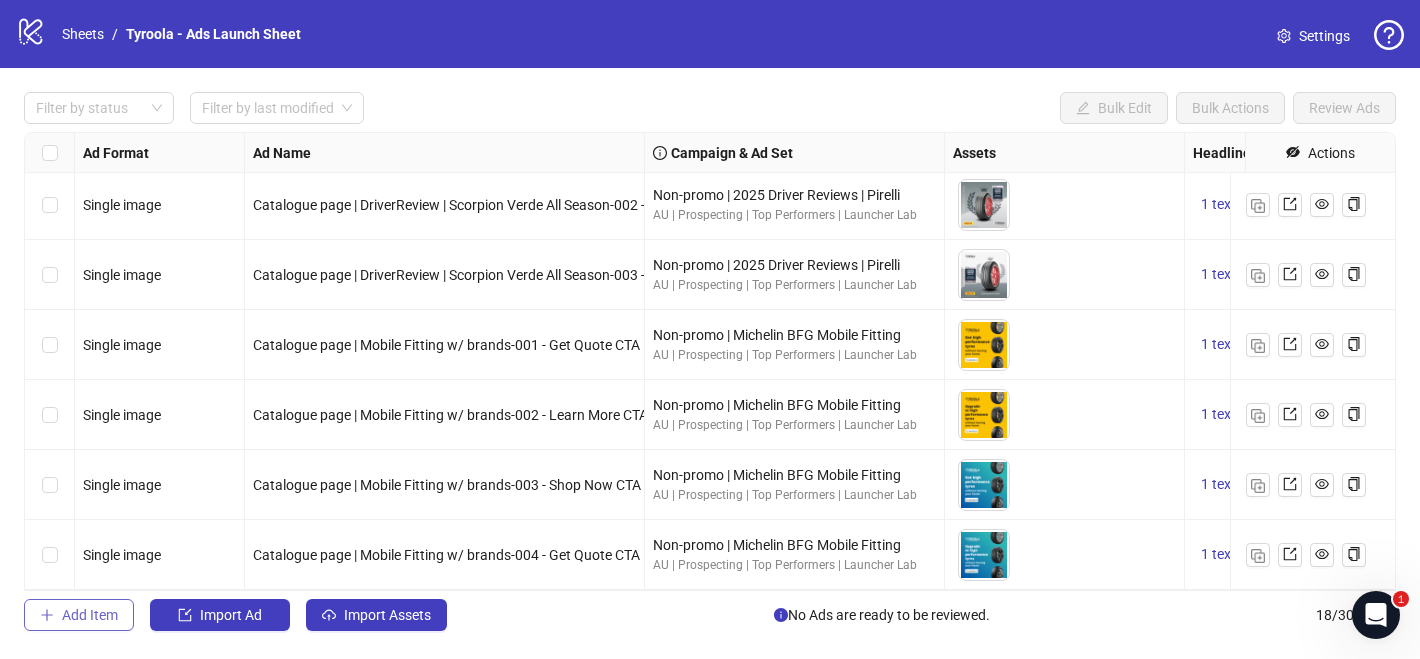 click on "Add Item" at bounding box center [90, 615] 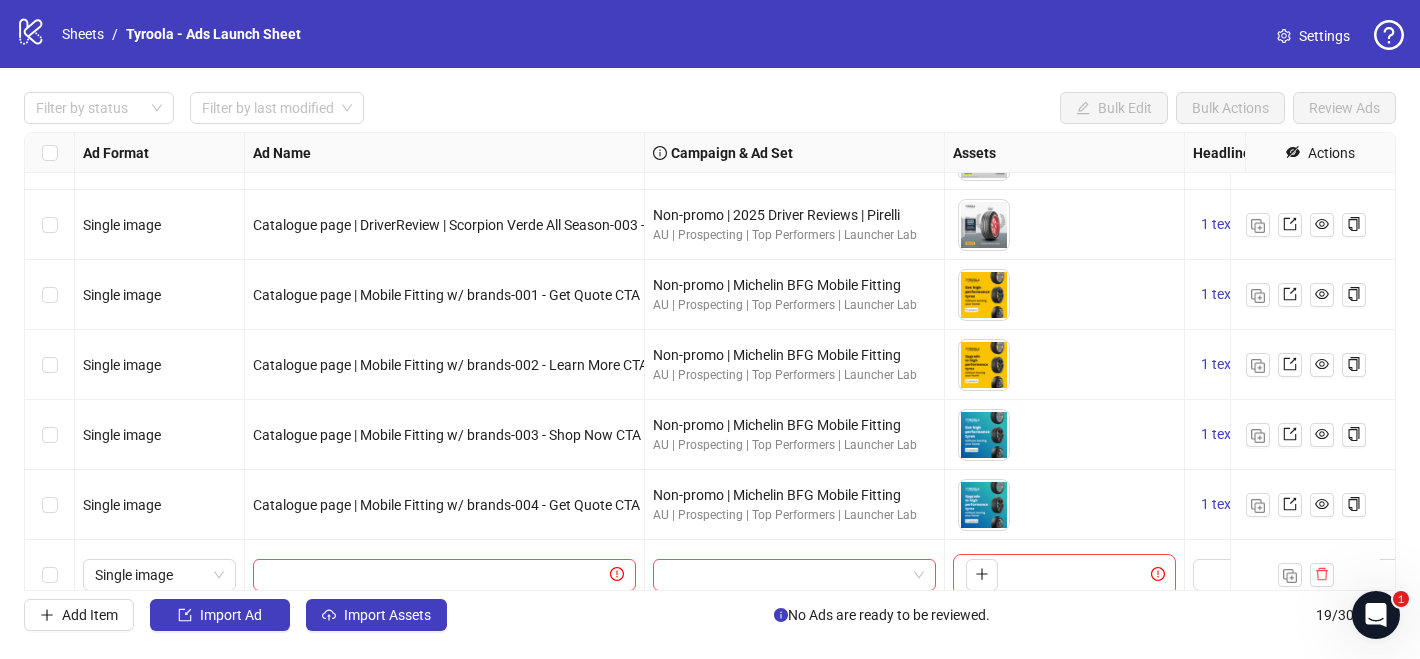 scroll, scrollTop: 928, scrollLeft: 0, axis: vertical 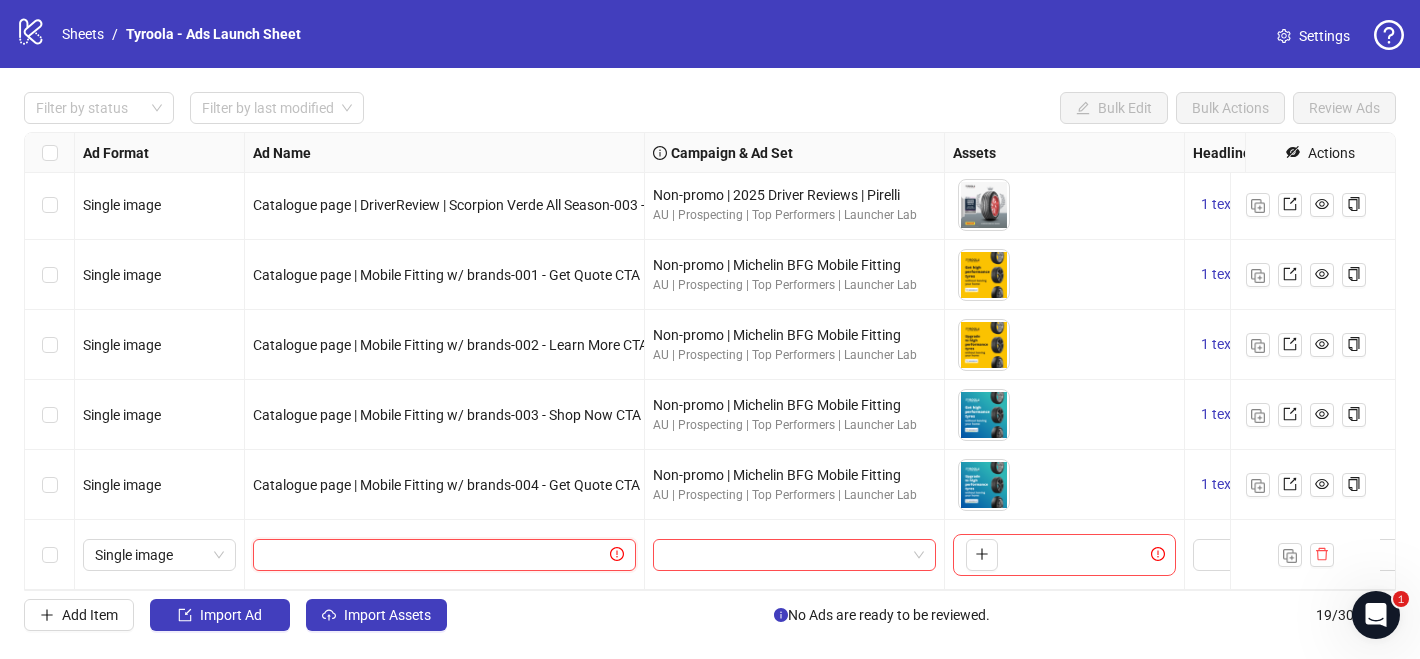 click at bounding box center (435, 555) 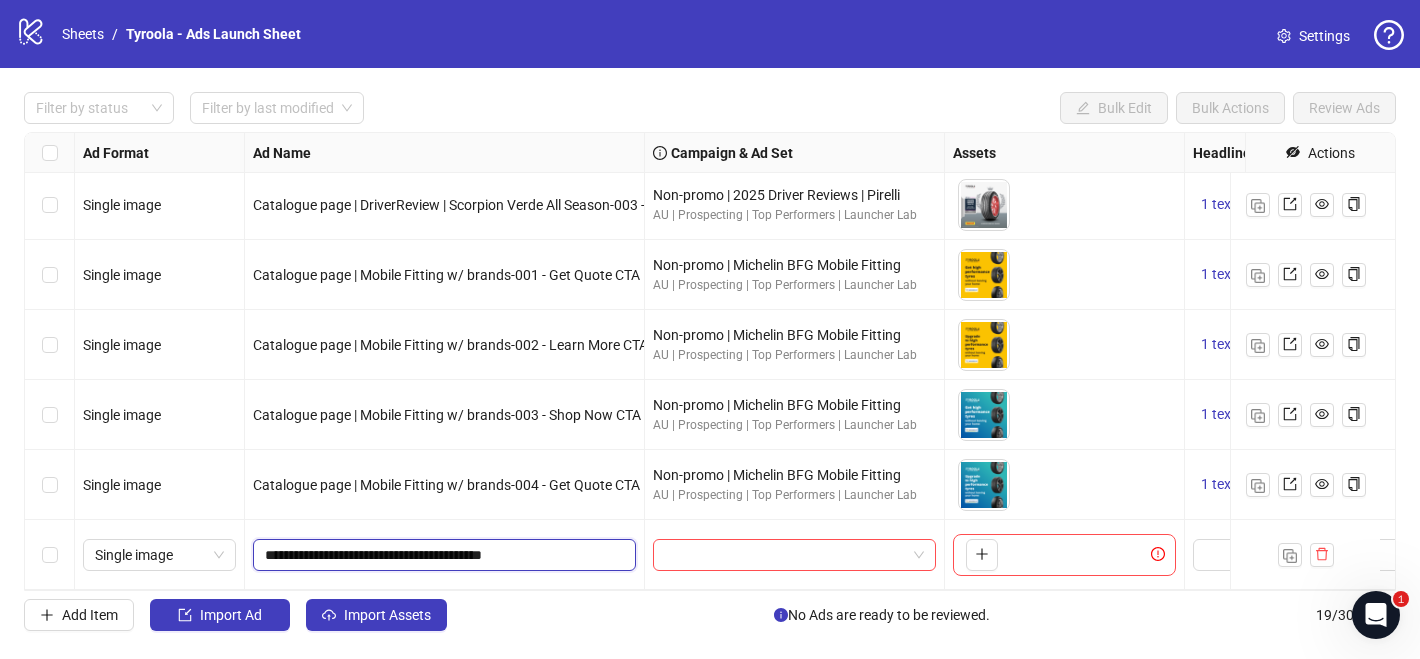 type on "**********" 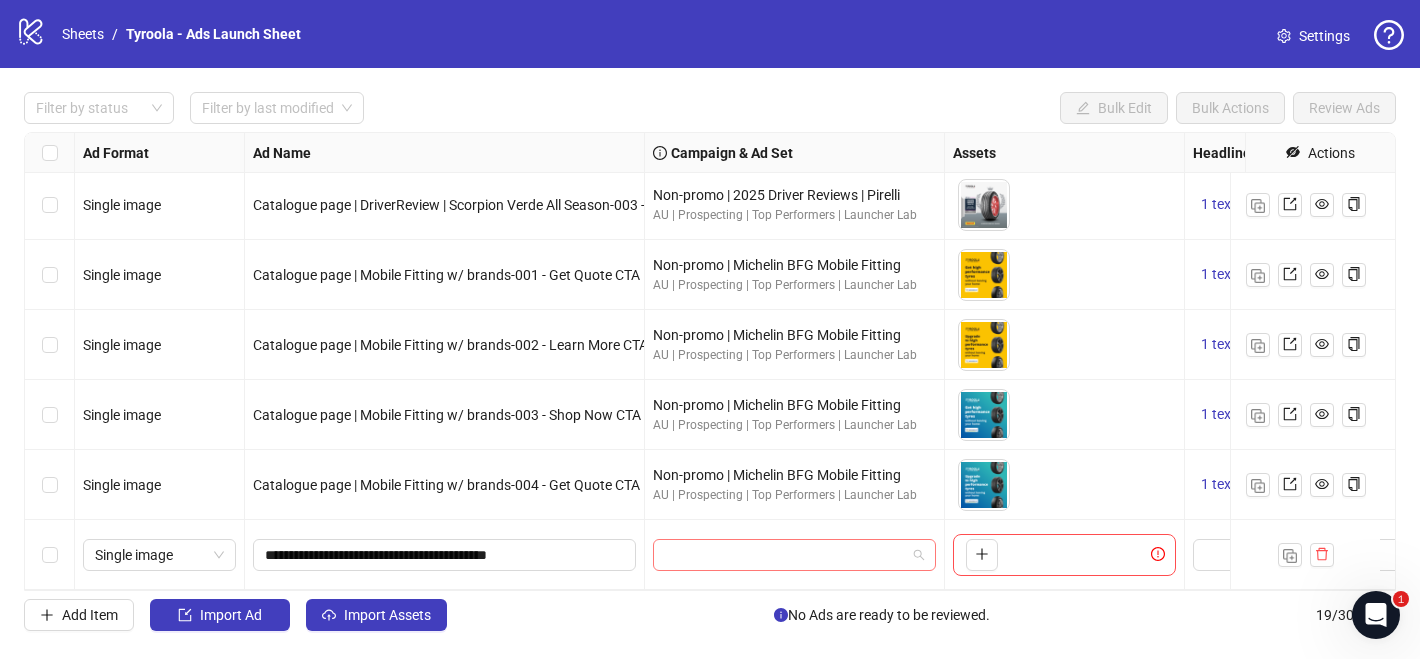click at bounding box center [785, 555] 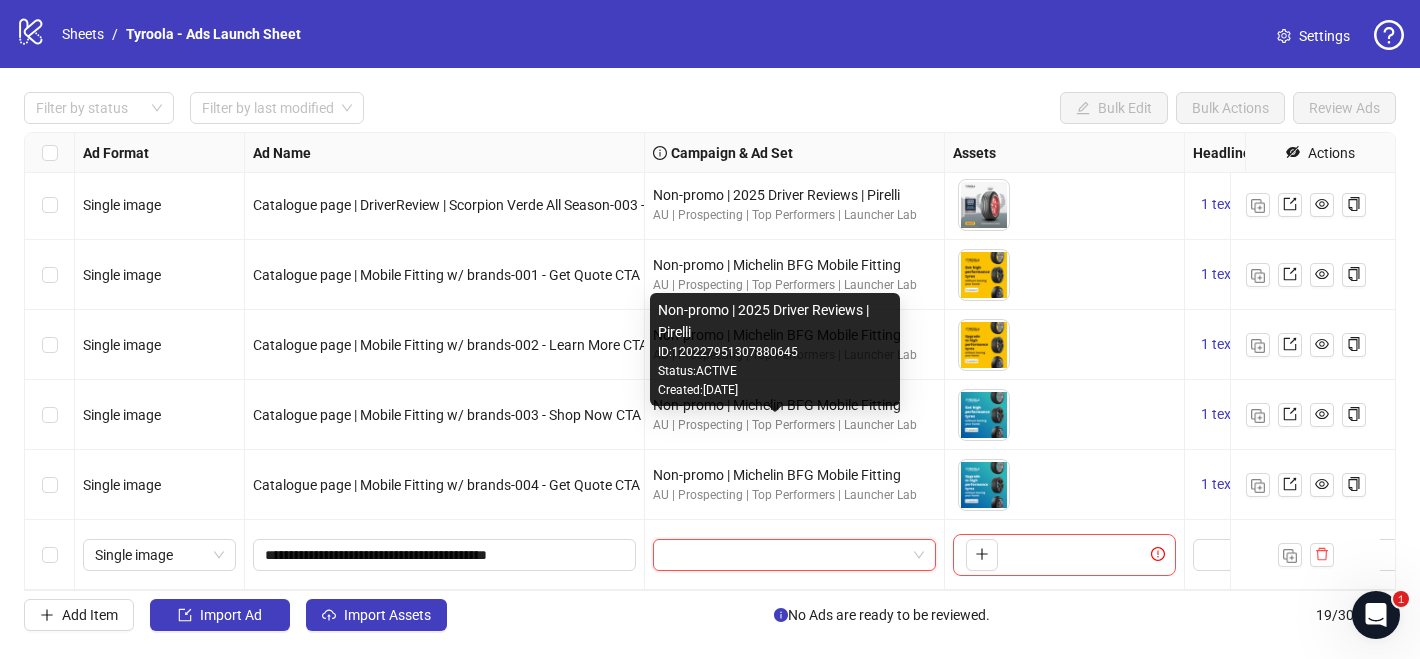 click on "Non-promo | 2025 Driver Reviews | Pirelli ID:  120227951307880645 Status:  ACTIVE Created:  [DATE]" at bounding box center (775, 349) 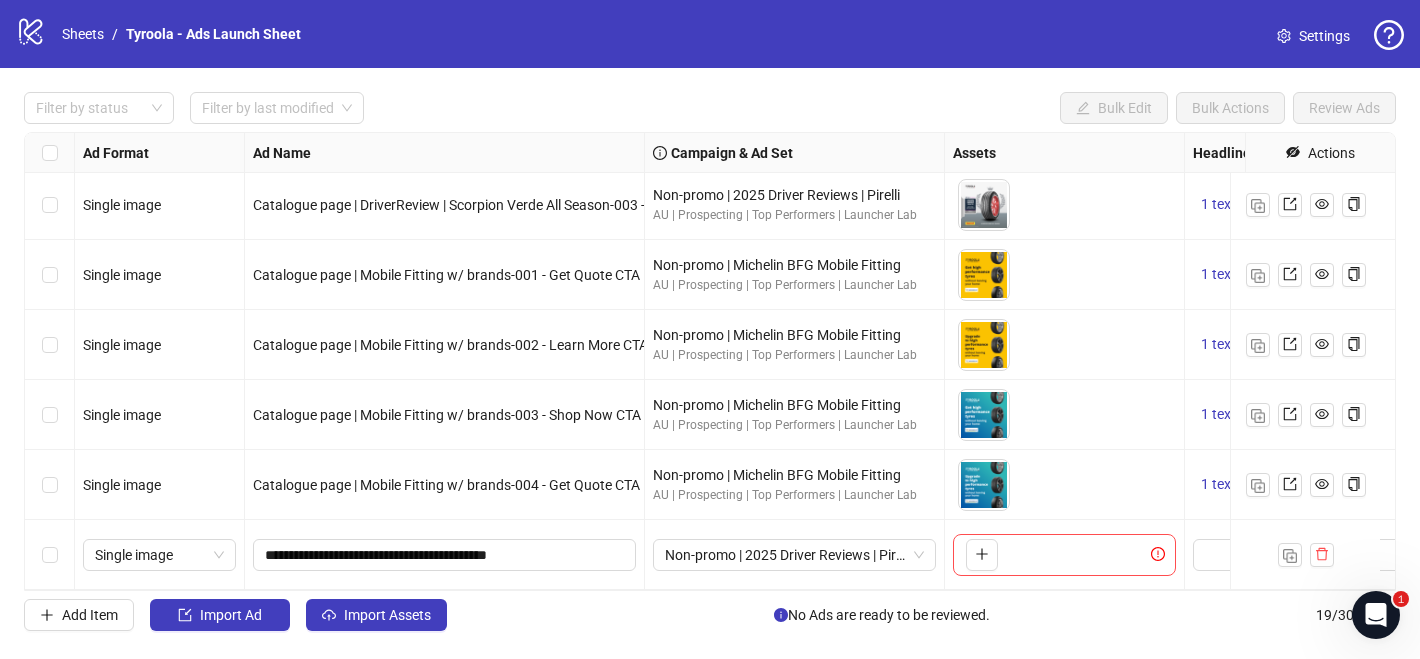 click on "AU | Prospecting | Top Performers | Launcher Lab" at bounding box center [794, 285] 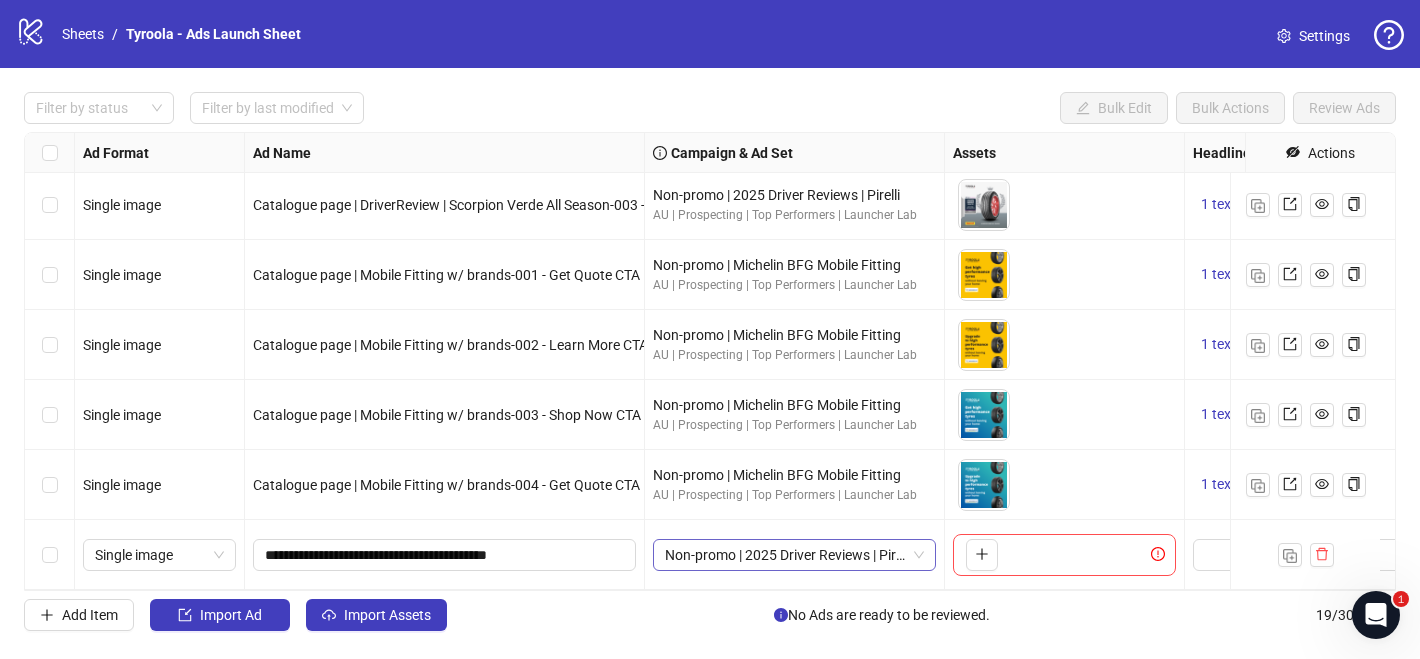 click on "Non-promo | 2025 Driver Reviews | Pirelli" at bounding box center (794, 555) 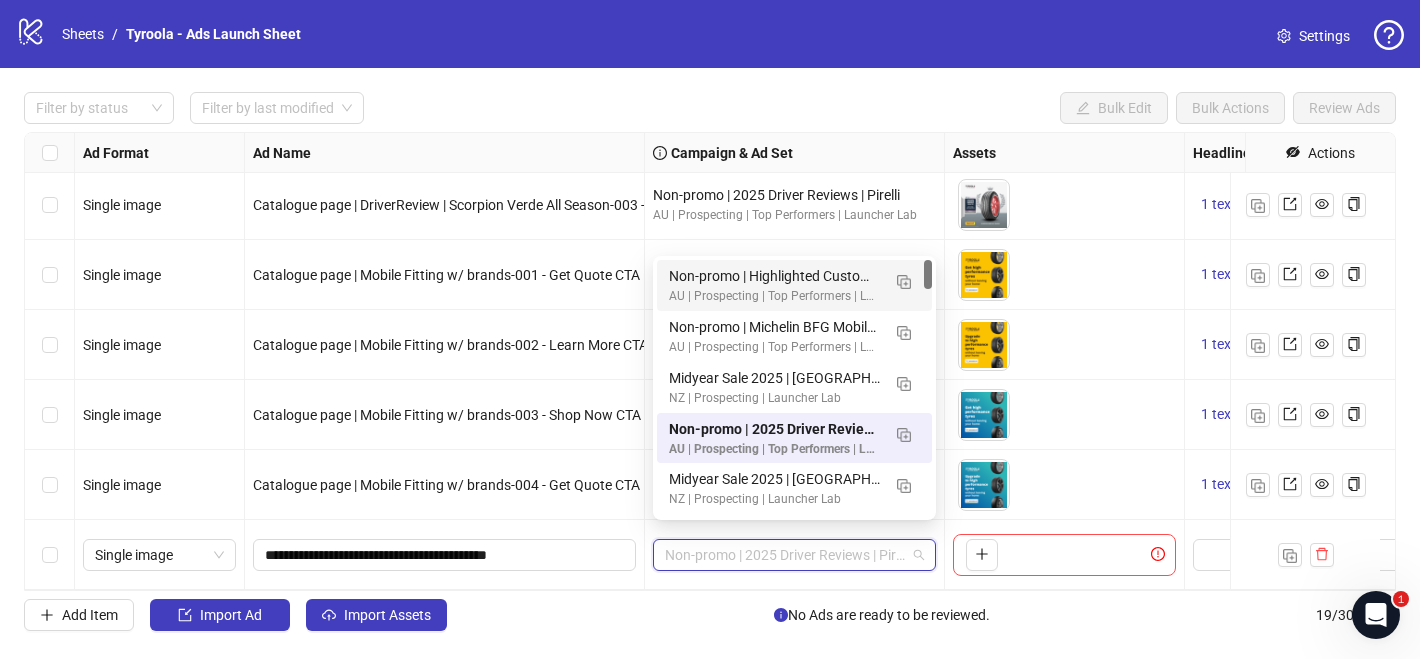 click on "AU | Prospecting | Top Performers | Launcher Lab" at bounding box center [774, 296] 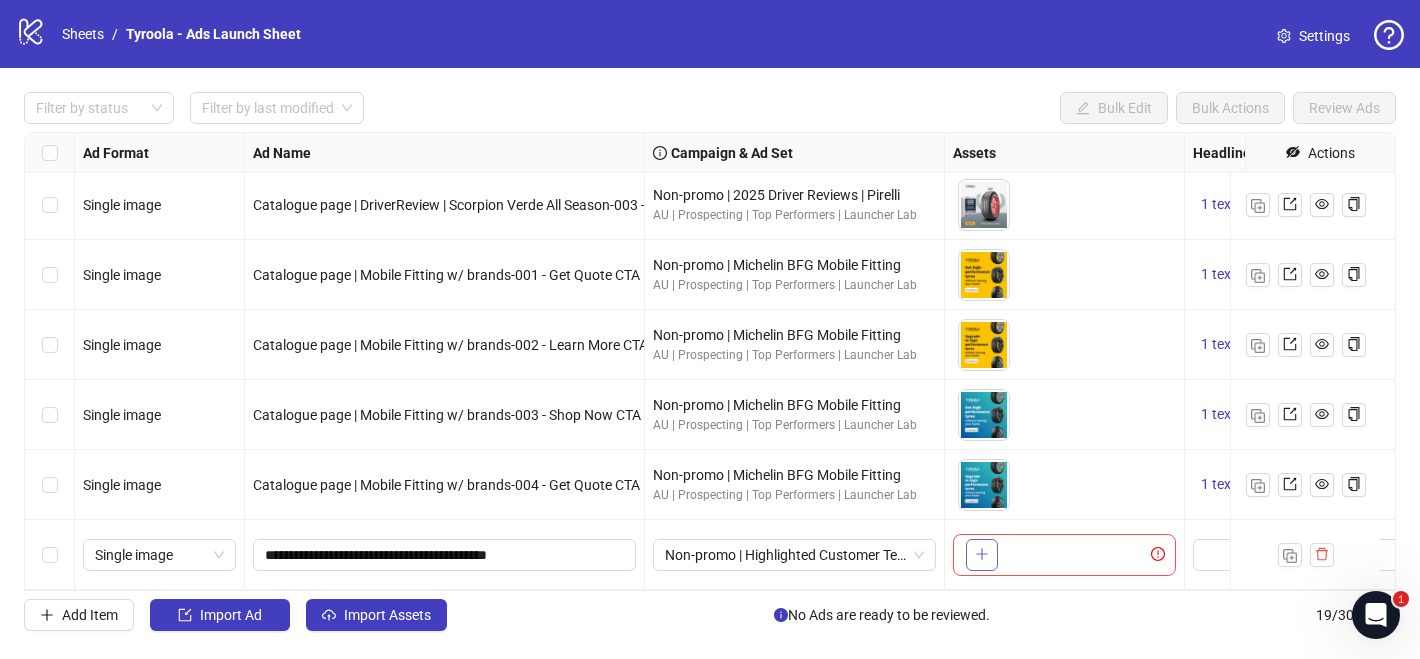 click 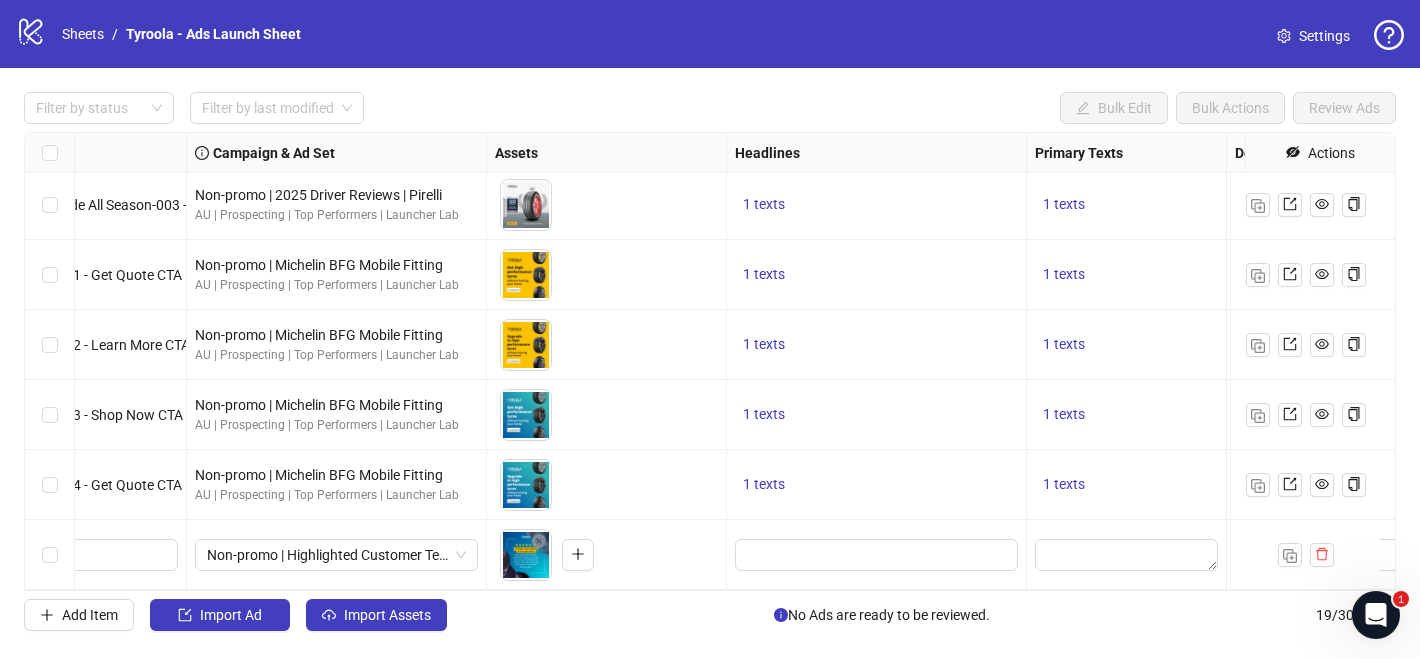 scroll, scrollTop: 928, scrollLeft: 468, axis: both 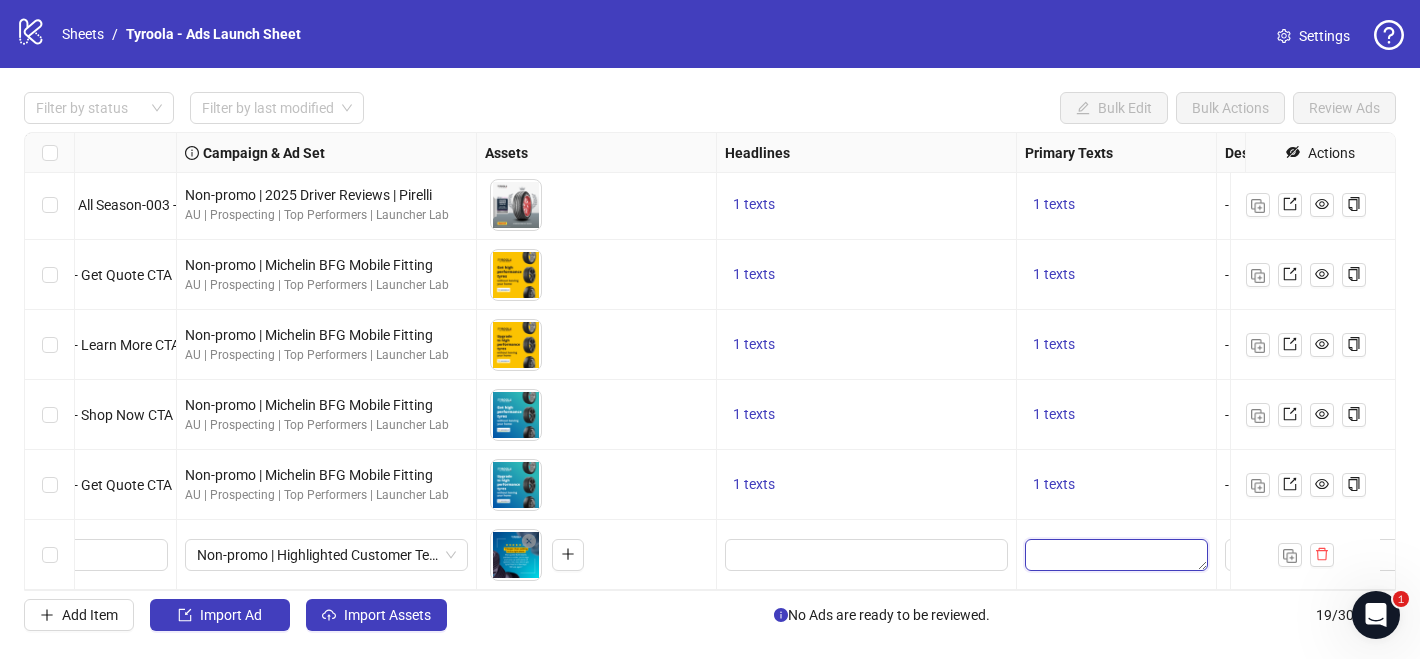 click at bounding box center (1116, 555) 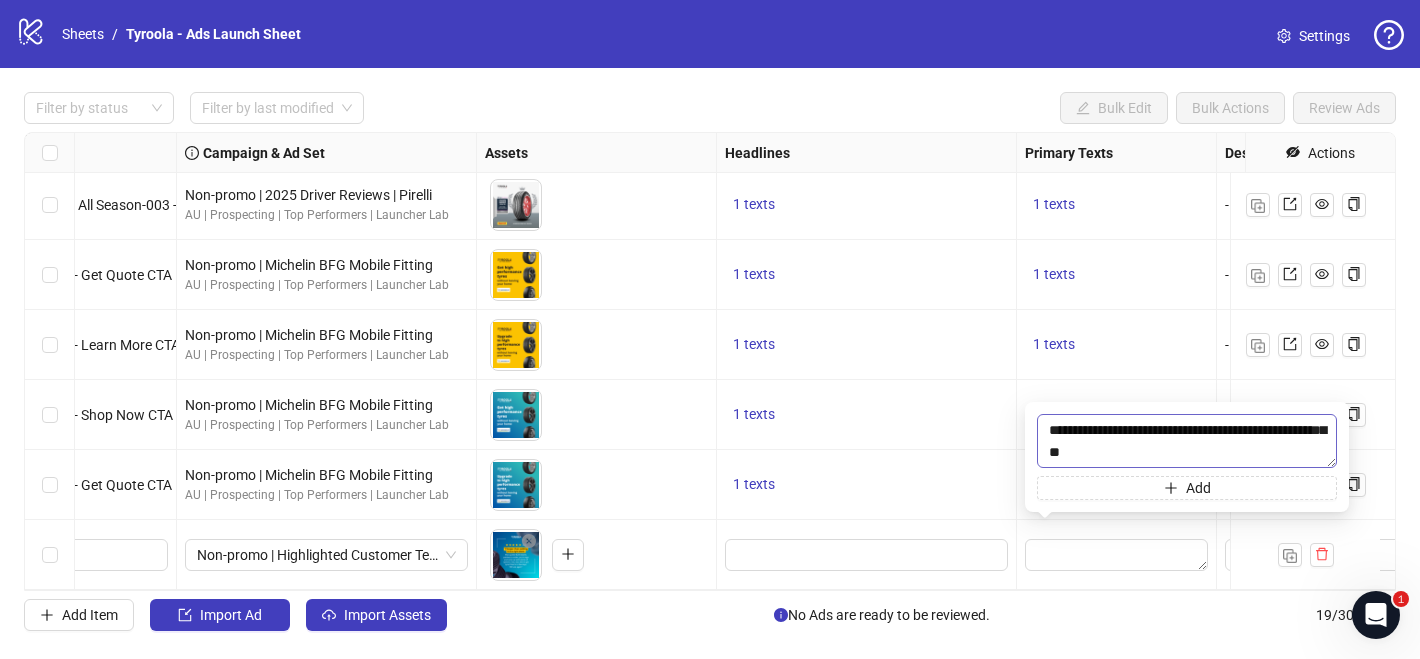 scroll, scrollTop: 22, scrollLeft: 0, axis: vertical 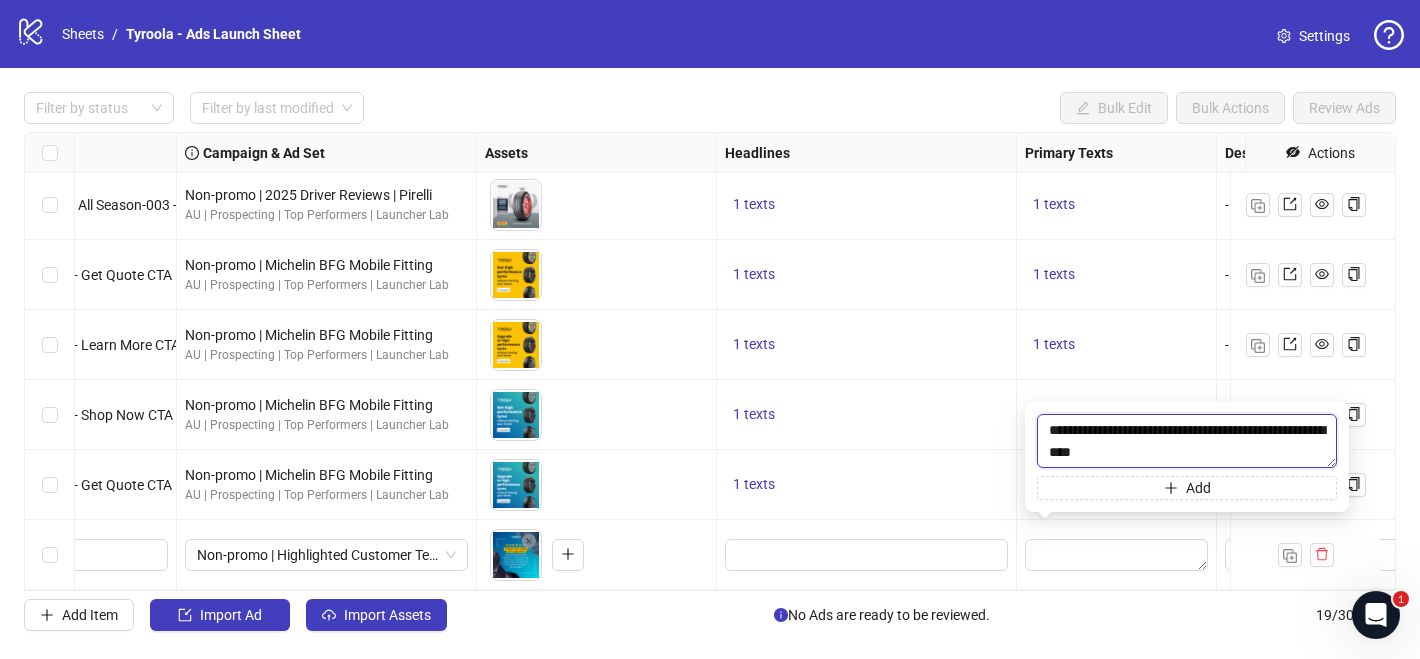 paste on "**********" 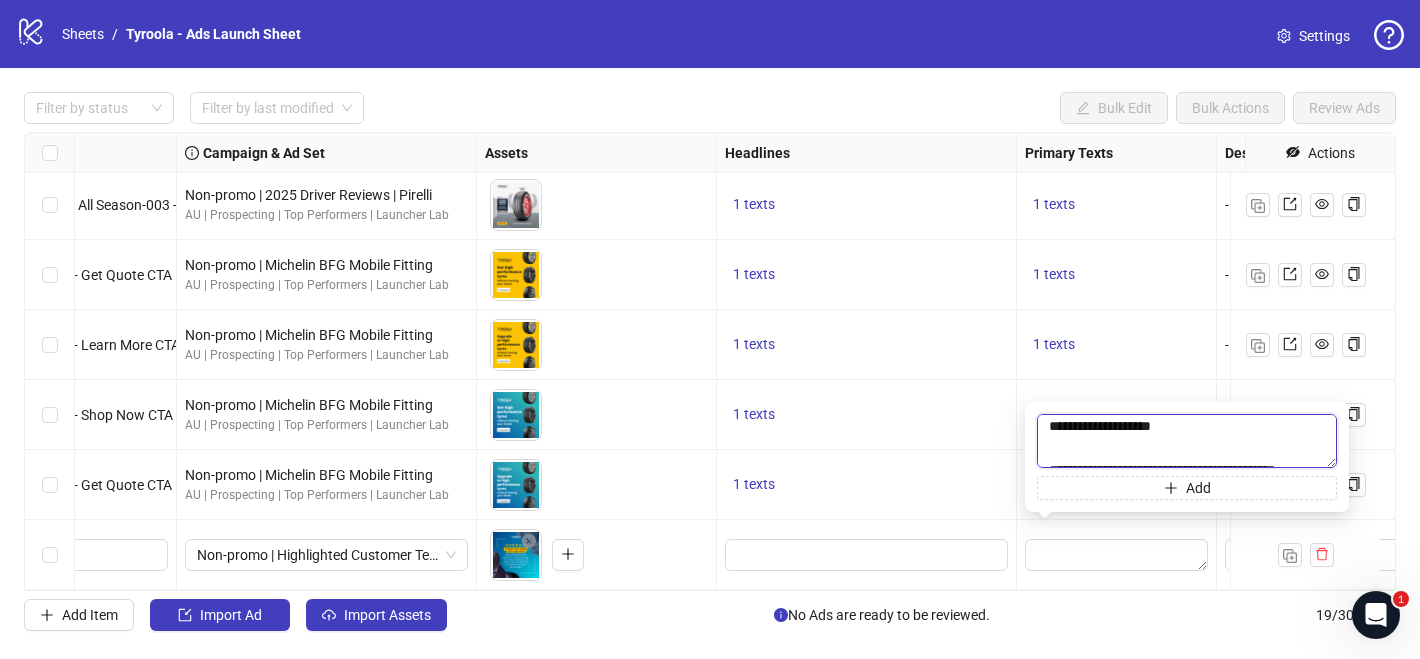 scroll, scrollTop: 87, scrollLeft: 0, axis: vertical 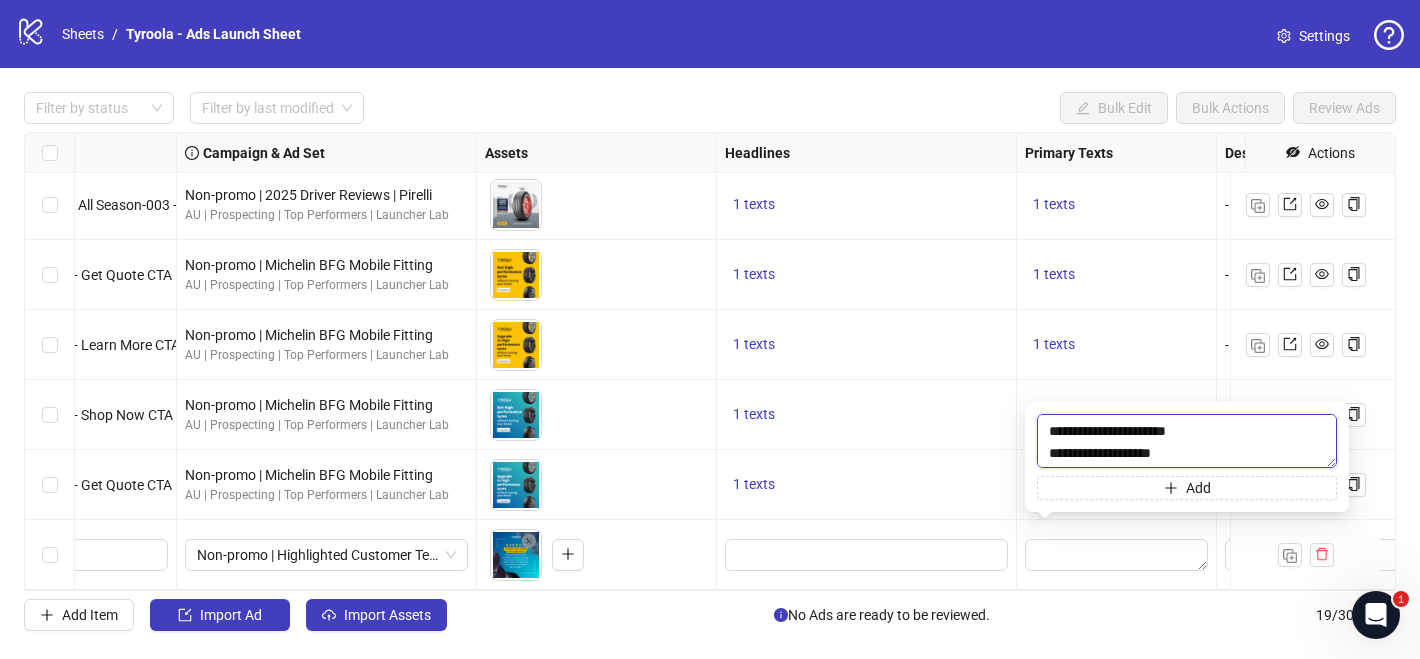 click on "**********" at bounding box center [1187, 441] 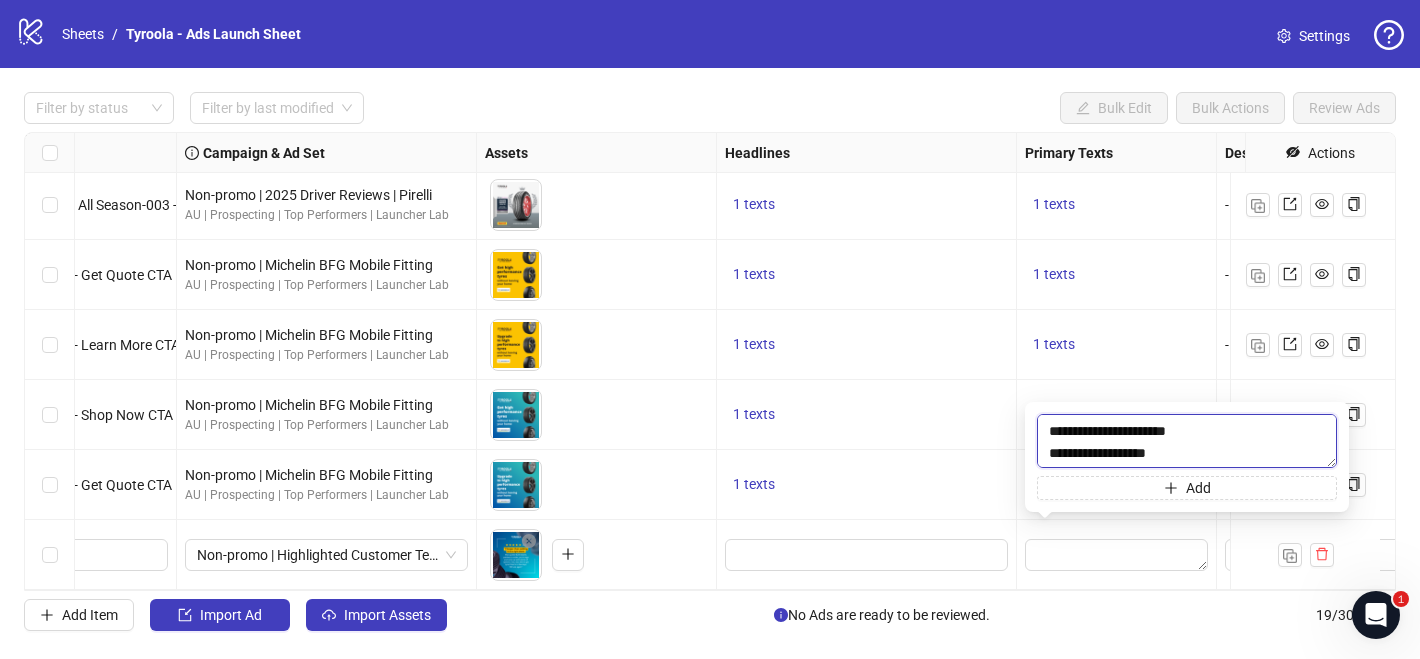 click on "**********" at bounding box center [1187, 441] 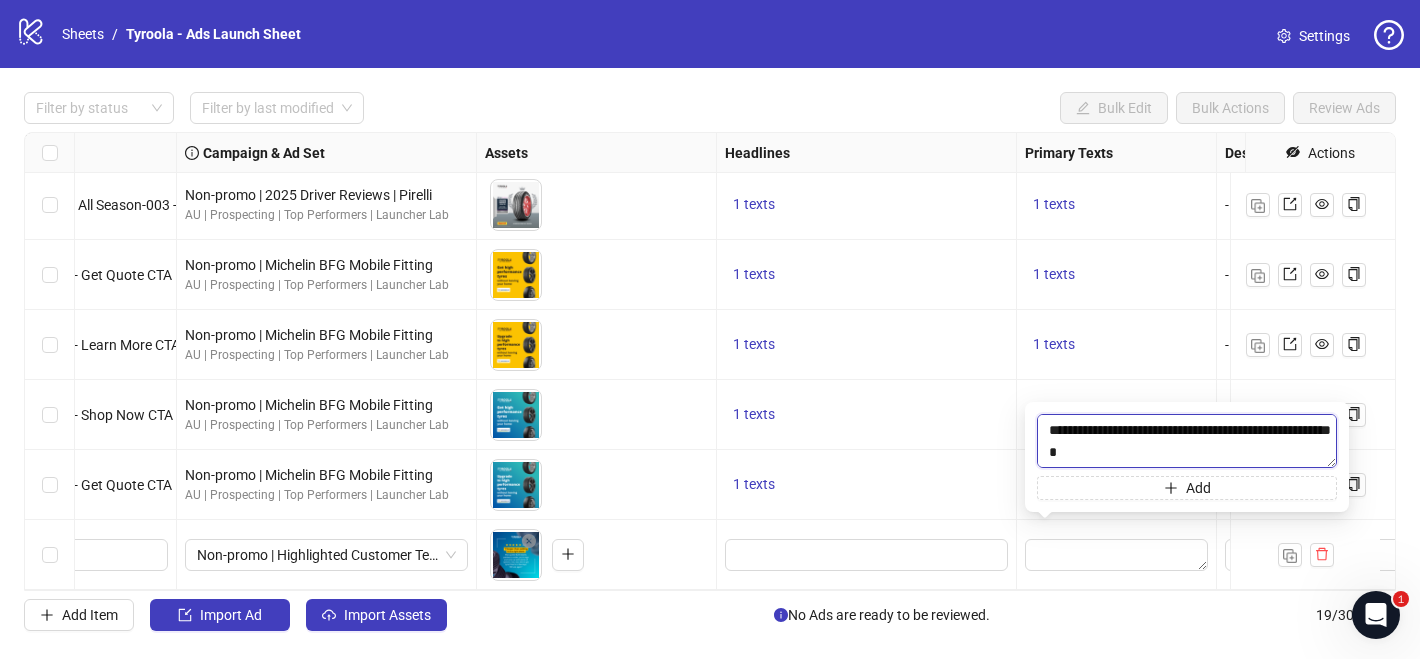 scroll, scrollTop: 41, scrollLeft: 0, axis: vertical 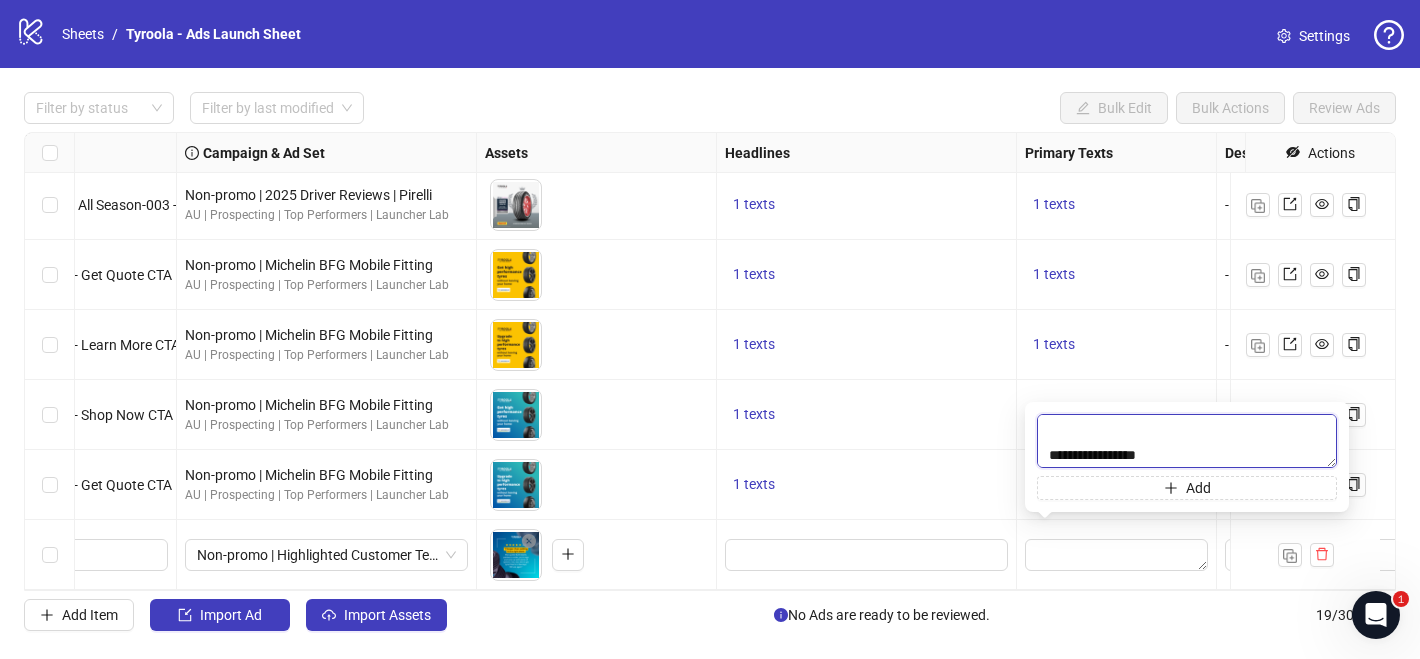 click on "**********" at bounding box center [1187, 441] 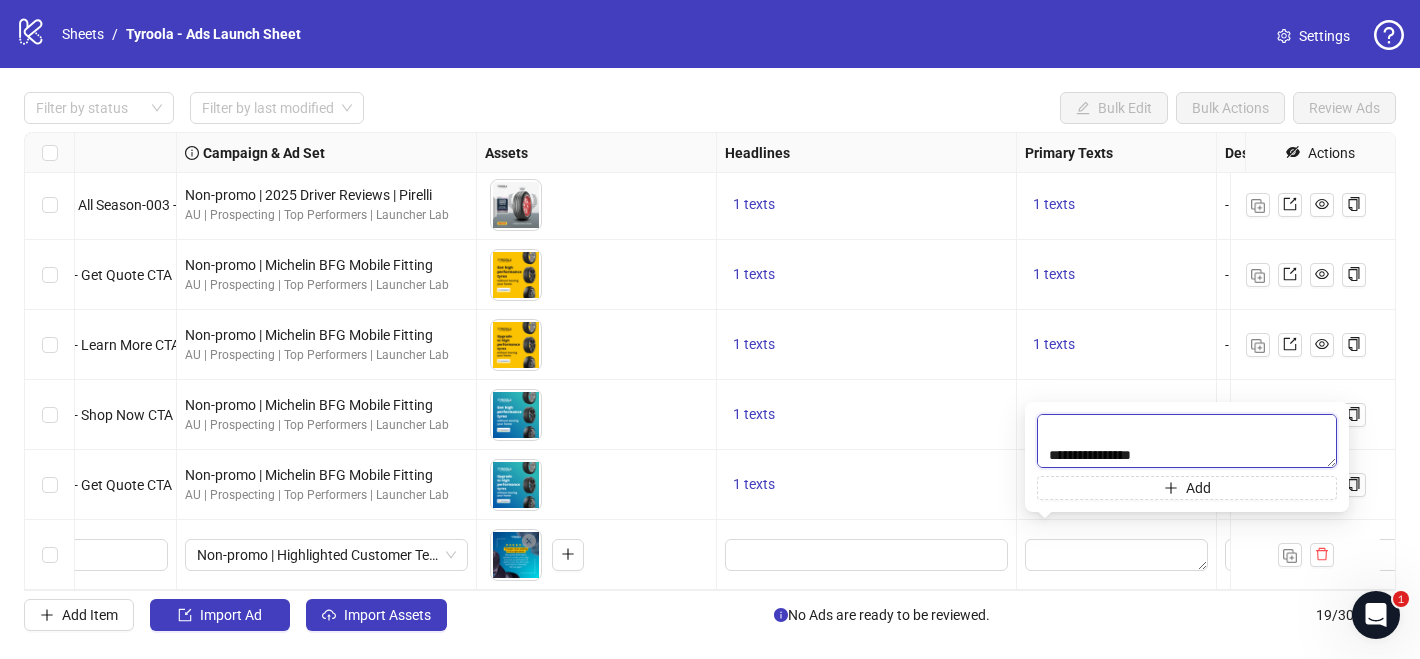 click on "**********" at bounding box center (1187, 441) 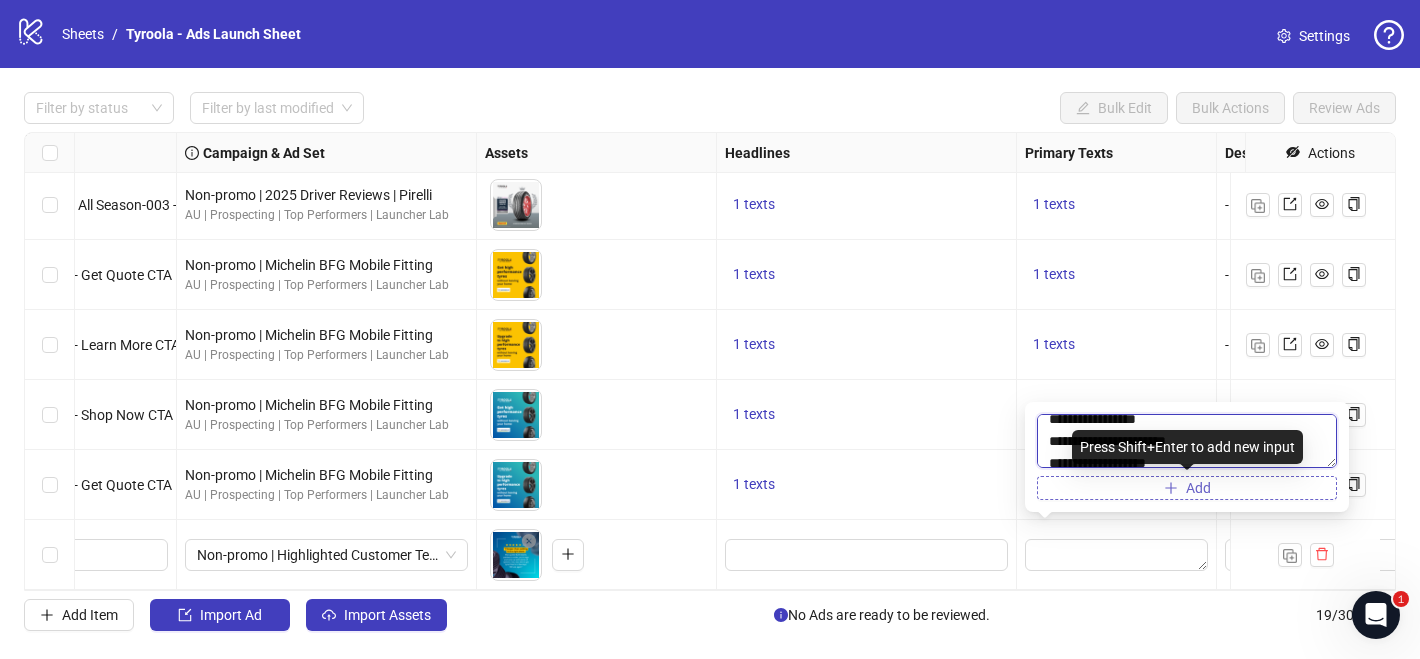 scroll, scrollTop: 81, scrollLeft: 0, axis: vertical 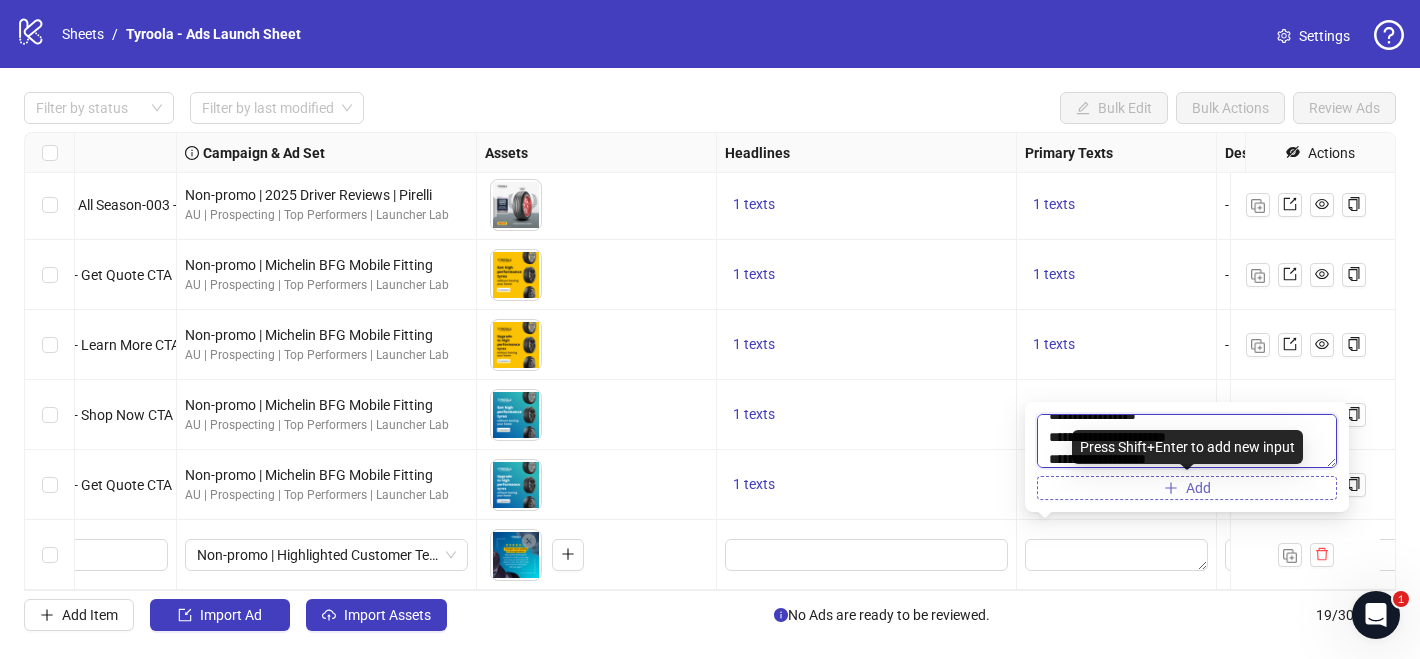 type on "**********" 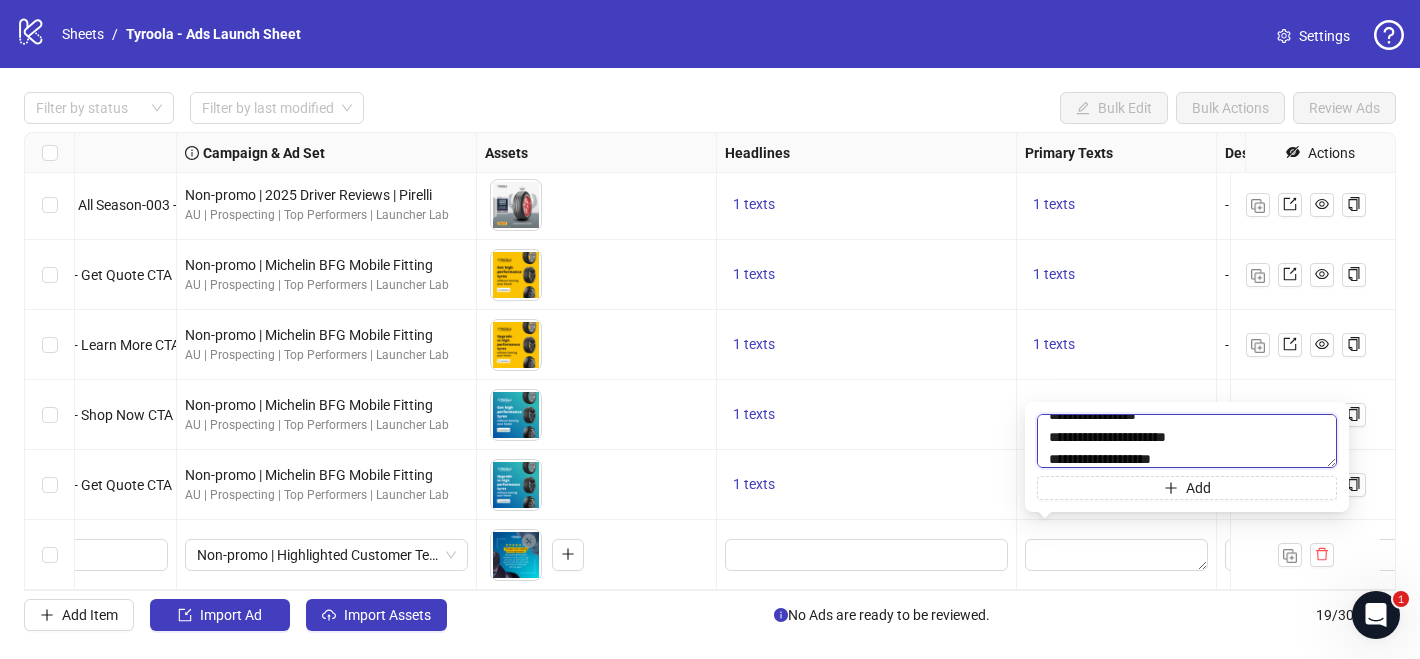 click on "**********" at bounding box center [1187, 441] 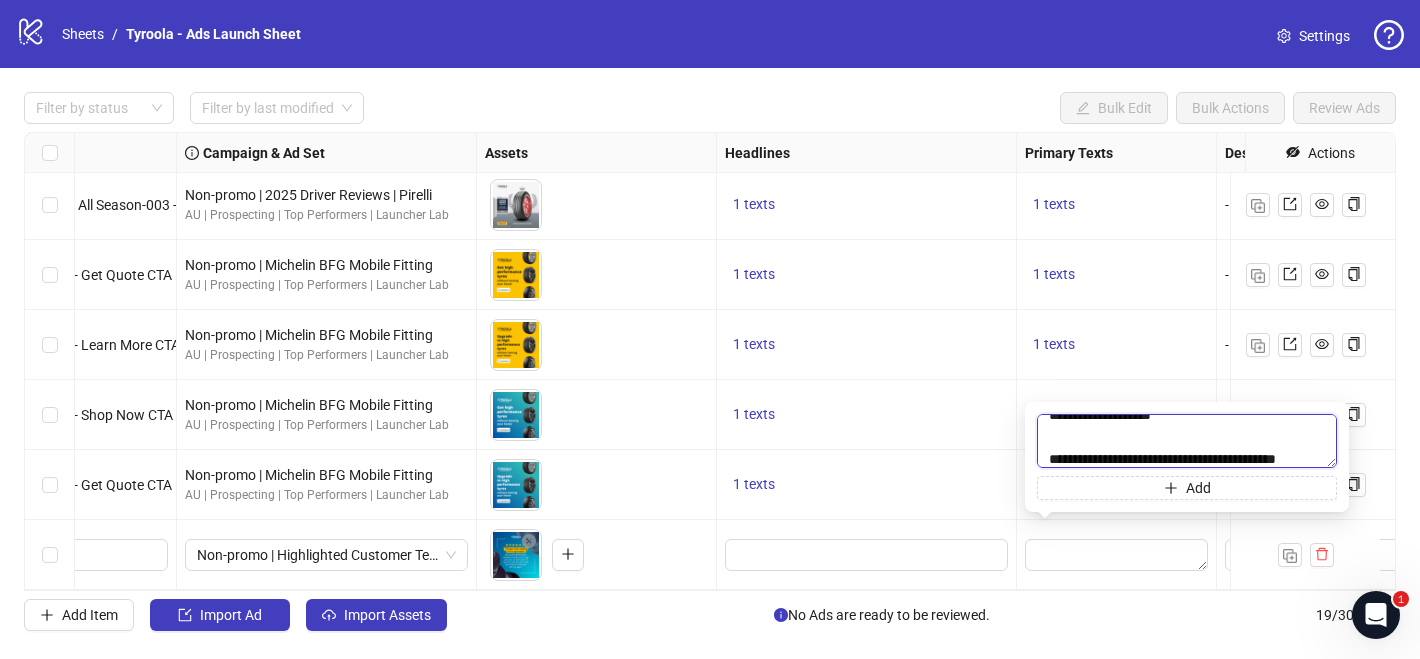 scroll, scrollTop: 165, scrollLeft: 0, axis: vertical 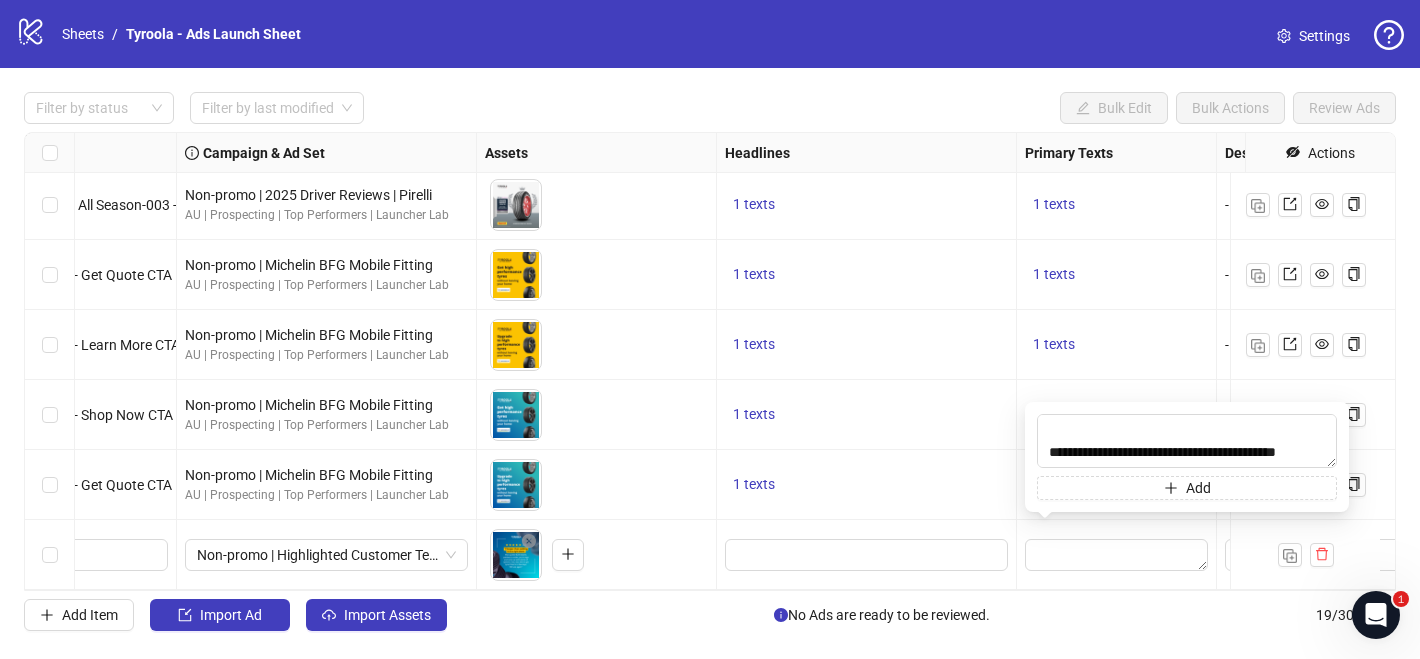 click on "Filter by status Filter by last modified Bulk Edit Bulk Actions Review Ads Ad Format Ad Name Campaign & Ad Set Assets Headlines Primary Texts Descriptions Destination URL App Product Page ID Display URL Leadgen Form Product Set ID Call to Action Actions Single image Pattern page | DriverReview | Scorpion Verde All Season-001 - Shop now Non-promo | 2025 Driver Reviews | Pirelli AU | Prospecting | Top Performers | Launcher Lab
To pick up a draggable item, press the space bar.
While dragging, use the arrow keys to move the item.
Press space again to drop the item in its new position, or press escape to cancel.
1 texts 1 texts - [URL][DOMAIN_NAME] Single image Catalogue page | DriverReview | Scorpion Verde All Season-002 - Get Quote Non-promo | 2025 Driver Reviews | Pirelli AU | Prospecting | Top Performers | Launcher Lab 1 texts 1 texts - [URL][DOMAIN_NAME] Single image 1 texts 1 texts - - - -" at bounding box center (710, 361) 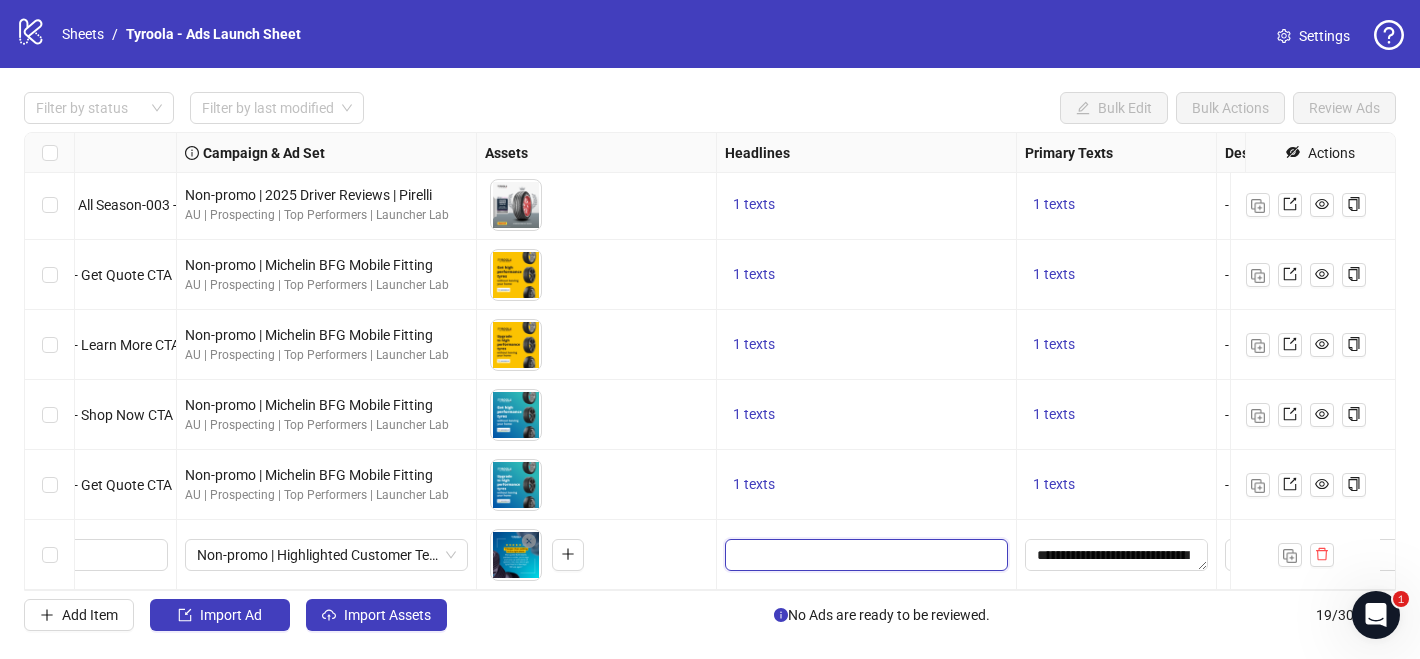 click at bounding box center (864, 555) 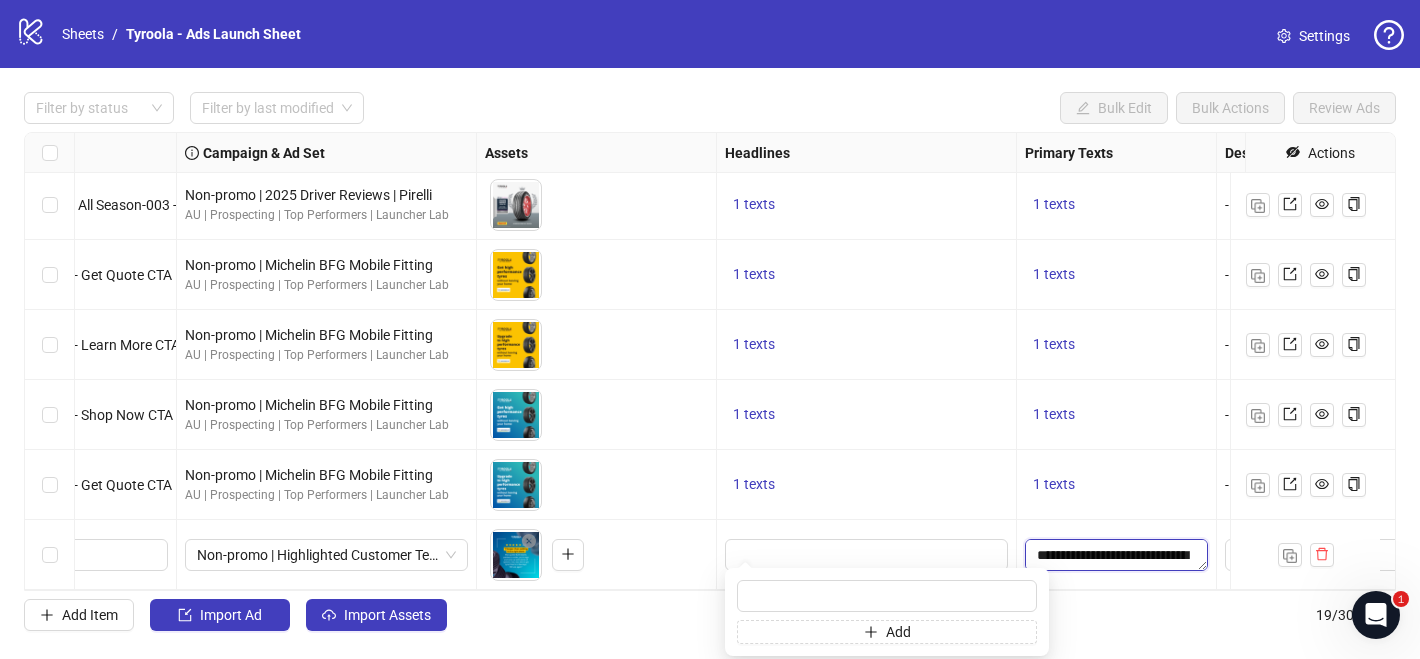 click on "**********" at bounding box center [1116, 555] 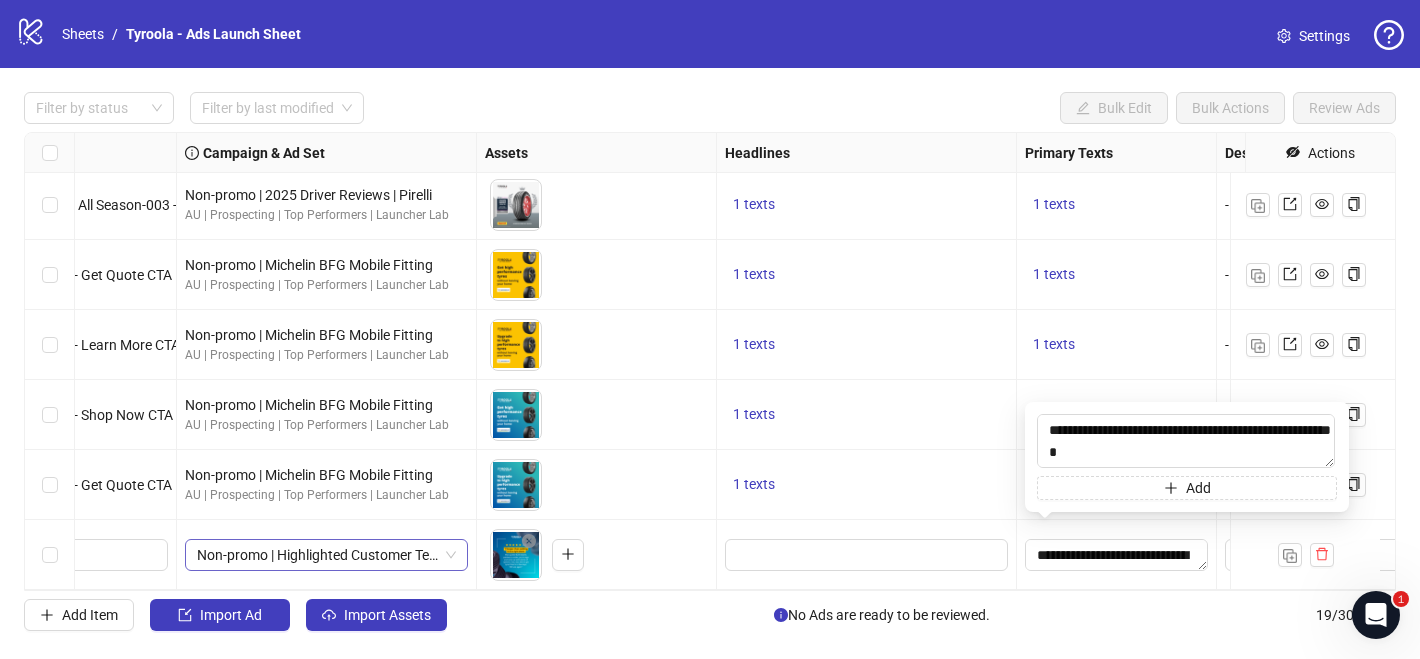 click on "Non-promo | Highlighted Customer Testimonials" at bounding box center (326, 555) 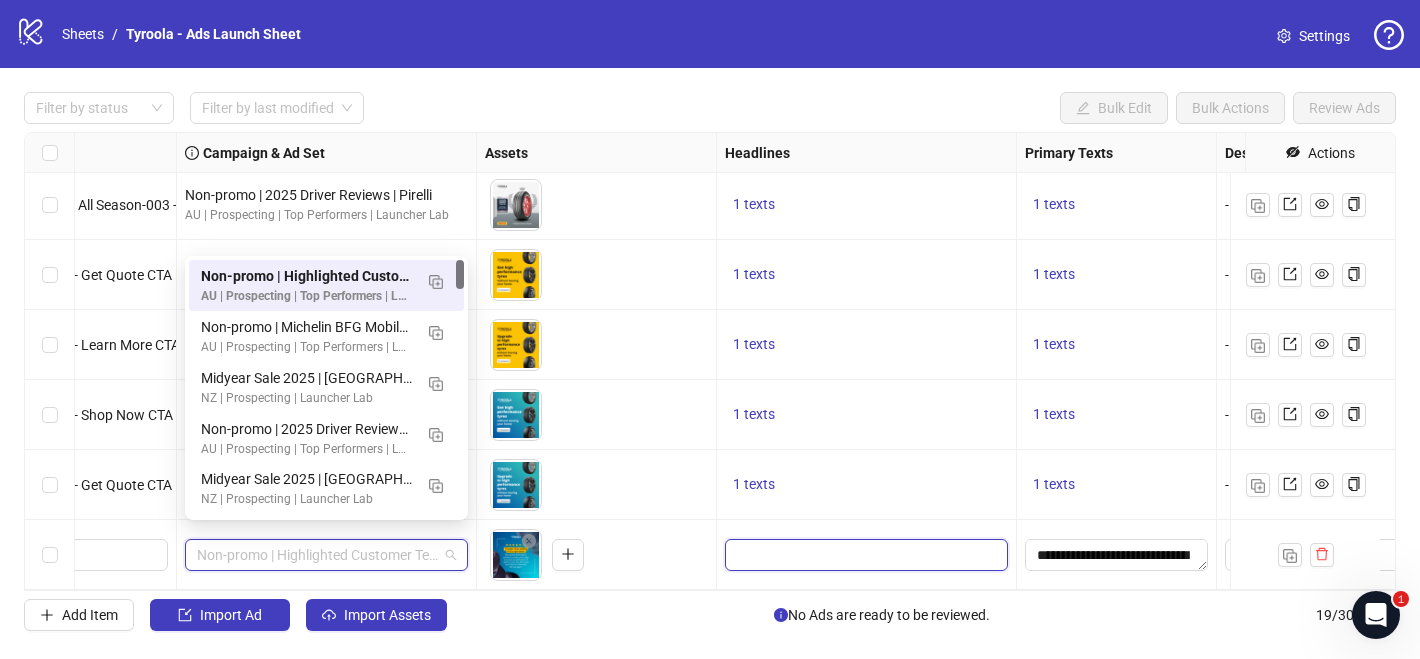 click at bounding box center (864, 555) 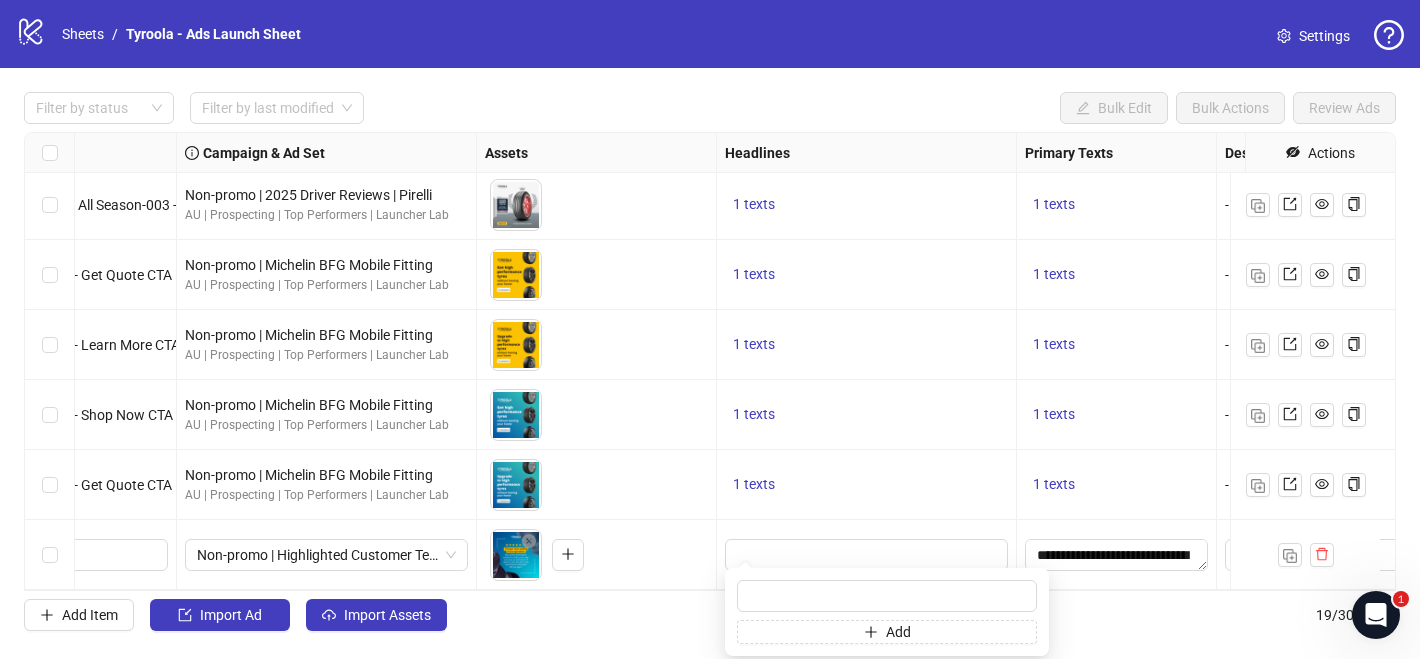click on "1 texts" at bounding box center (867, 275) 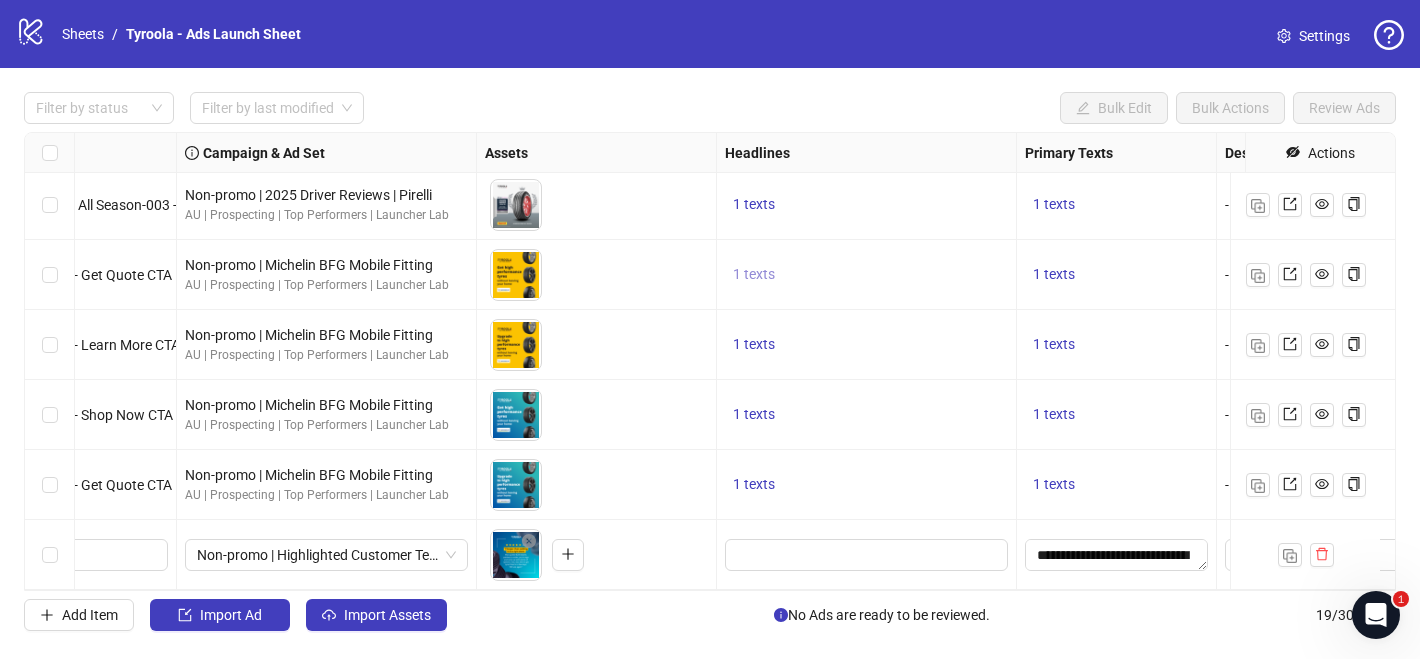 click on "1 texts" at bounding box center (754, 274) 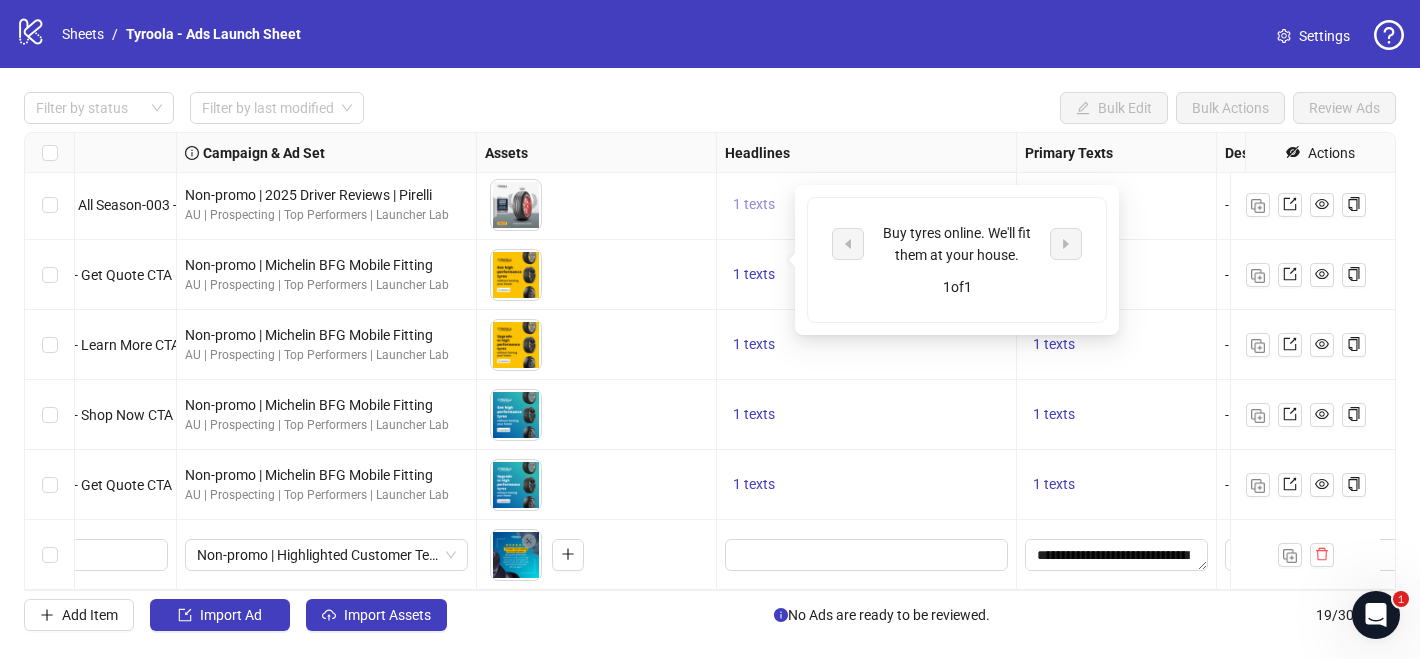 click on "1 texts" at bounding box center [754, 204] 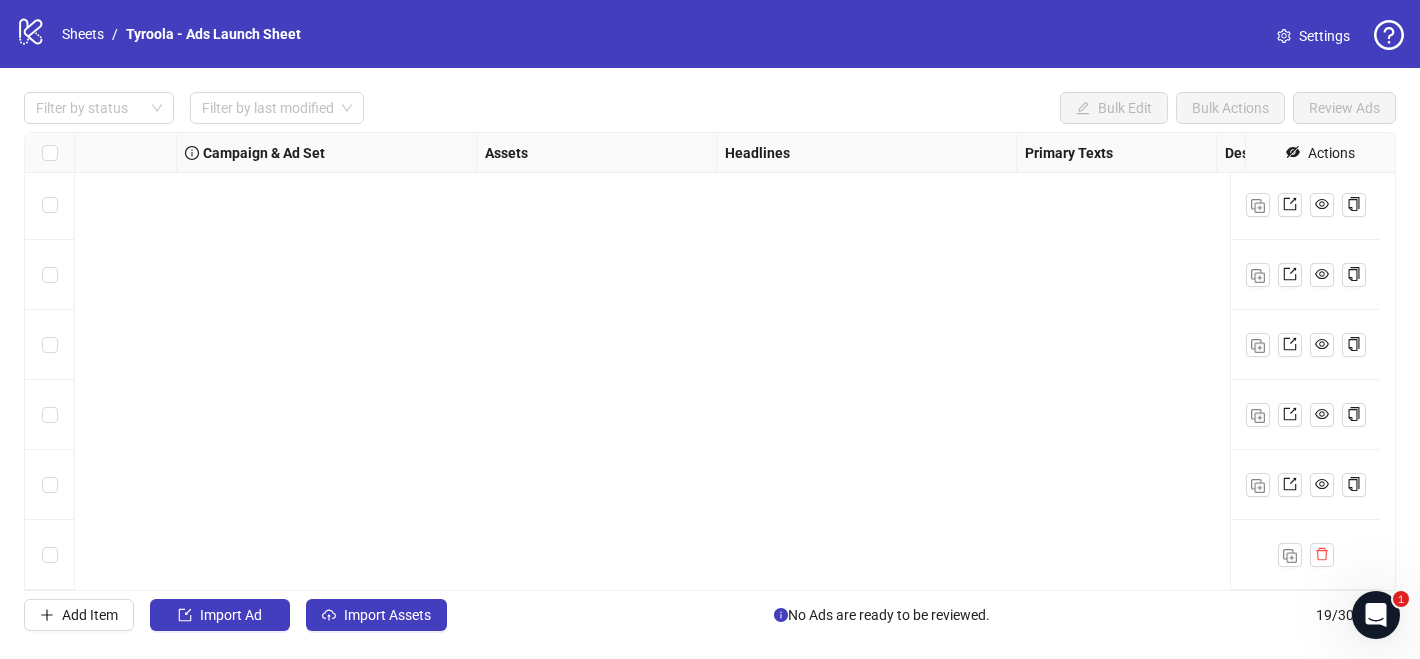 scroll, scrollTop: 266, scrollLeft: 468, axis: both 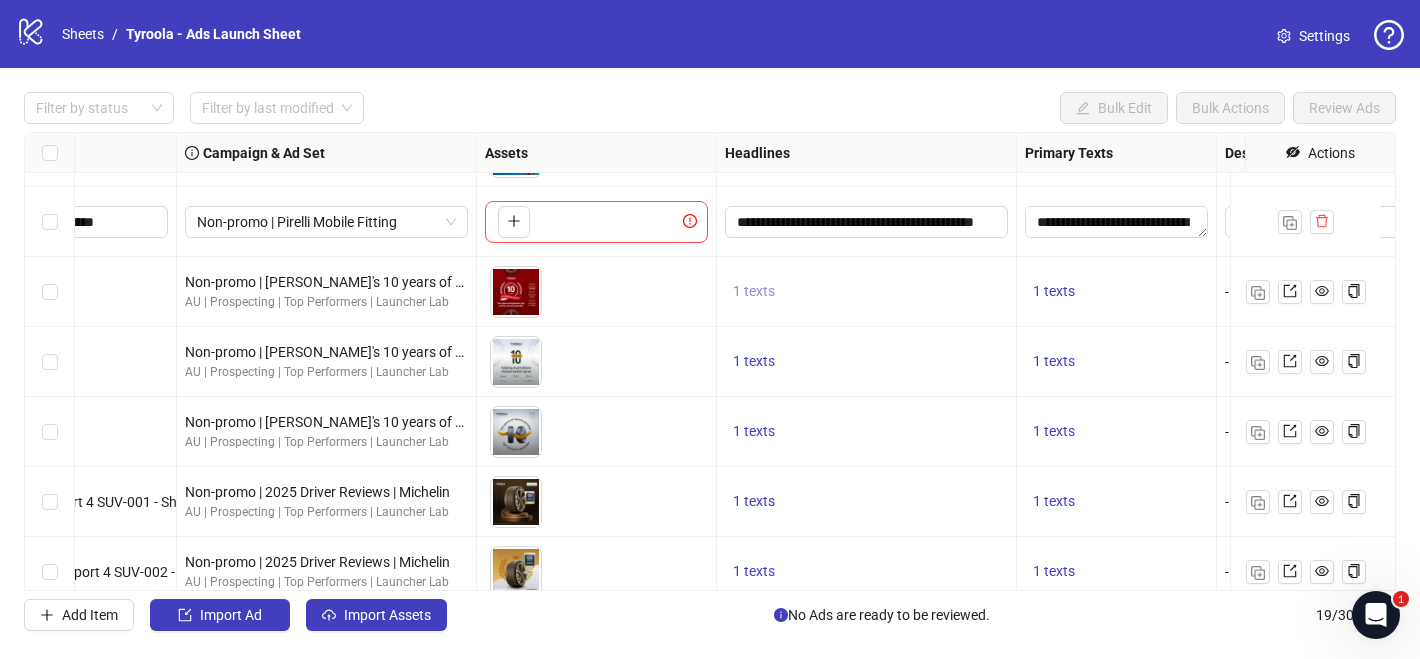 click on "1 texts" at bounding box center (754, 291) 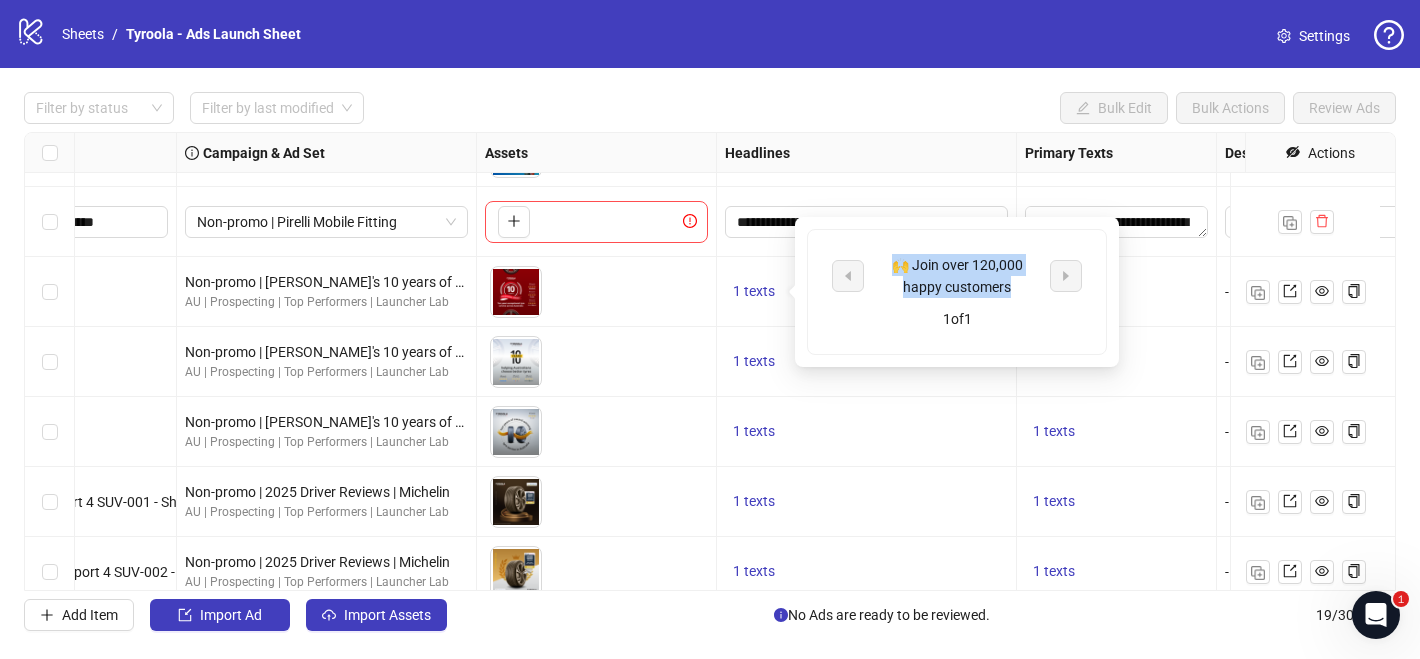 drag, startPoint x: 894, startPoint y: 260, endPoint x: 1016, endPoint y: 289, distance: 125.39936 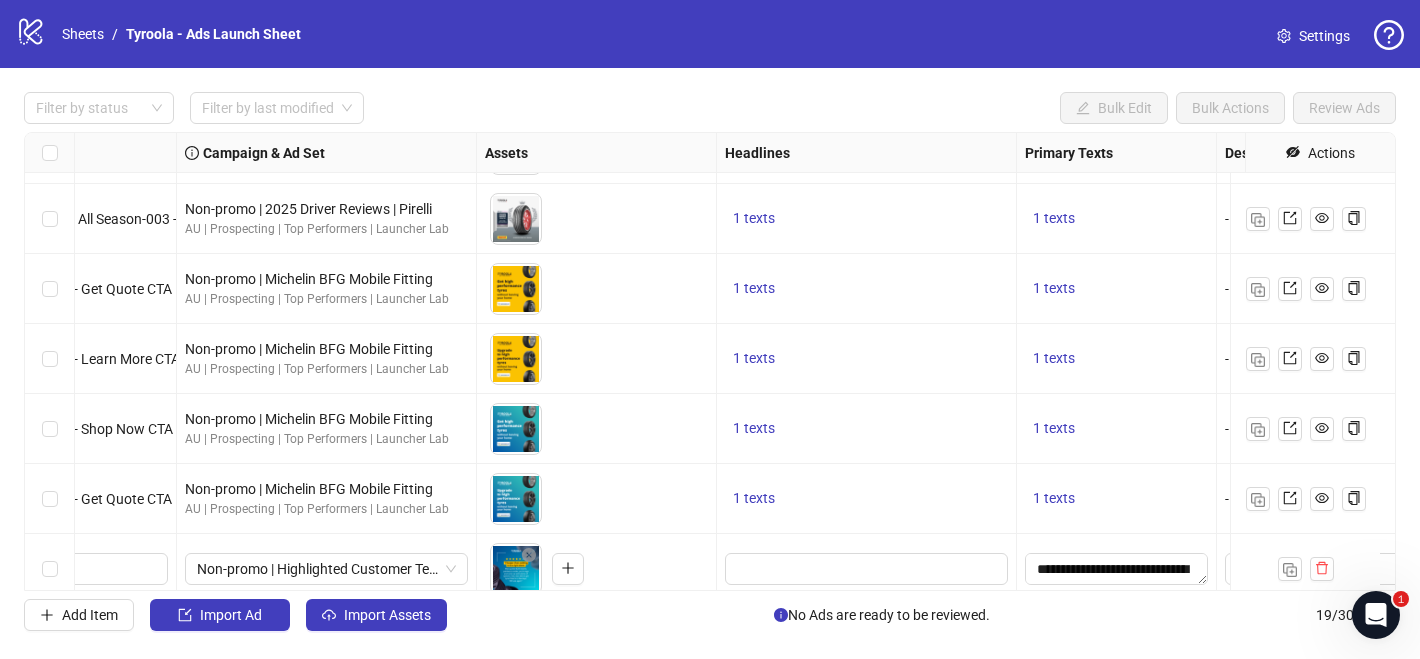 scroll, scrollTop: 928, scrollLeft: 468, axis: both 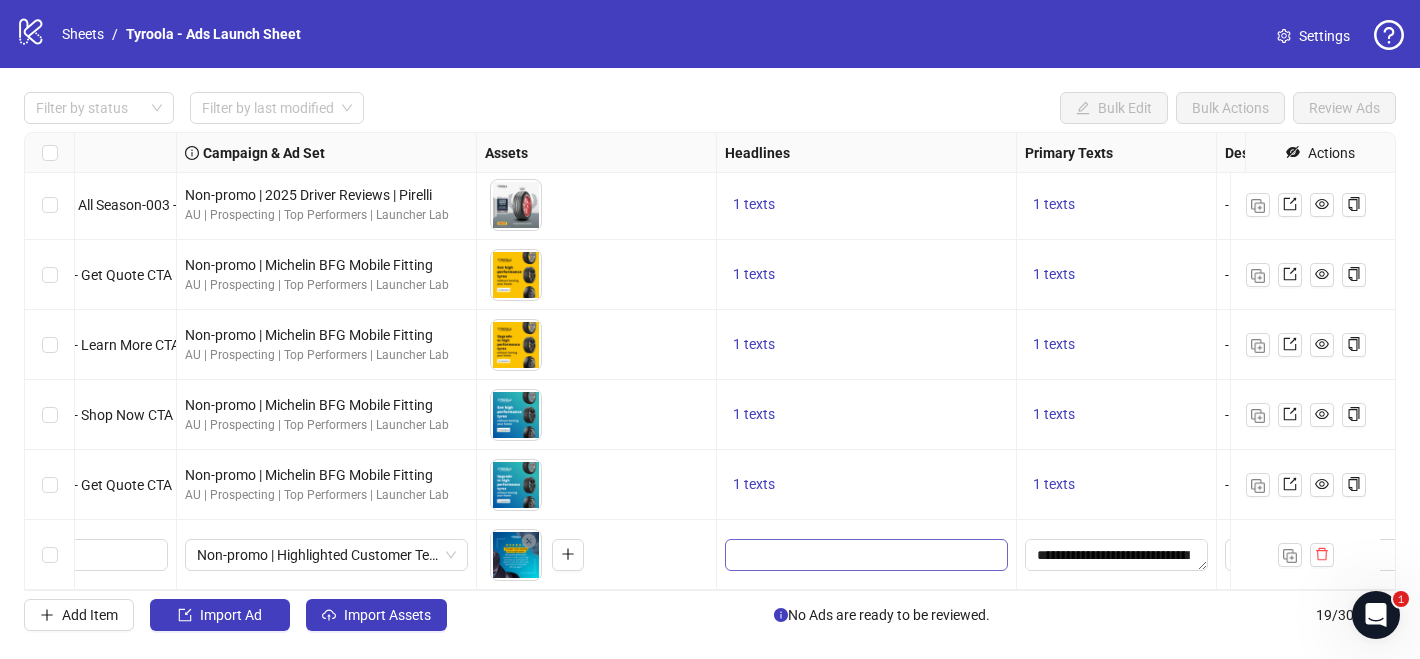 click at bounding box center [866, 555] 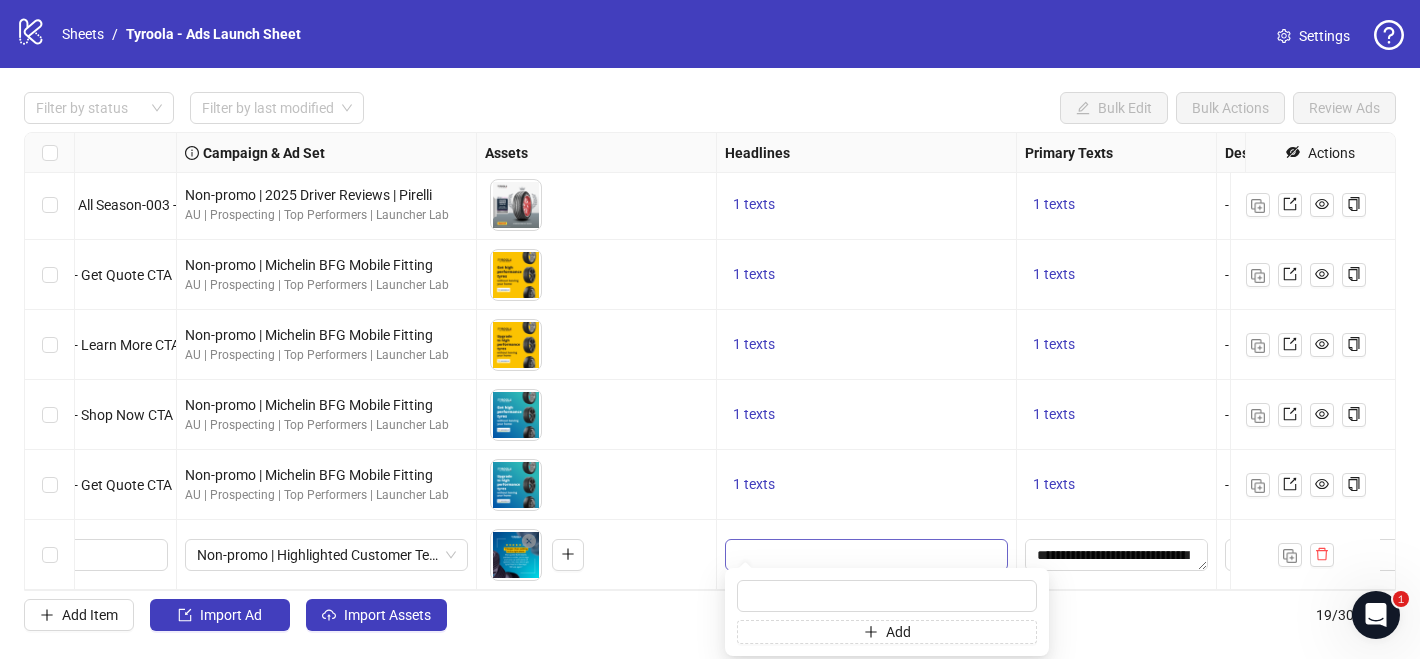 click at bounding box center [864, 555] 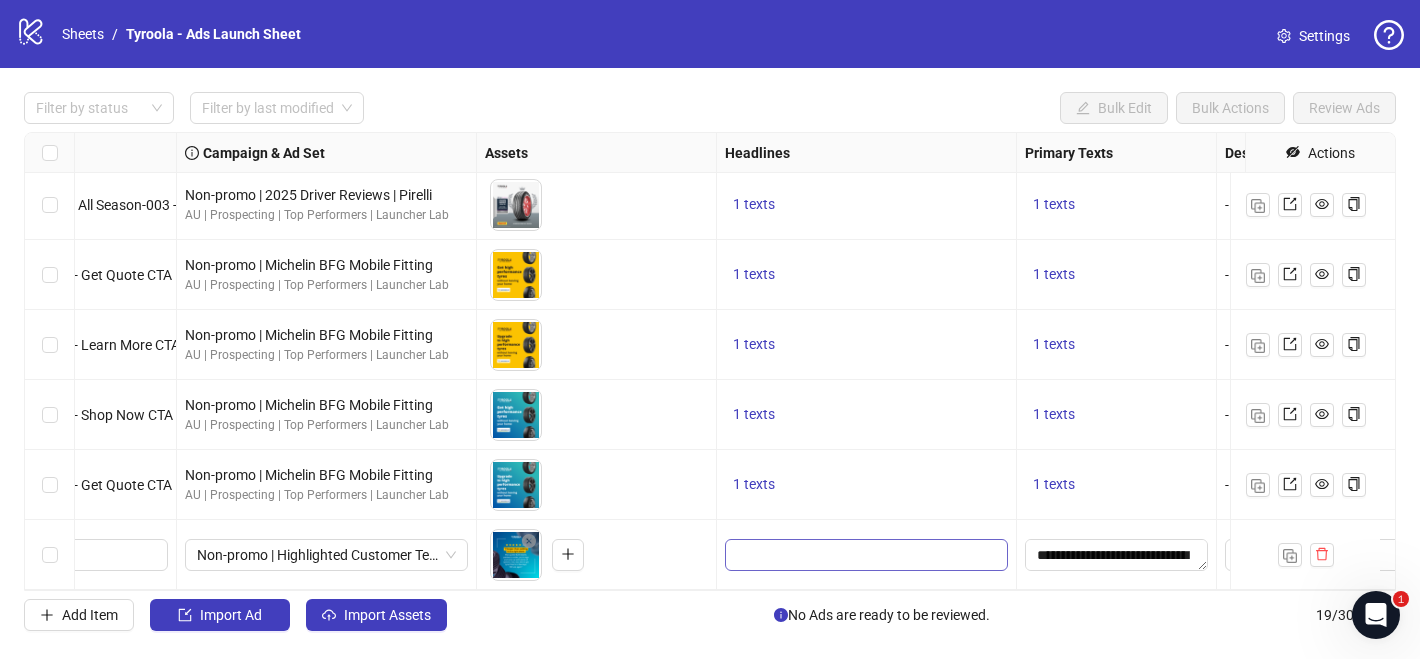paste on "**********" 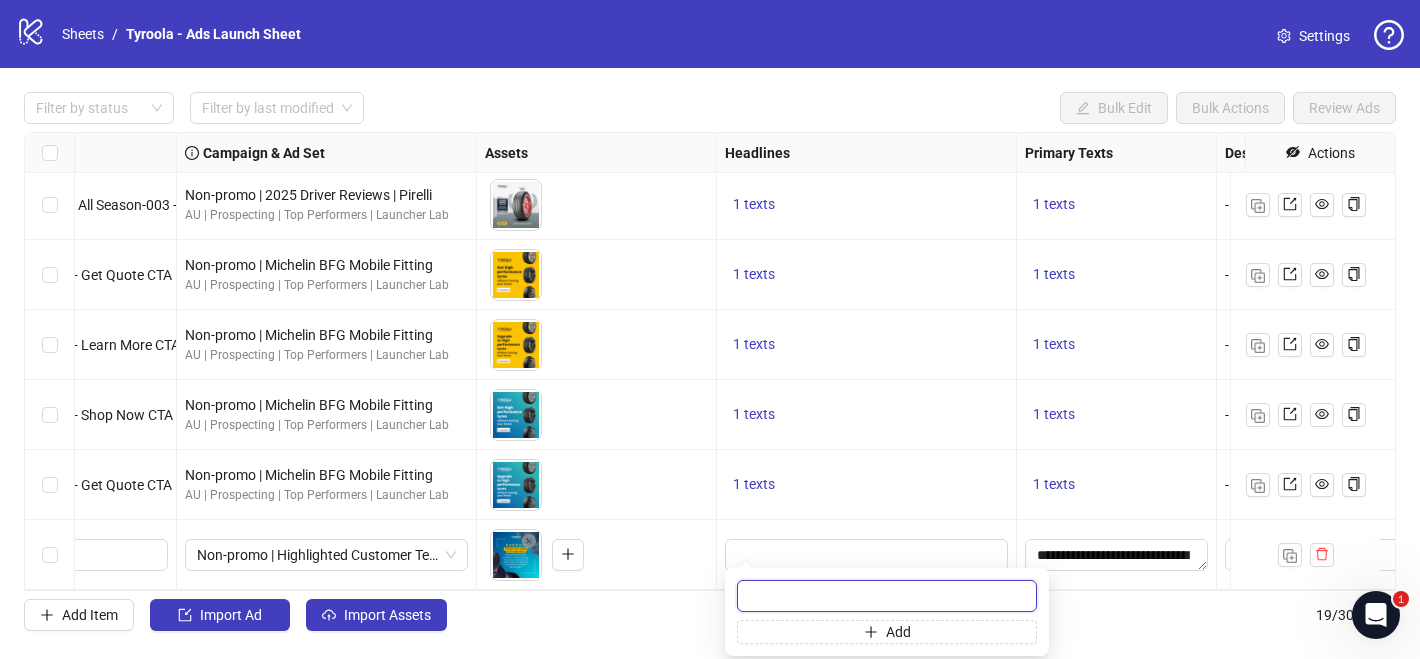 click at bounding box center [887, 596] 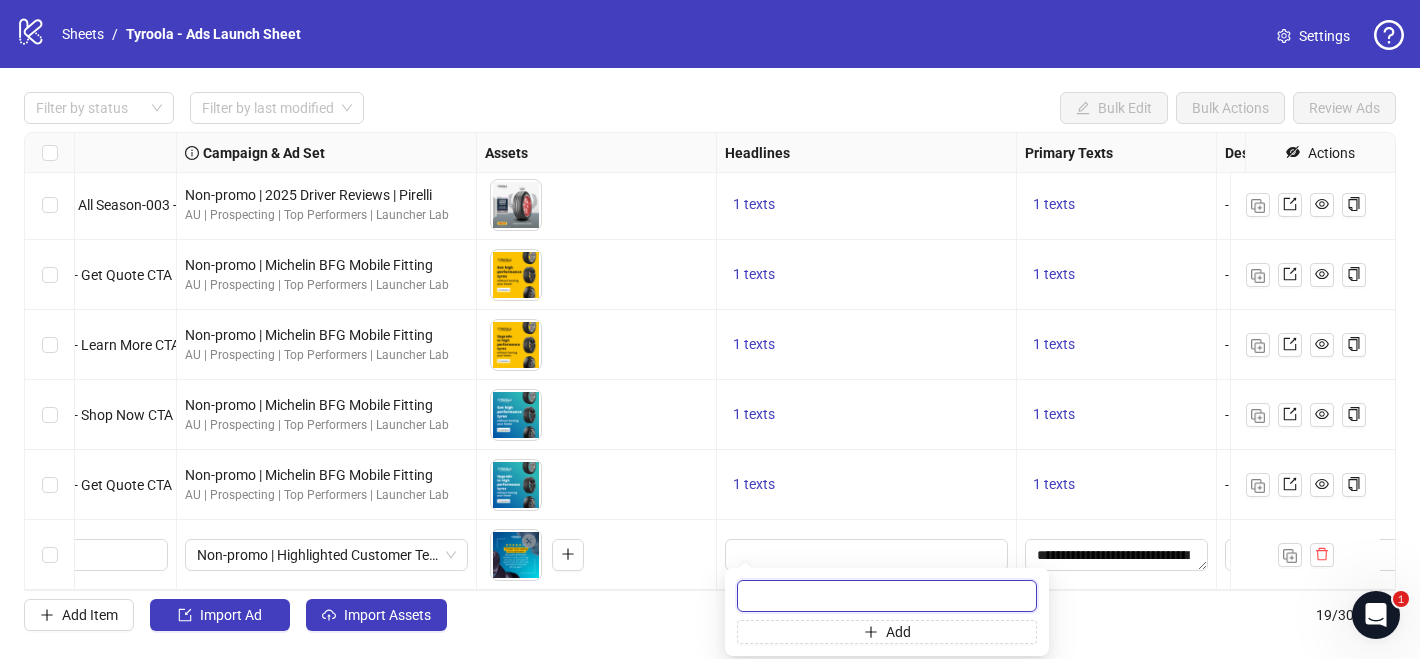 paste on "**********" 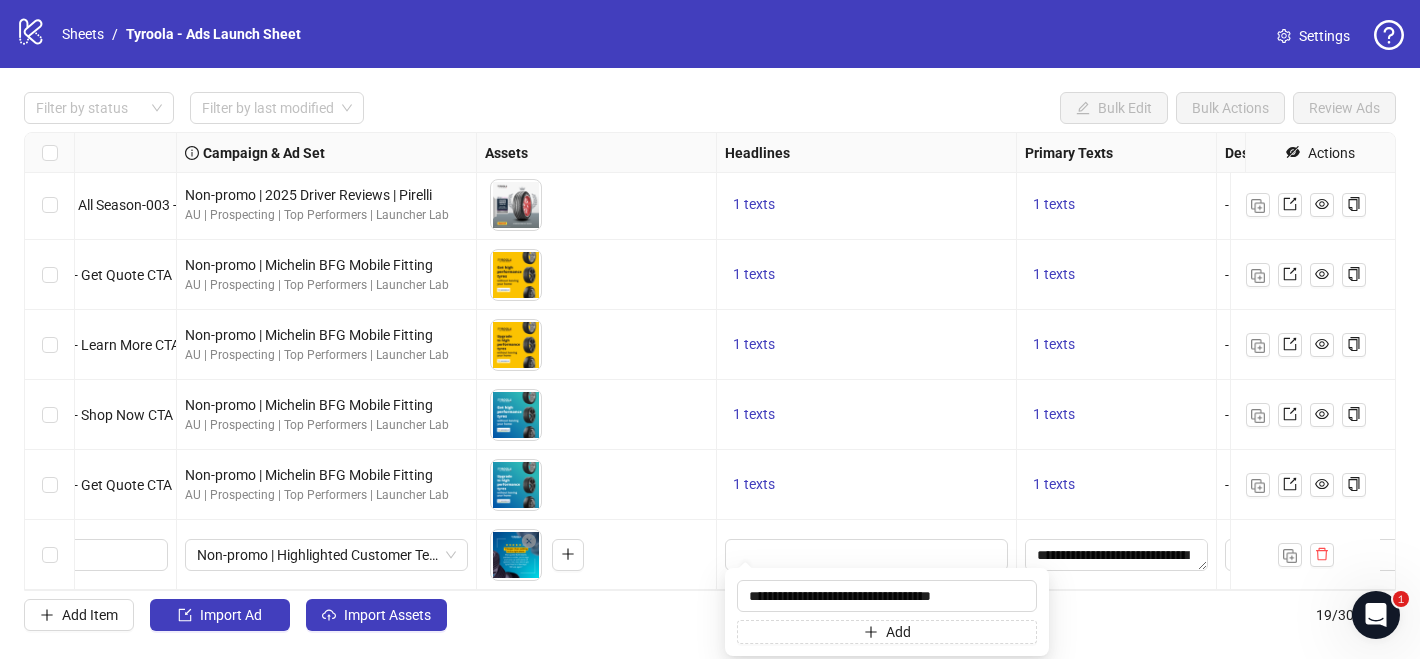 click on "Add Item Import Ad Import Assets  No Ads are ready to be reviewed. 19 / 300  items" at bounding box center [710, 615] 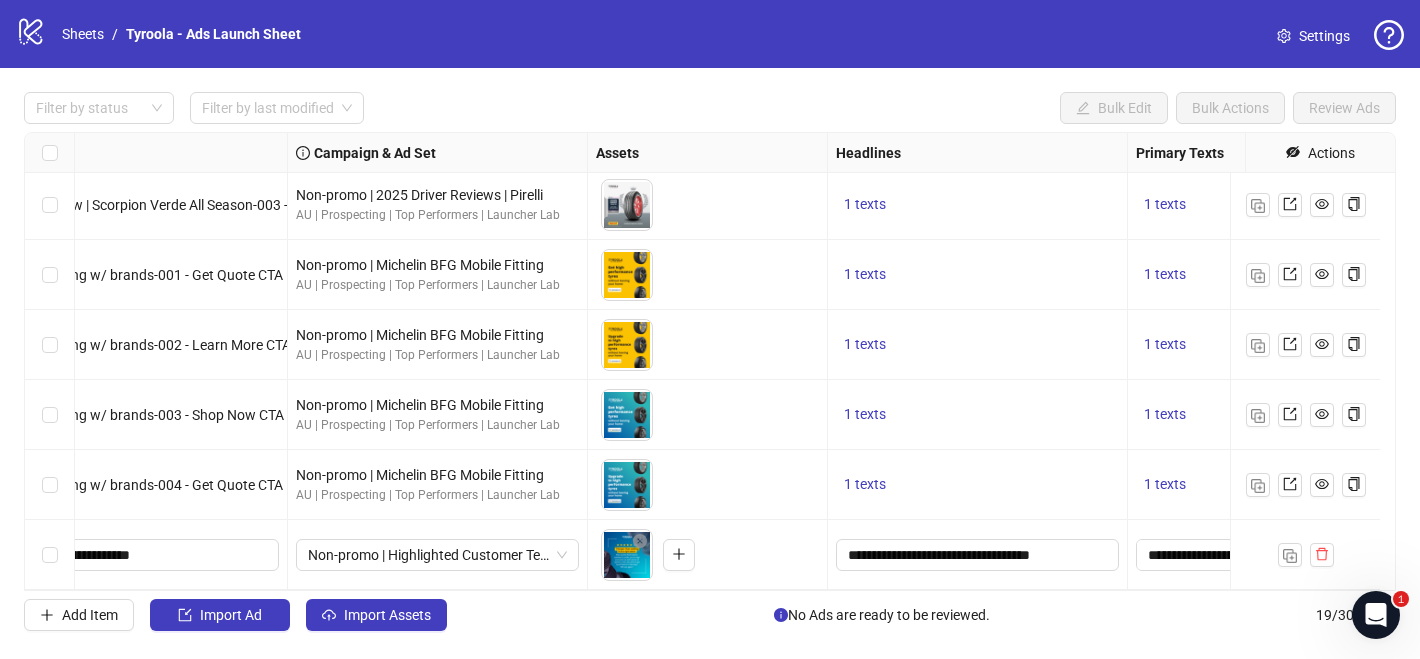 scroll, scrollTop: 928, scrollLeft: 1915, axis: both 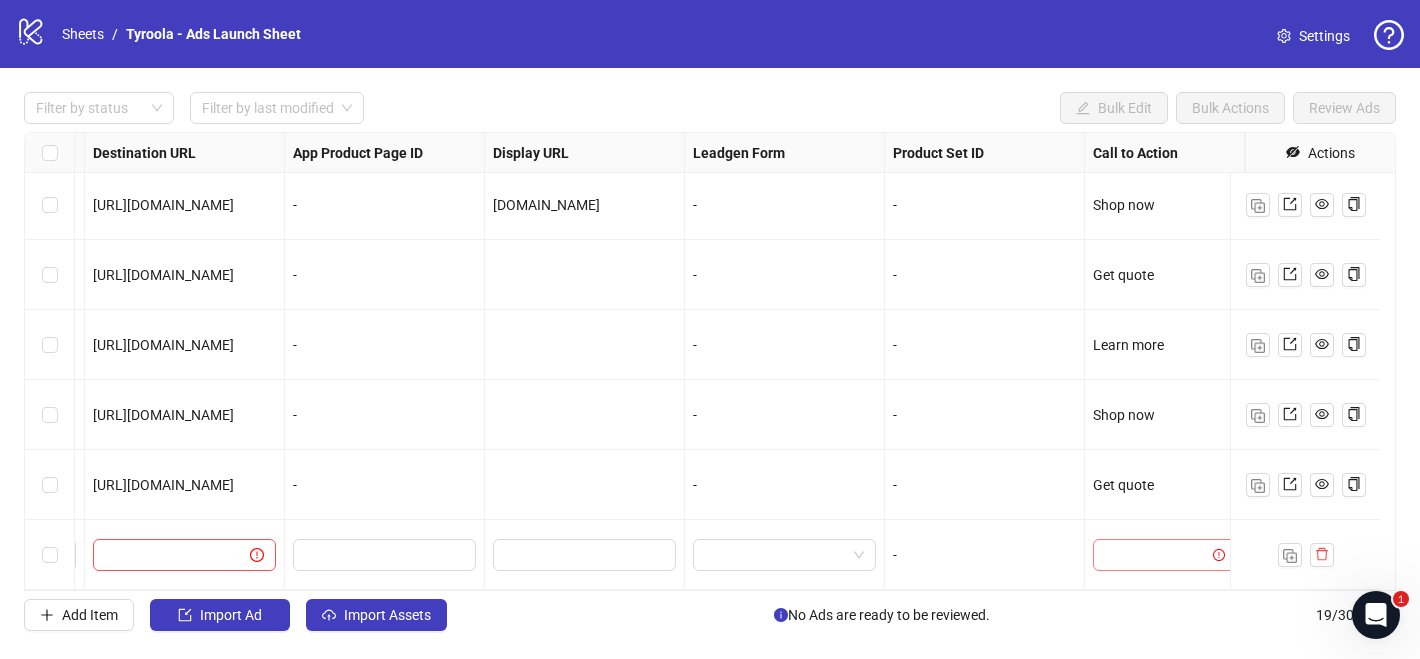 click at bounding box center (1155, 555) 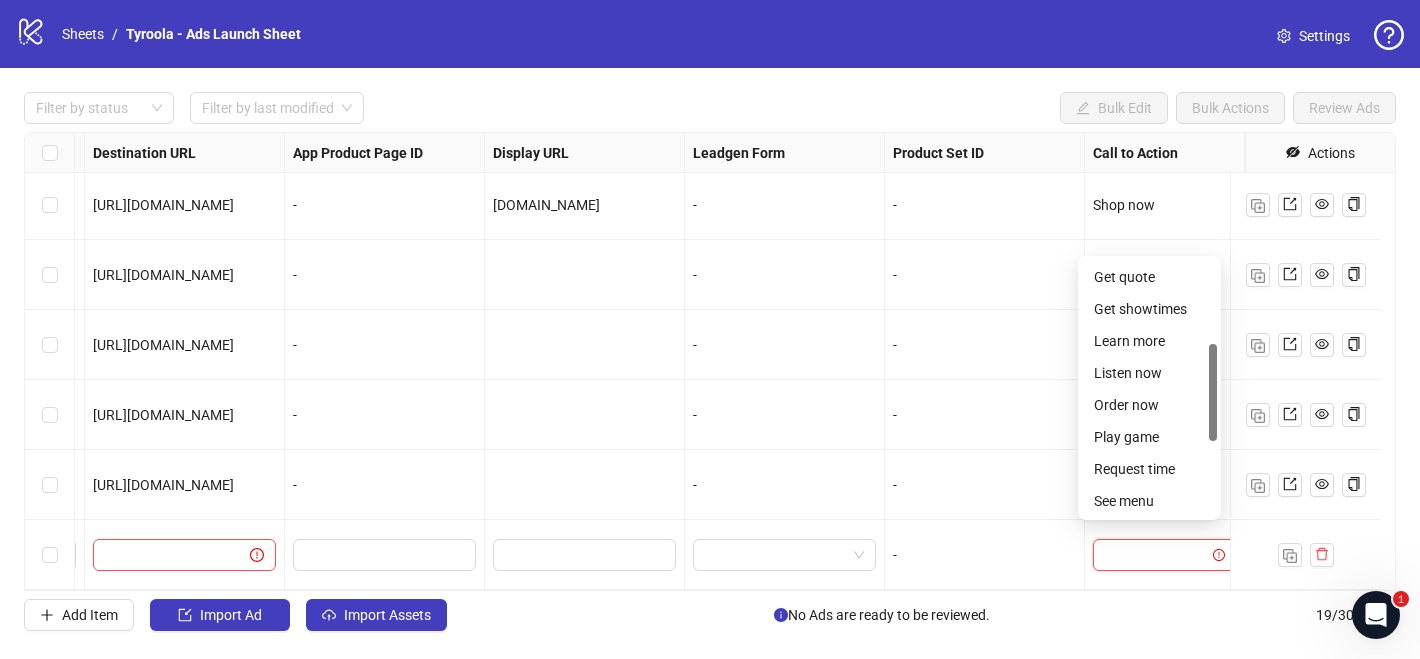 scroll, scrollTop: 219, scrollLeft: 0, axis: vertical 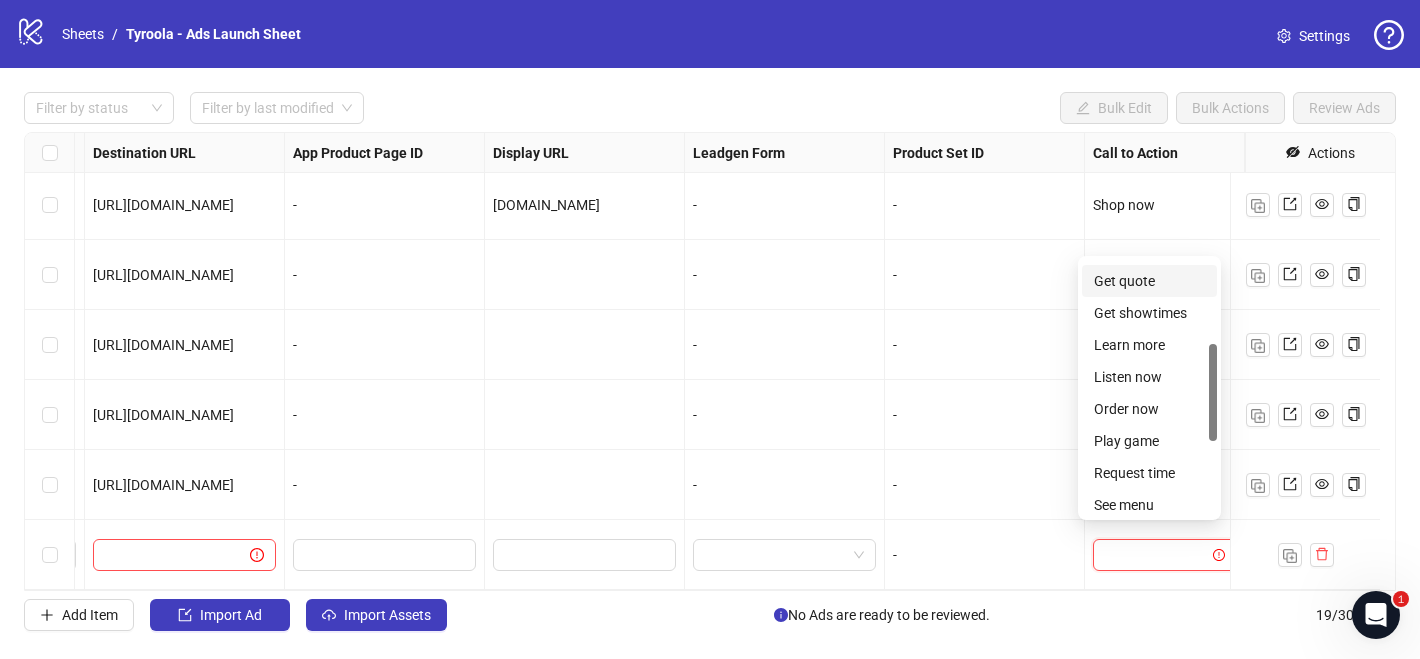 click on "Get quote" at bounding box center [1149, 281] 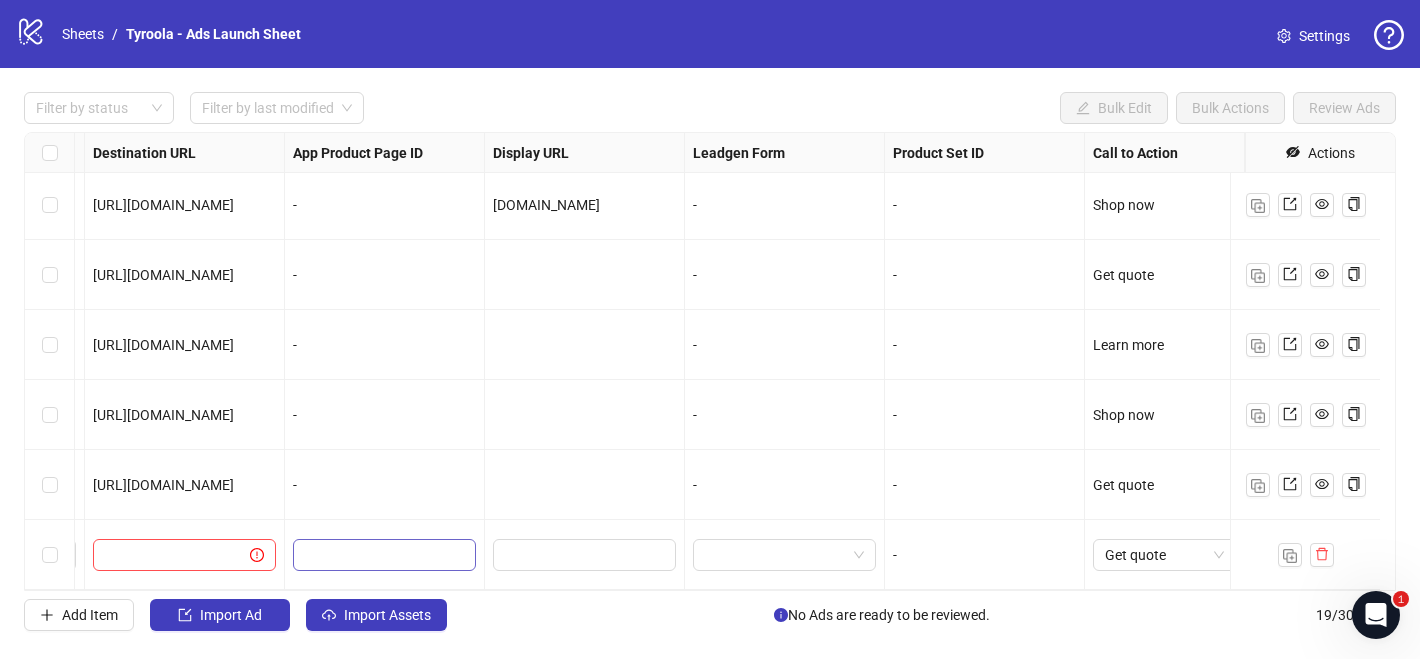 click at bounding box center (384, 555) 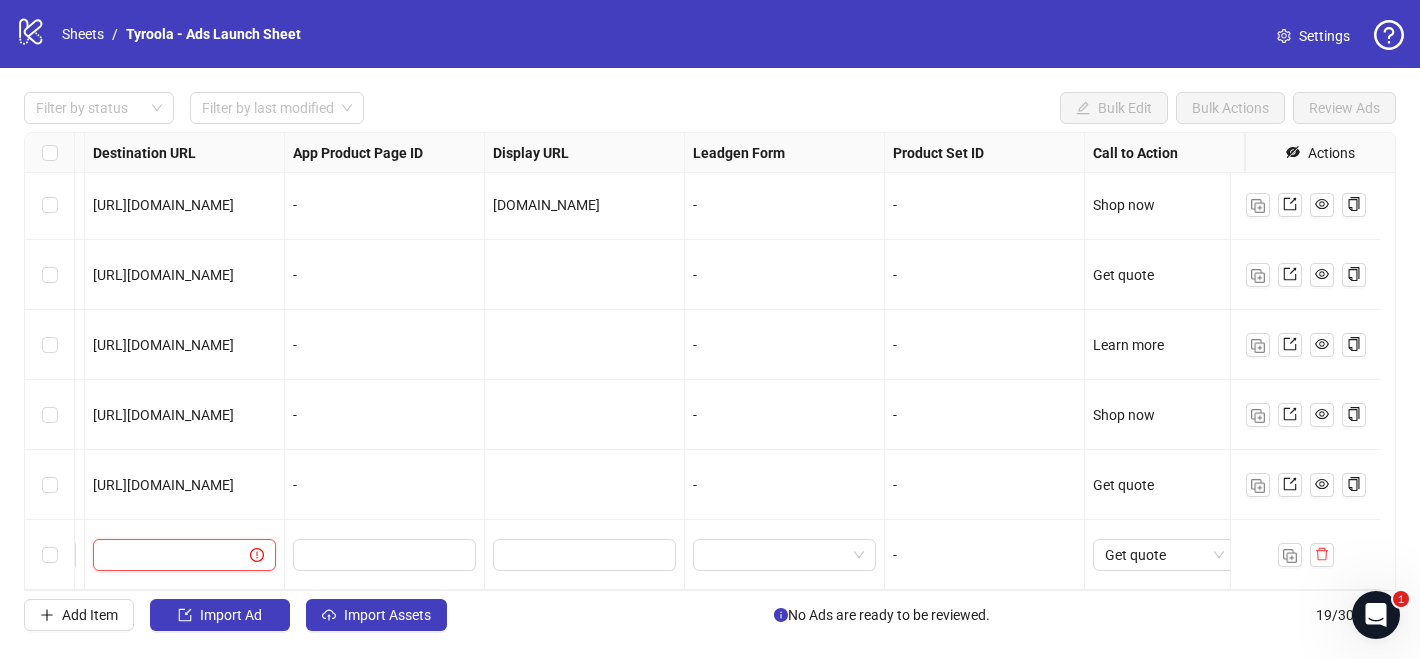 click at bounding box center (163, 555) 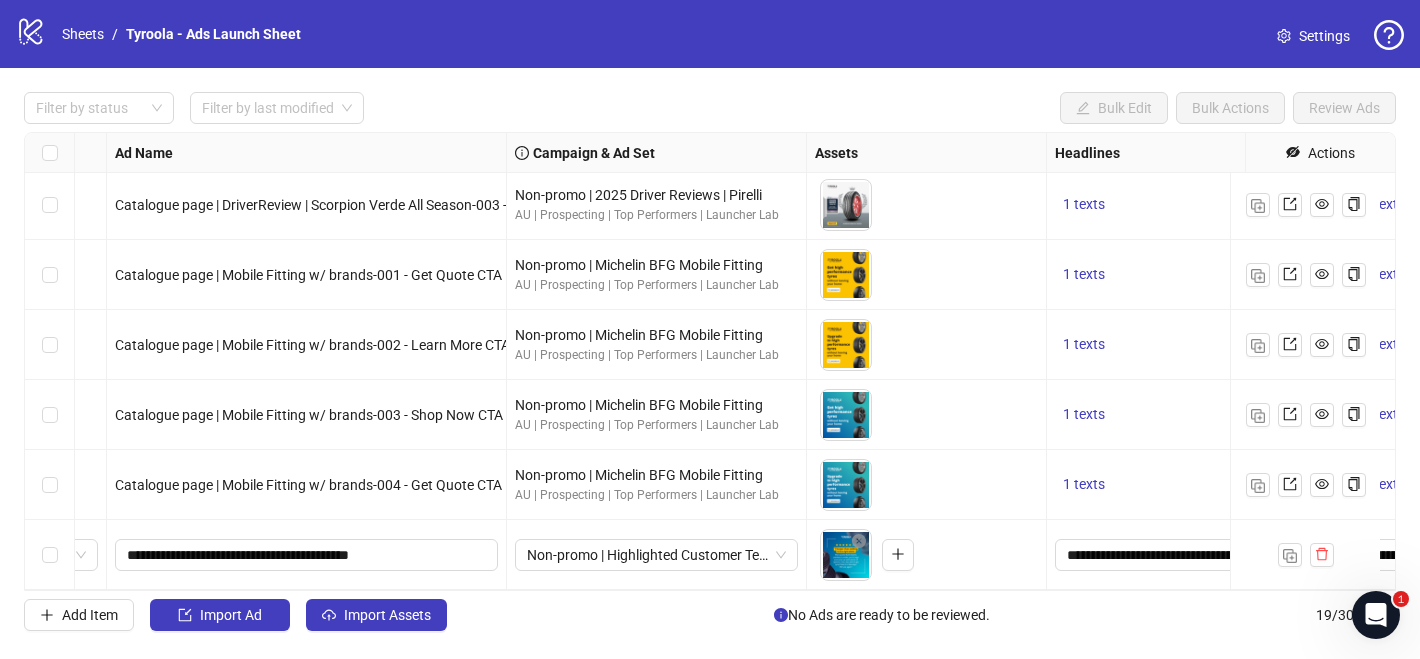 scroll, scrollTop: 928, scrollLeft: 10, axis: both 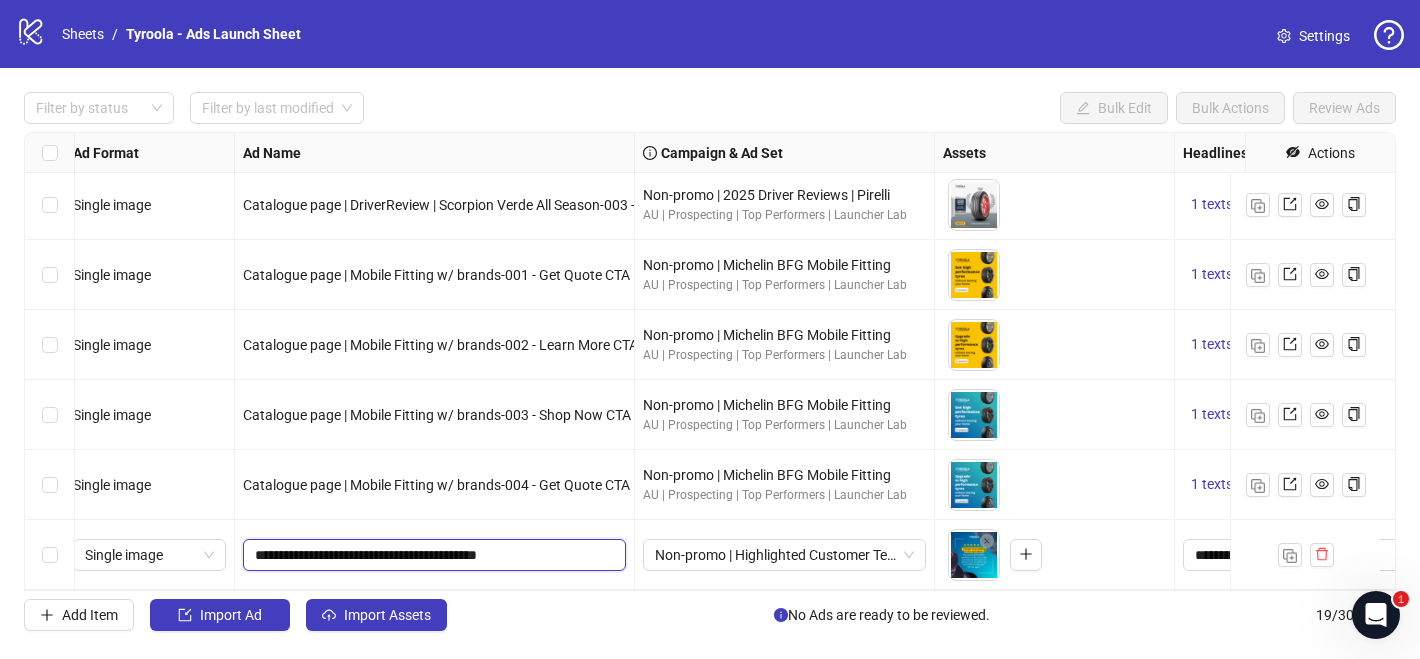 click on "**********" at bounding box center (432, 555) 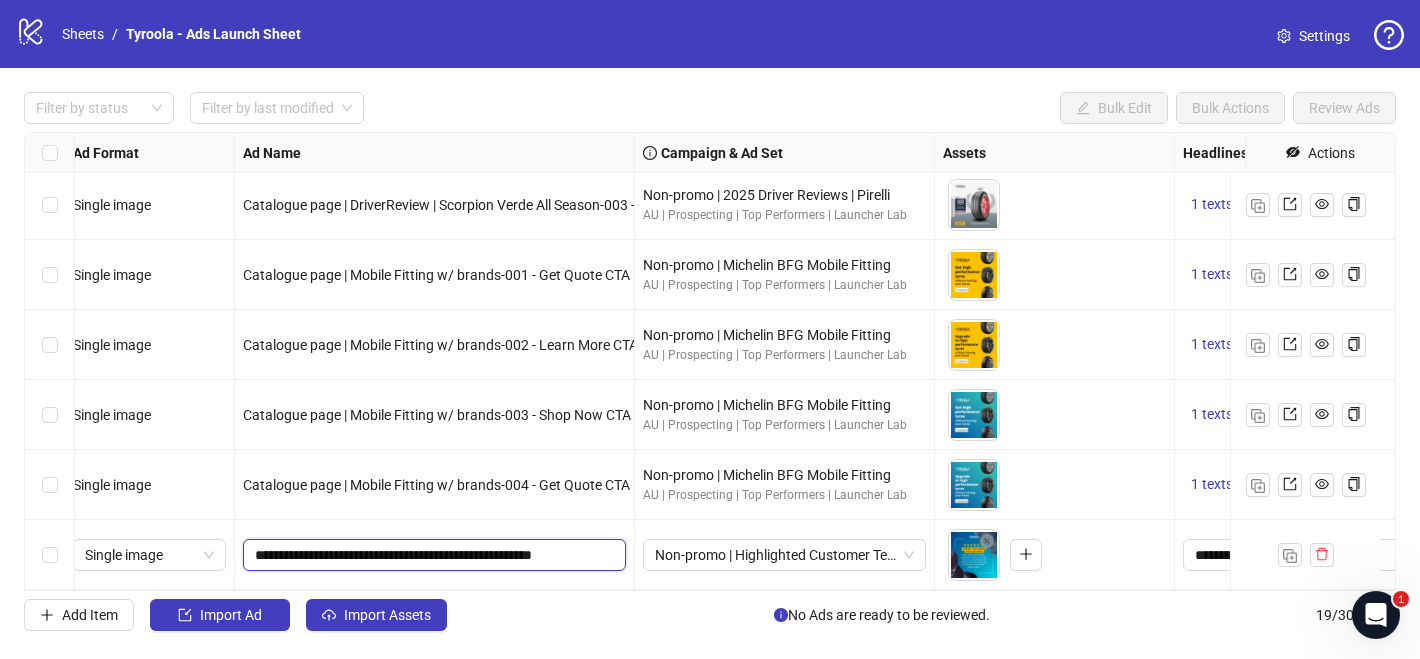 type on "**********" 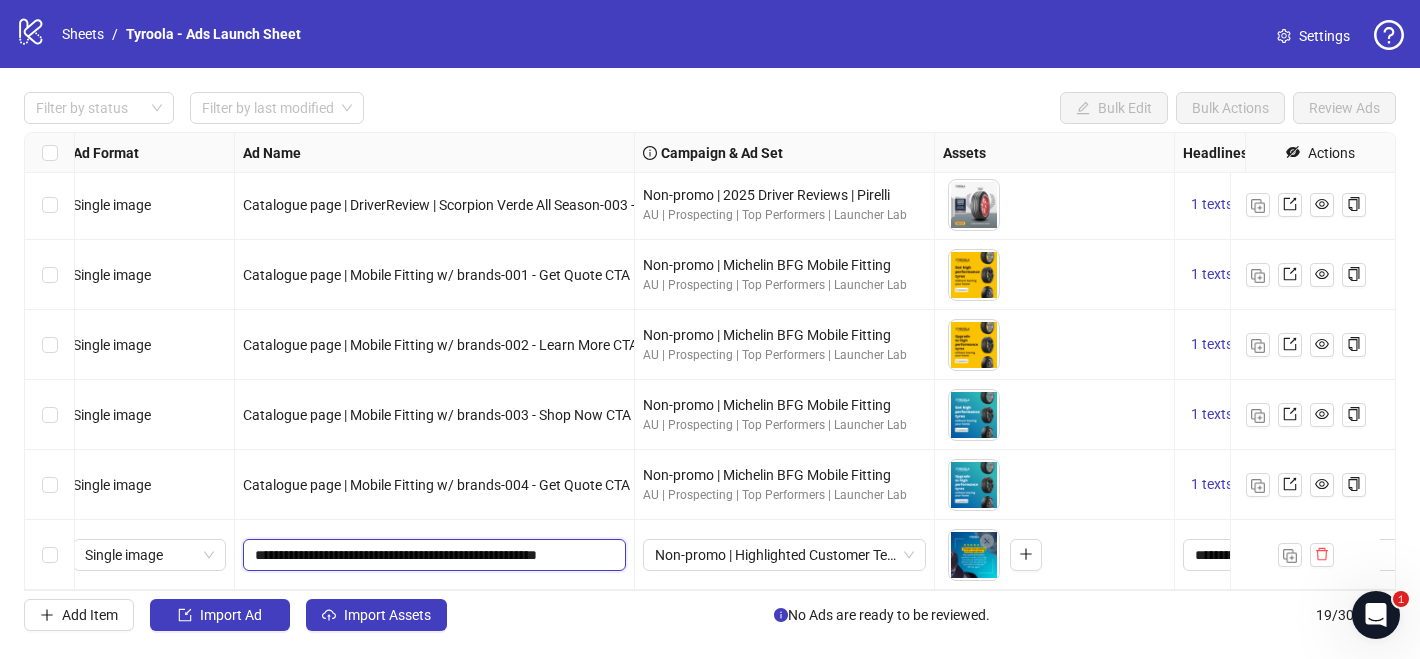 scroll, scrollTop: 0, scrollLeft: 8, axis: horizontal 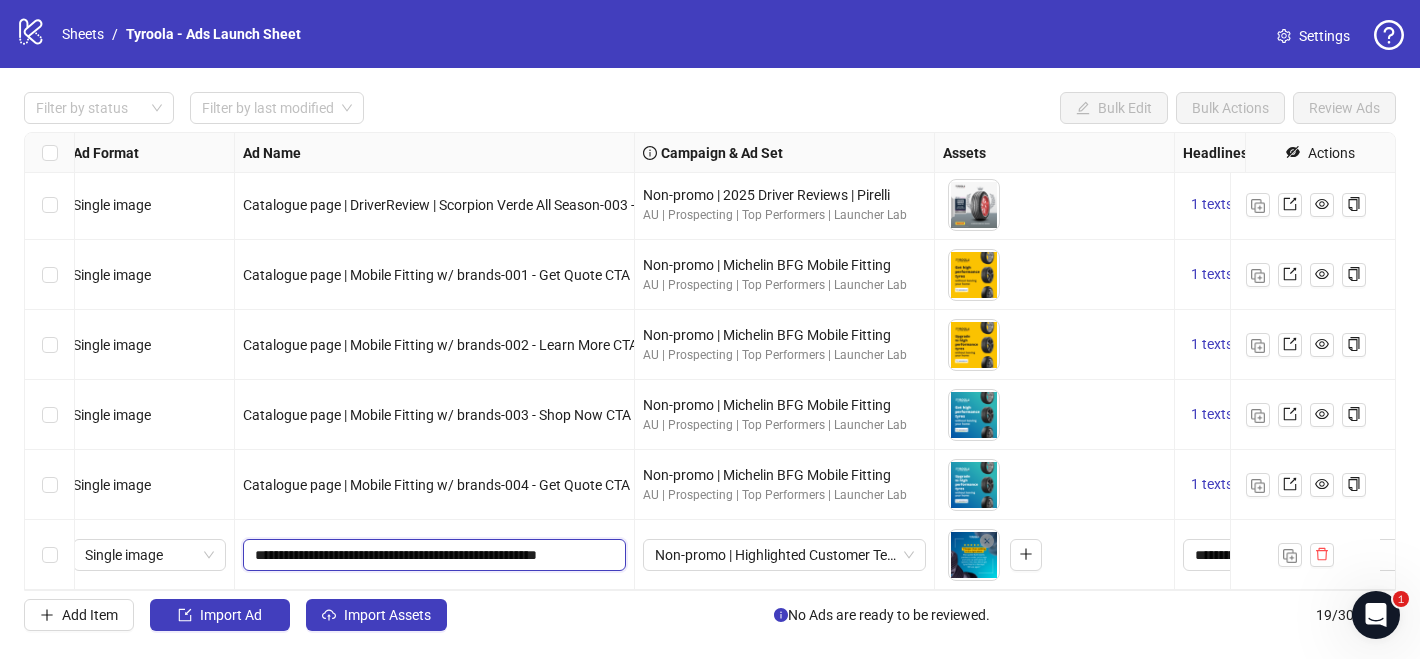 click on "**********" at bounding box center [432, 555] 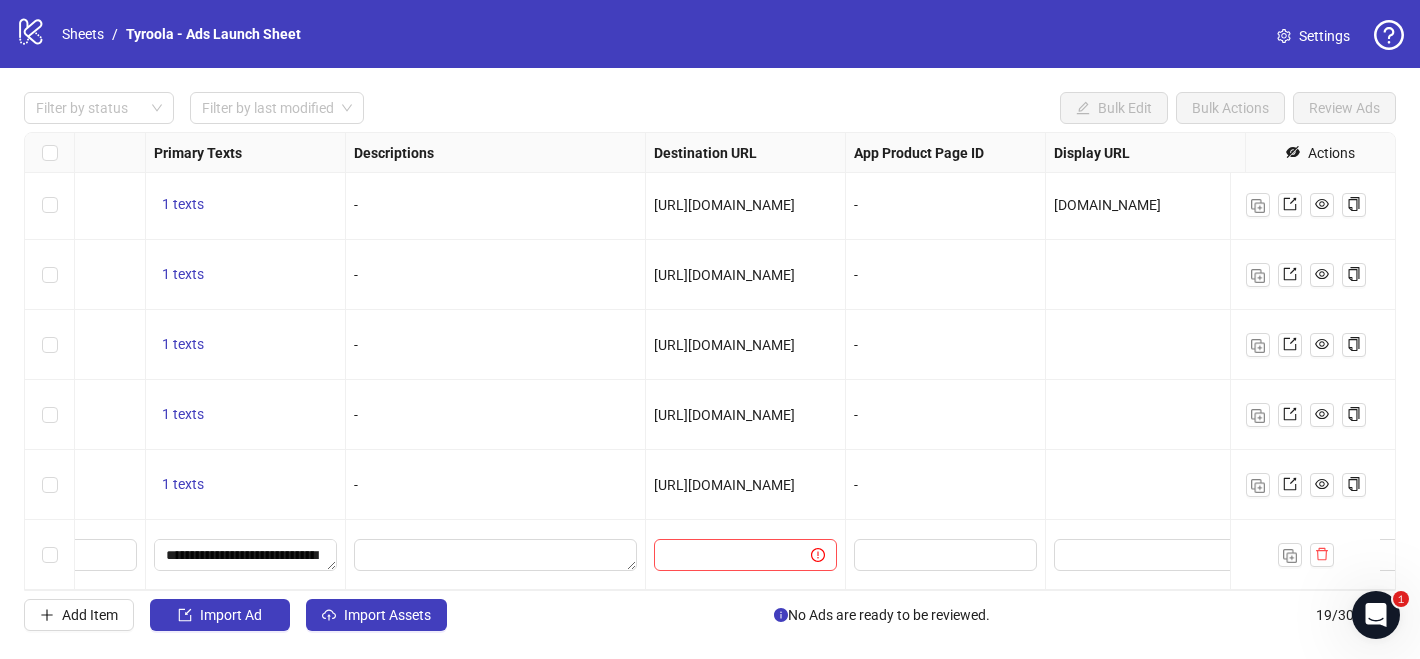 scroll, scrollTop: 928, scrollLeft: 1327, axis: both 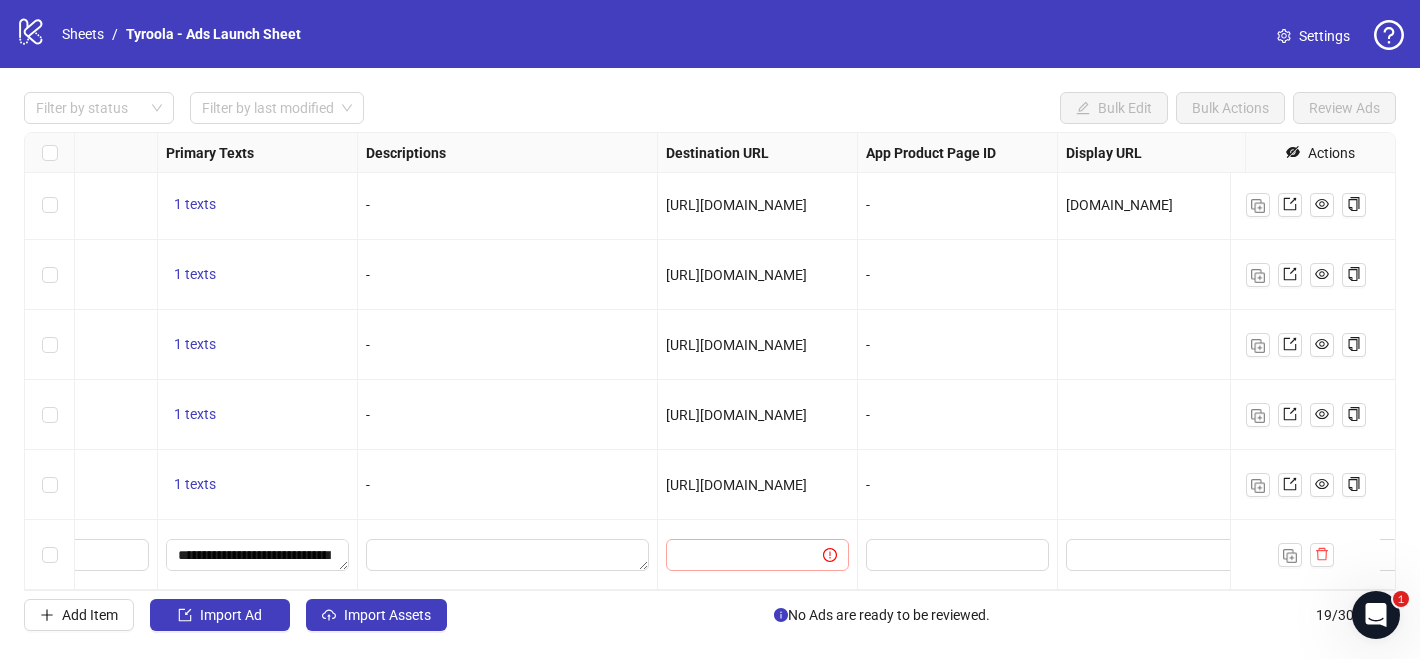 click at bounding box center [818, 555] 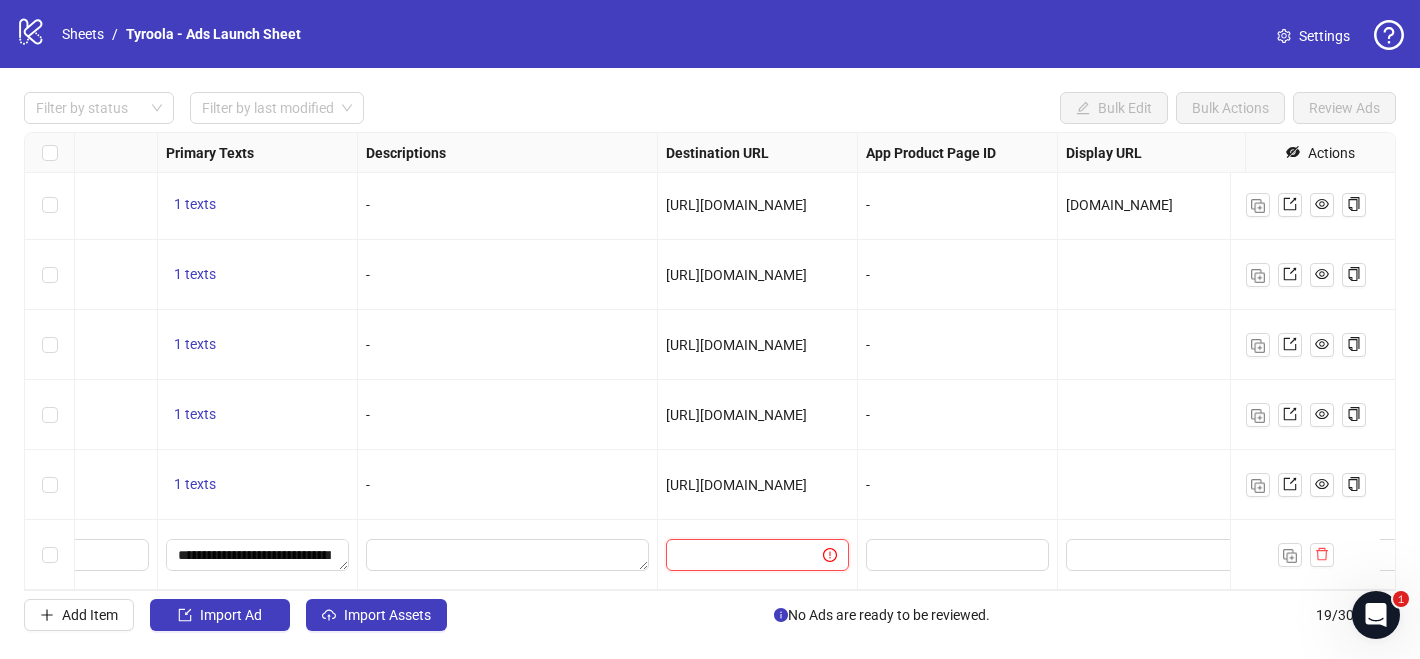 paste on "**********" 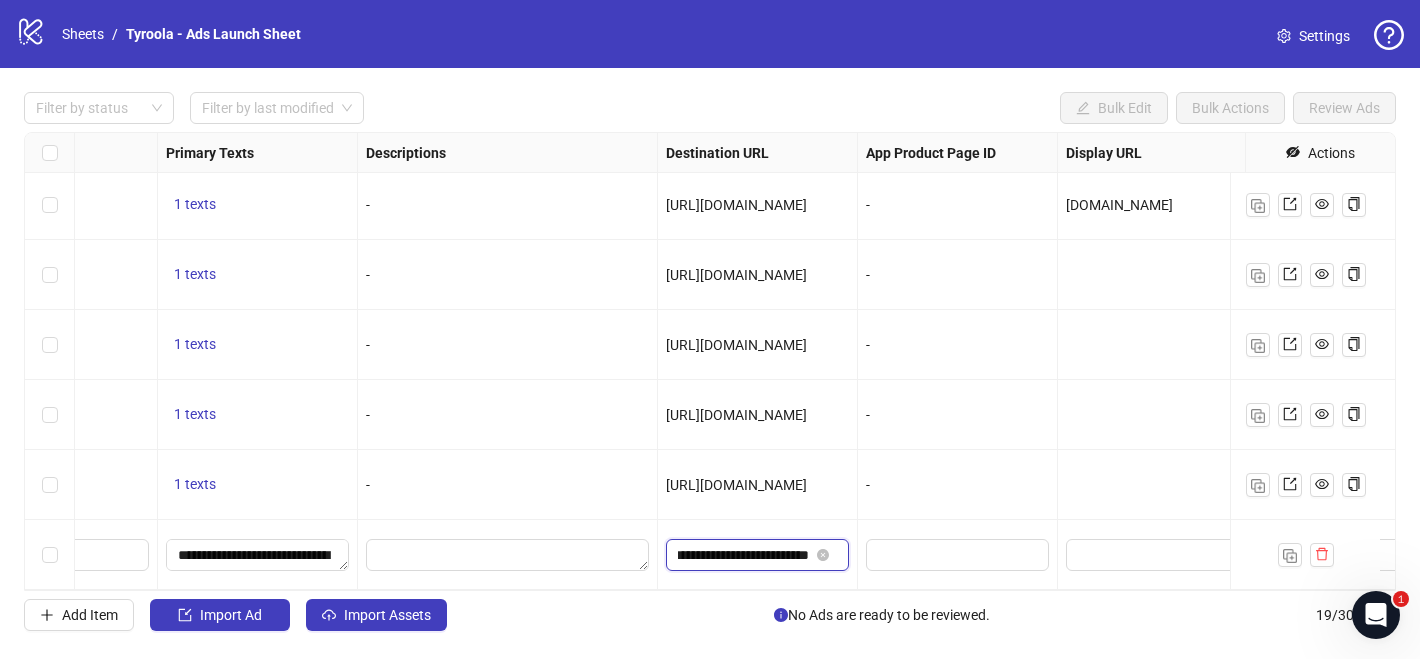 scroll, scrollTop: 0, scrollLeft: 0, axis: both 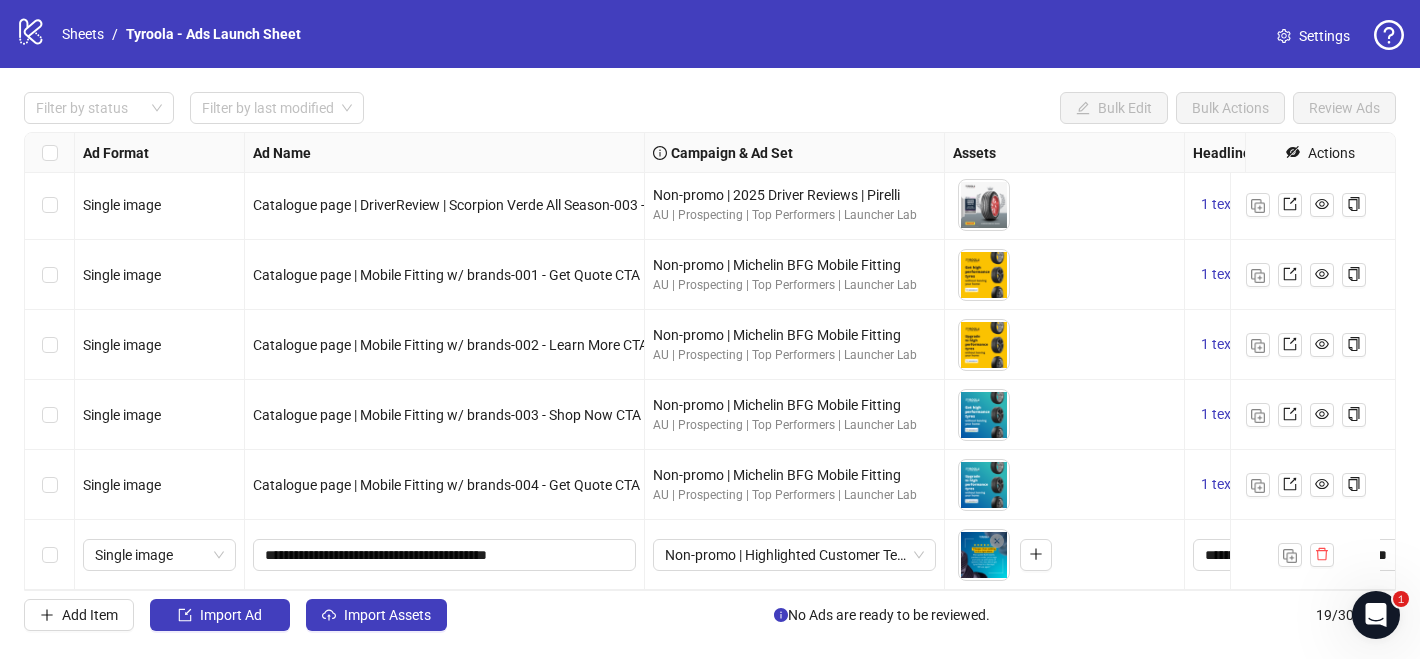 click at bounding box center (50, 555) 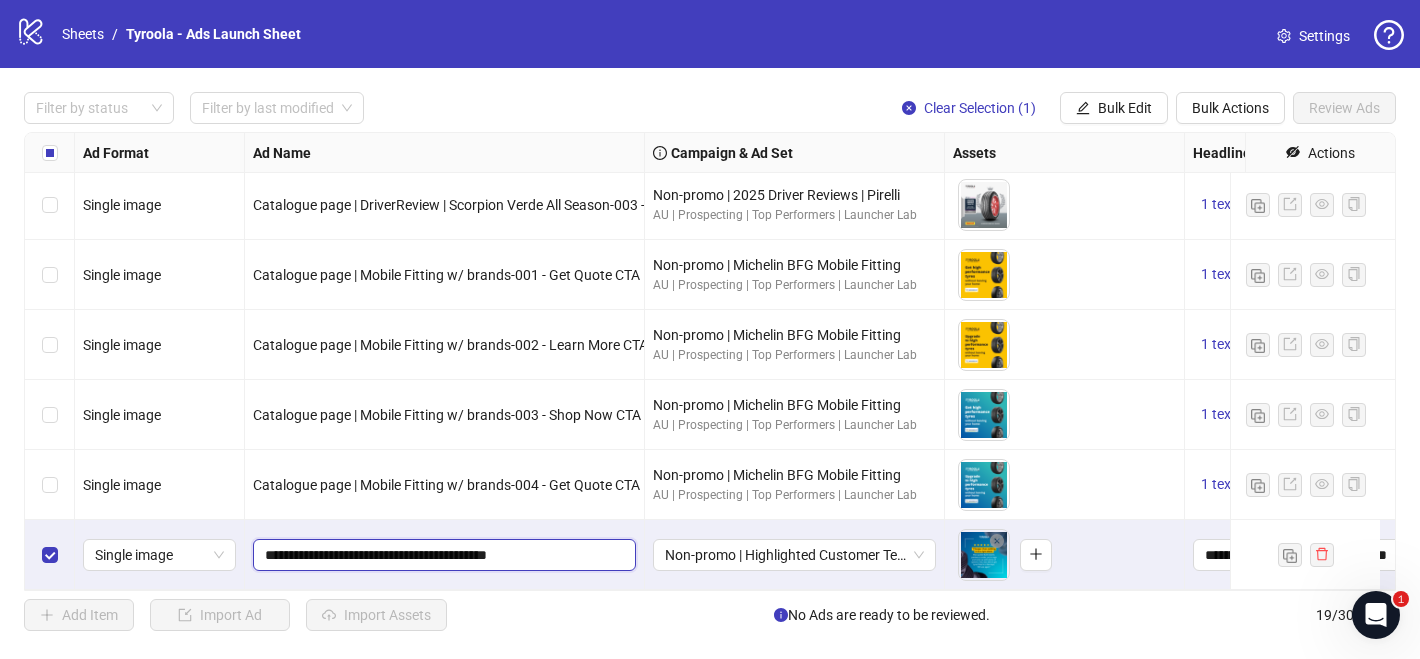 click on "**********" at bounding box center (442, 555) 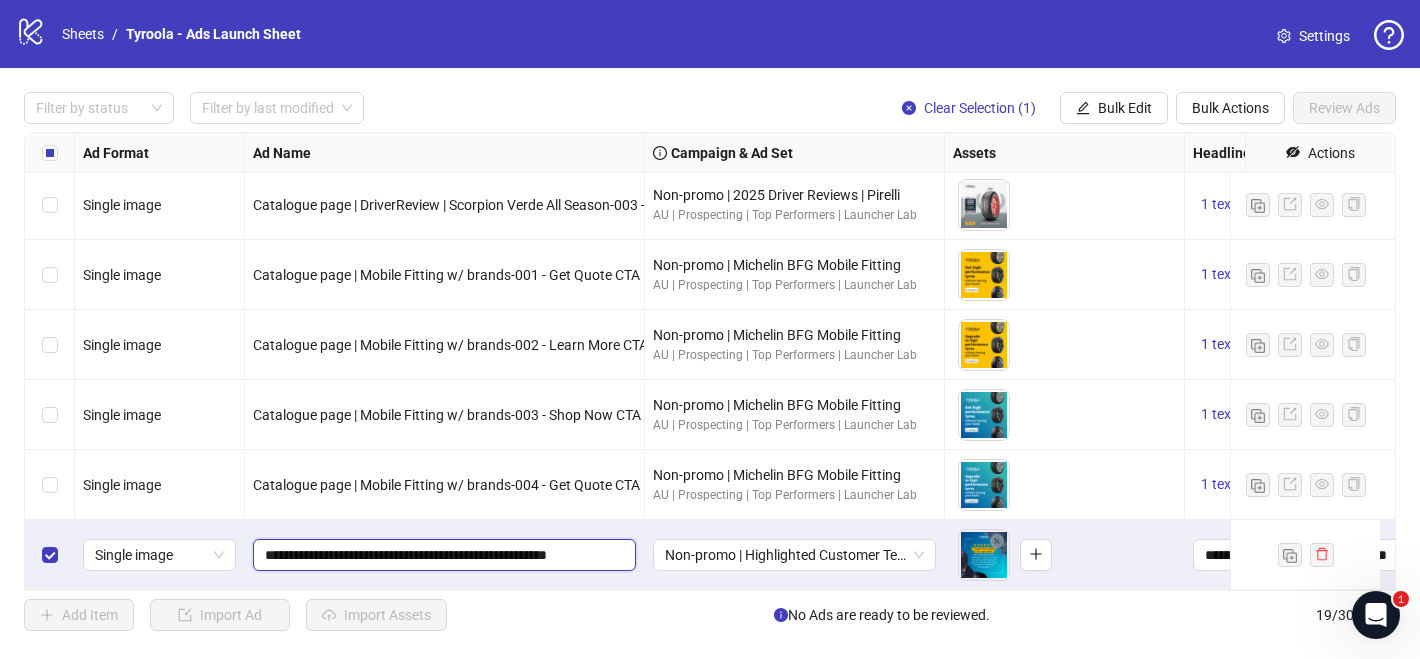 scroll, scrollTop: 0, scrollLeft: 8, axis: horizontal 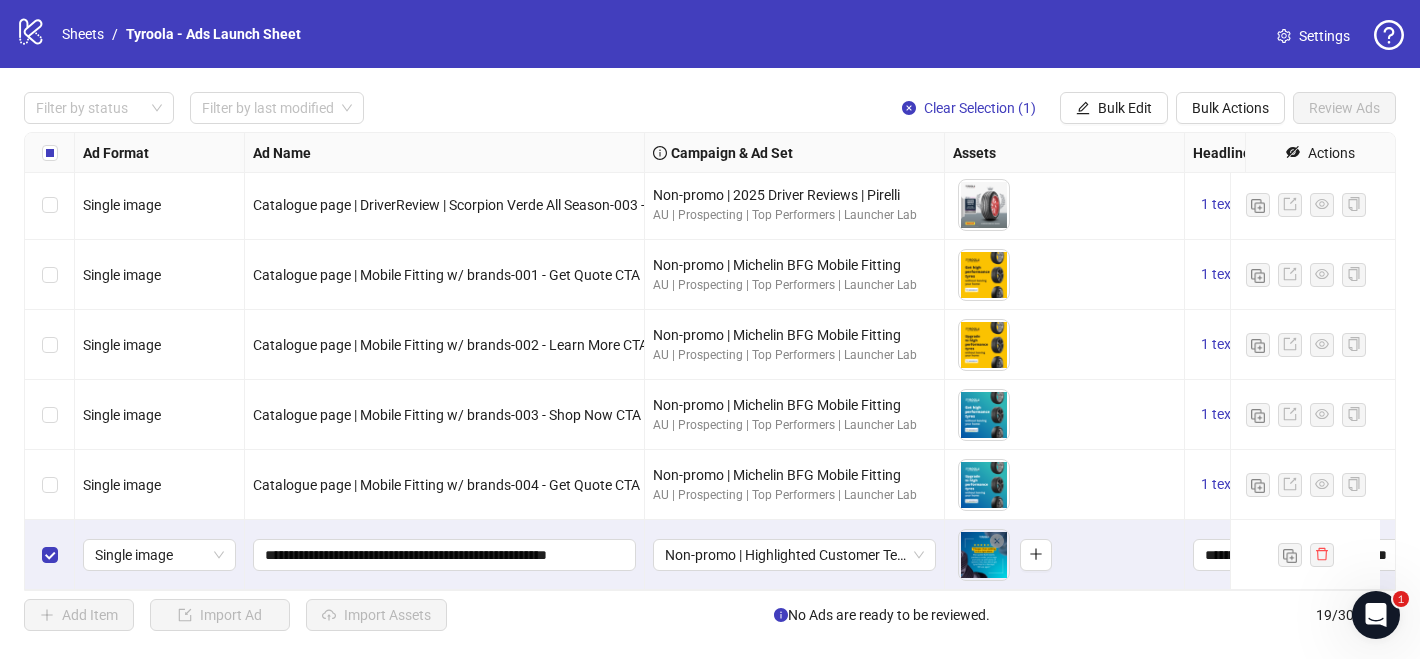 click on "**********" at bounding box center [445, 555] 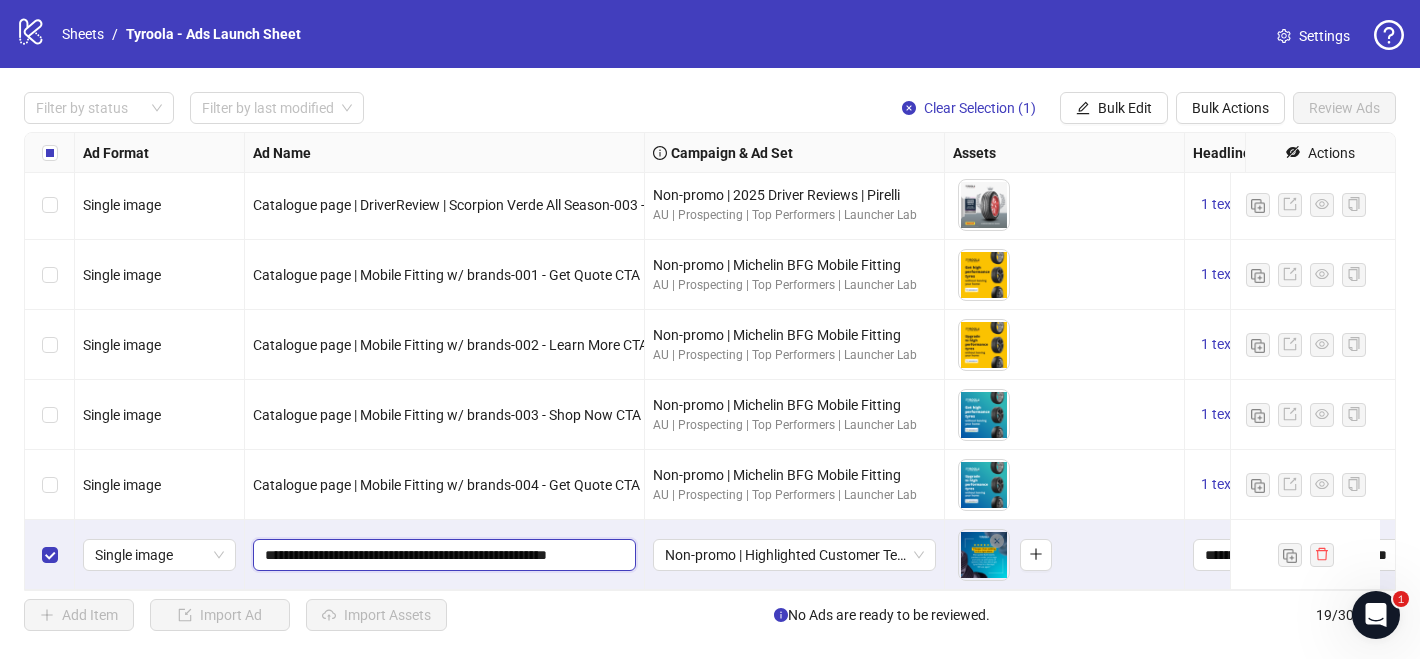 click on "**********" at bounding box center (442, 555) 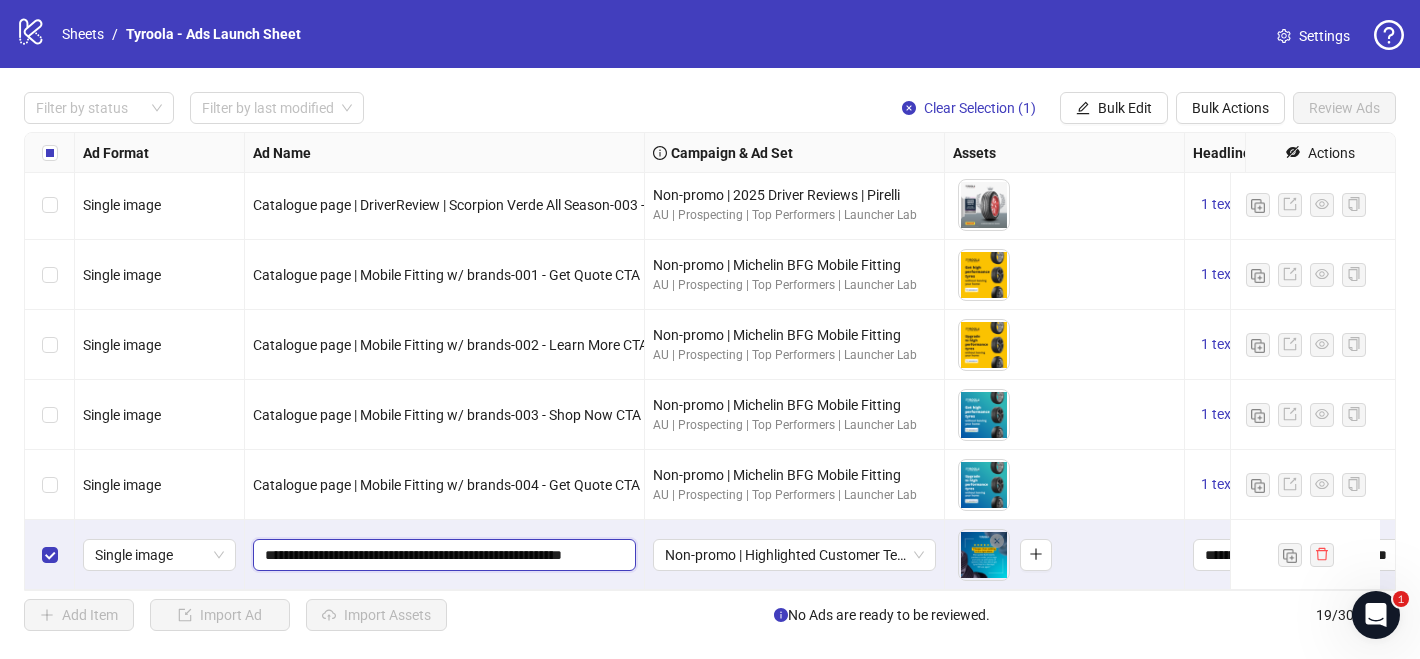 type on "**********" 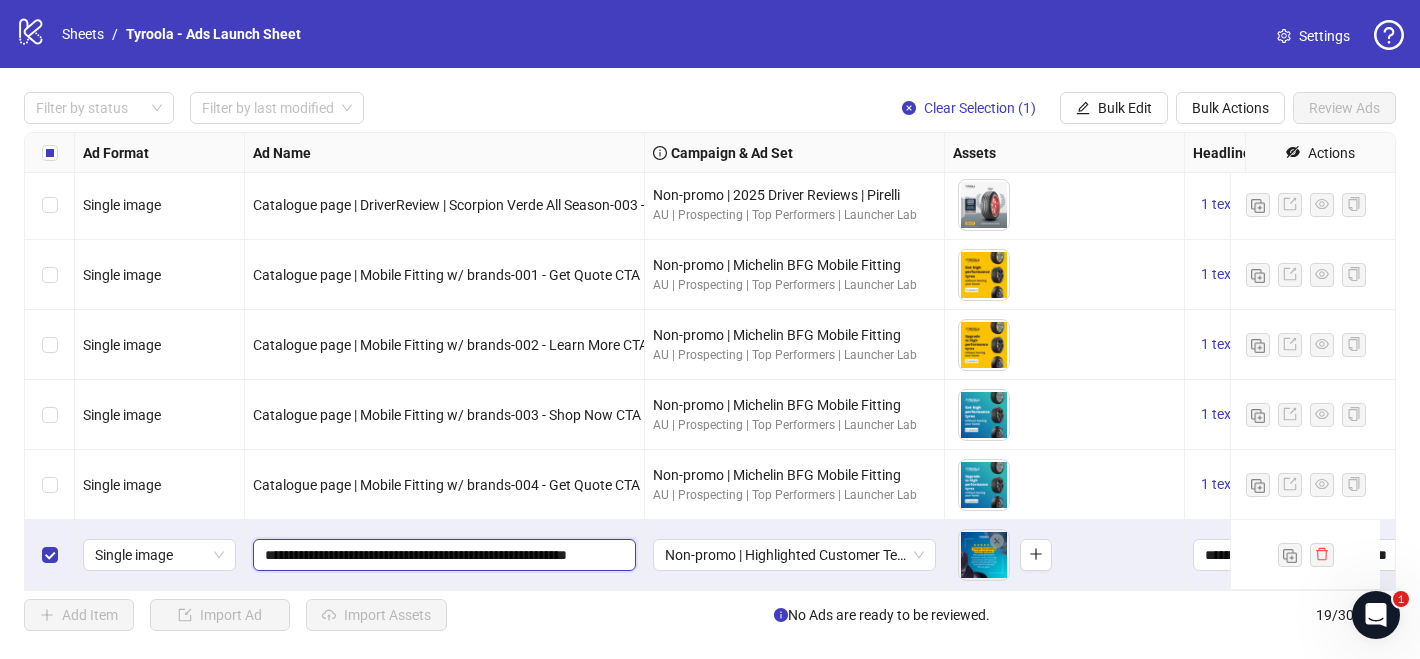 scroll, scrollTop: 0, scrollLeft: 38, axis: horizontal 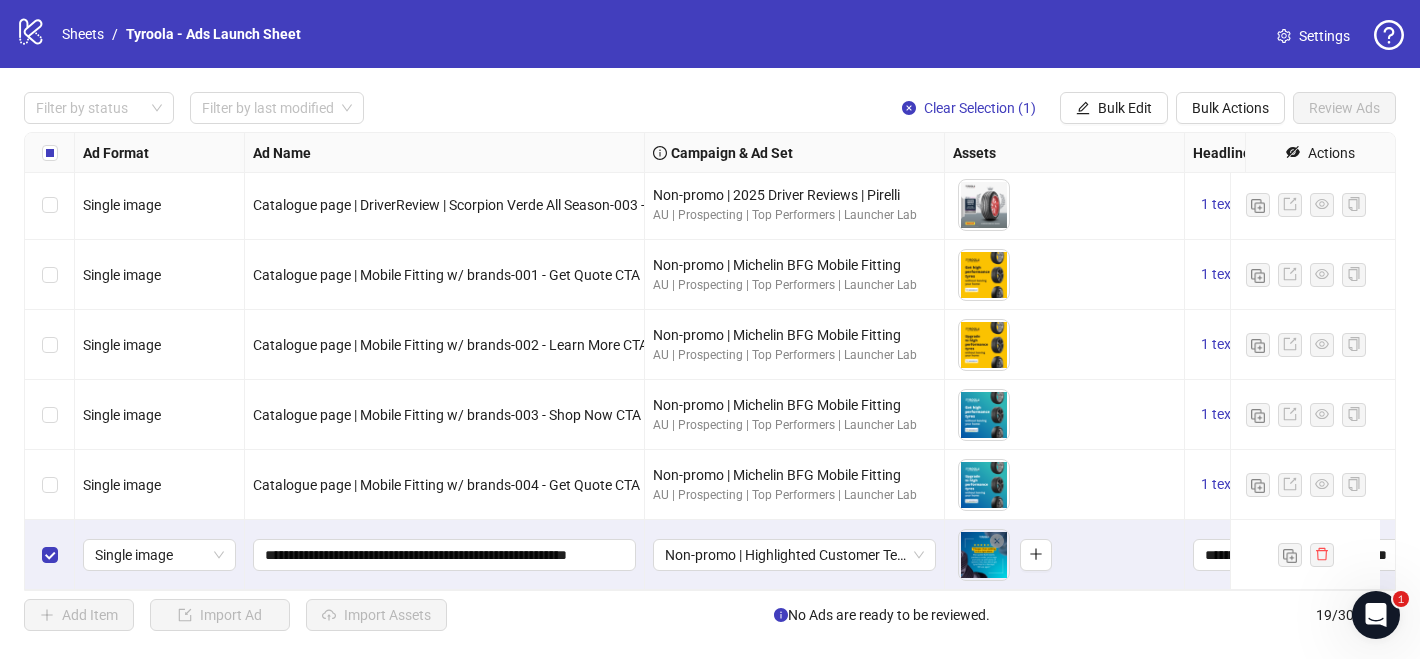 click on "**********" at bounding box center (445, 555) 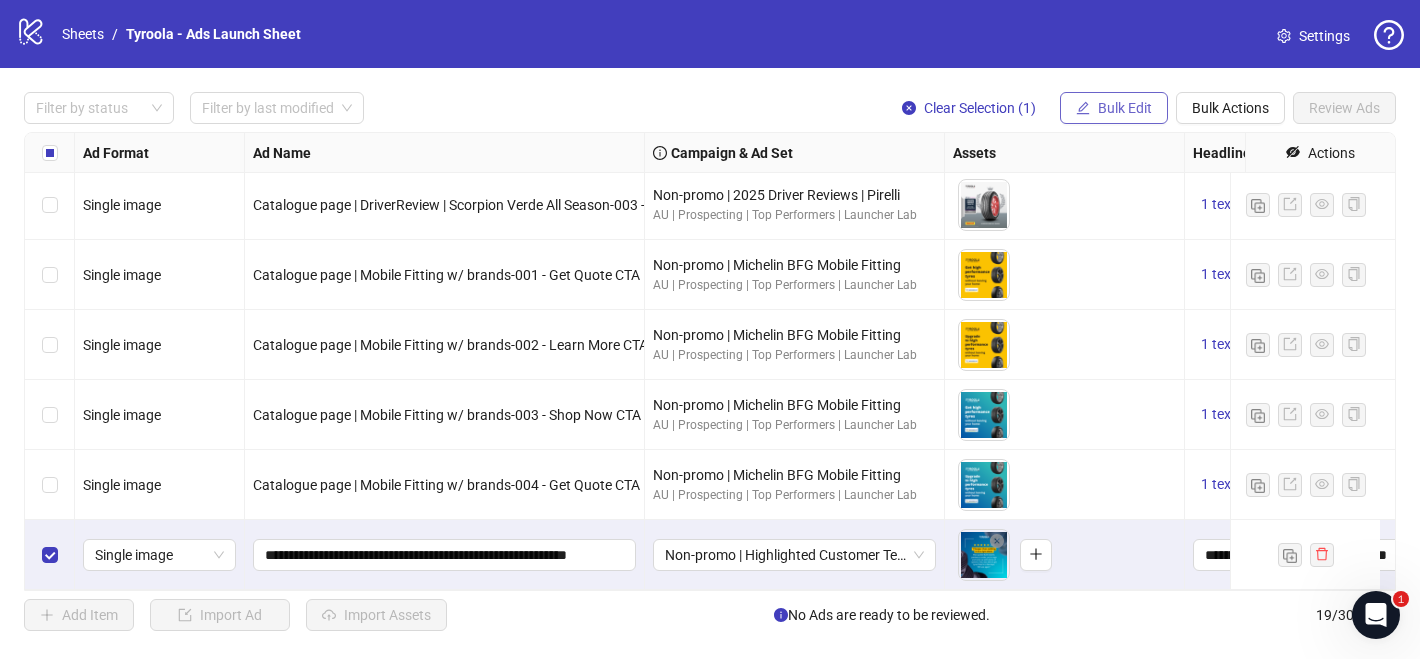 click on "Bulk Edit" at bounding box center (1125, 108) 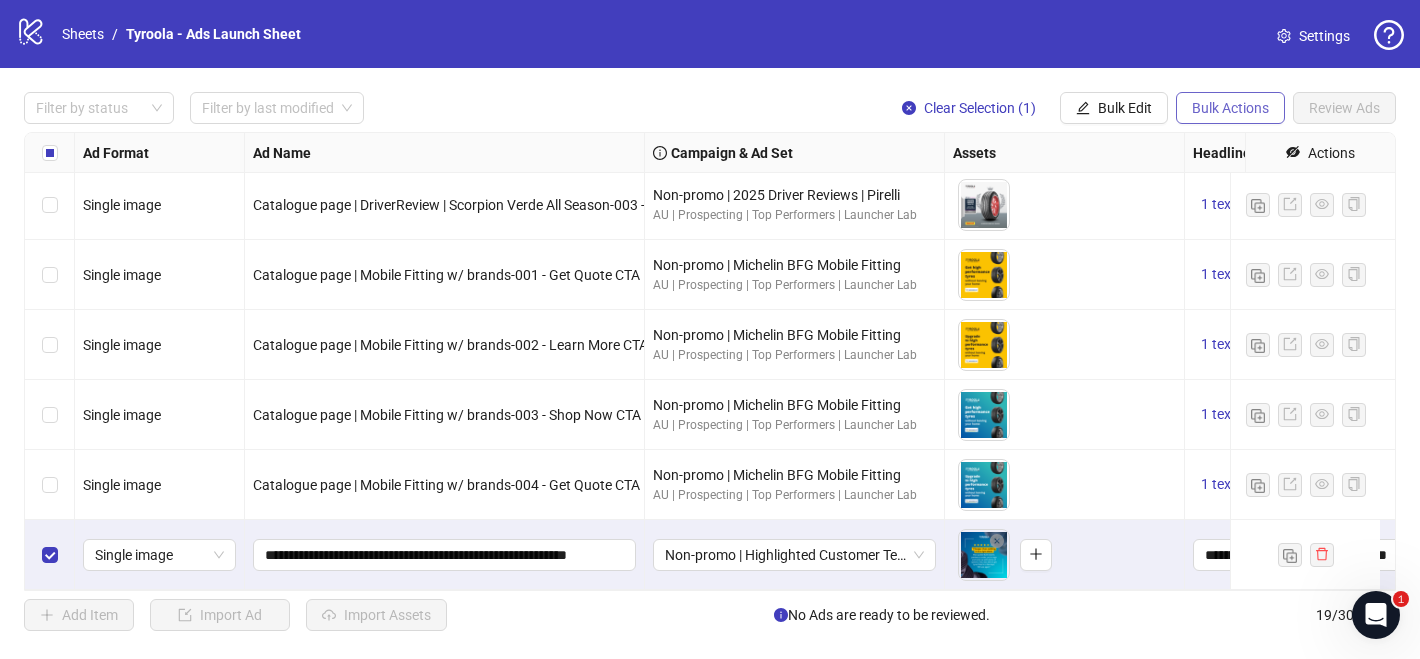 click on "Bulk Actions" at bounding box center (1230, 108) 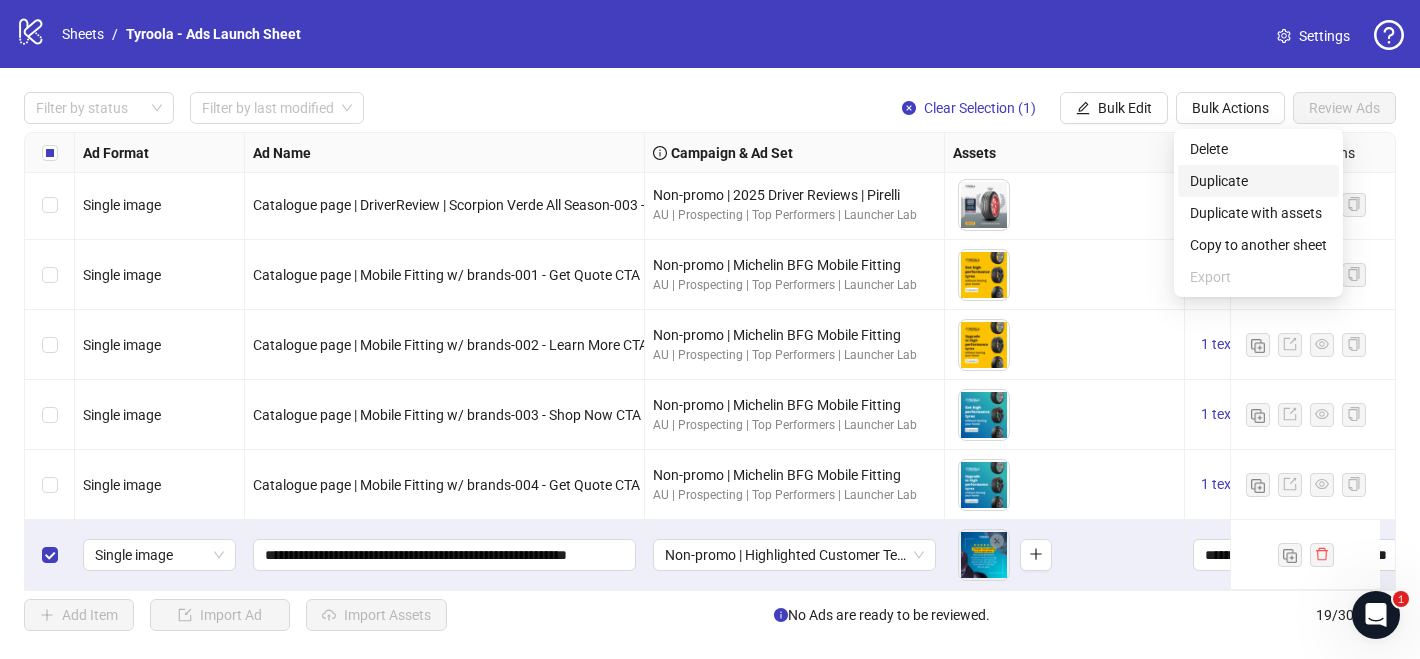 click on "Duplicate" at bounding box center (1258, 181) 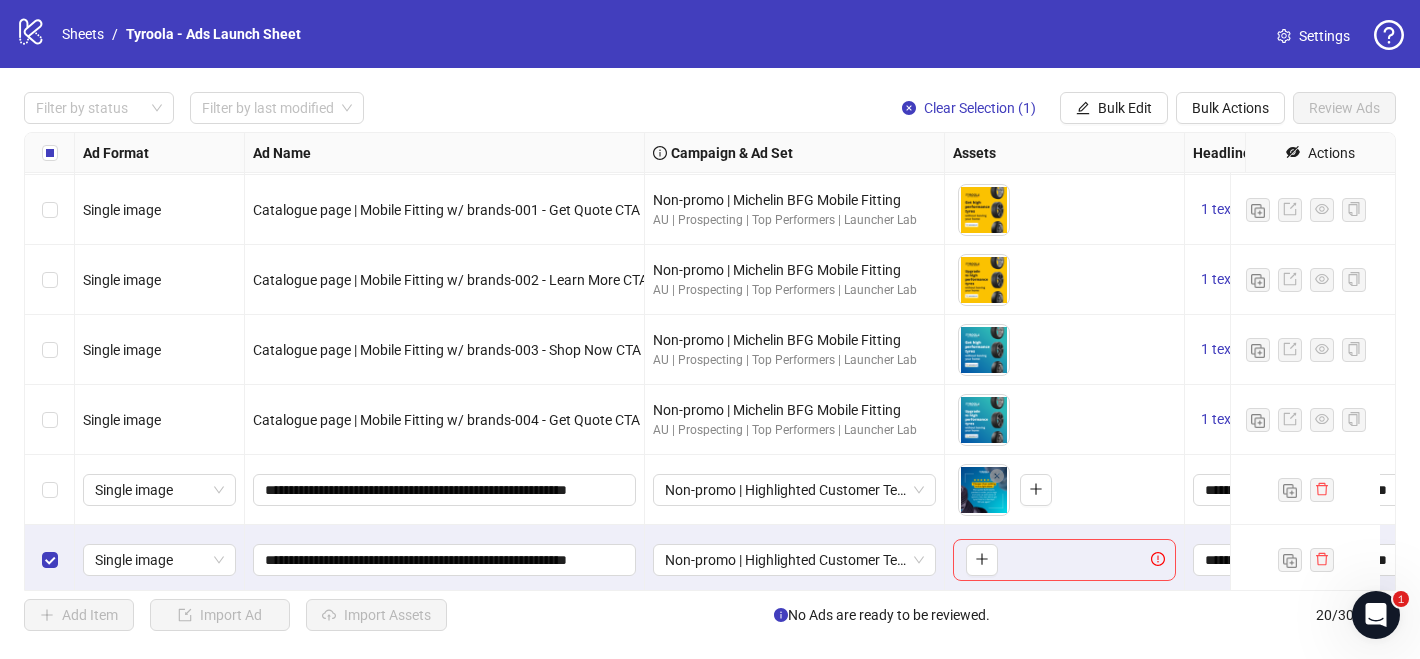 scroll, scrollTop: 998, scrollLeft: 0, axis: vertical 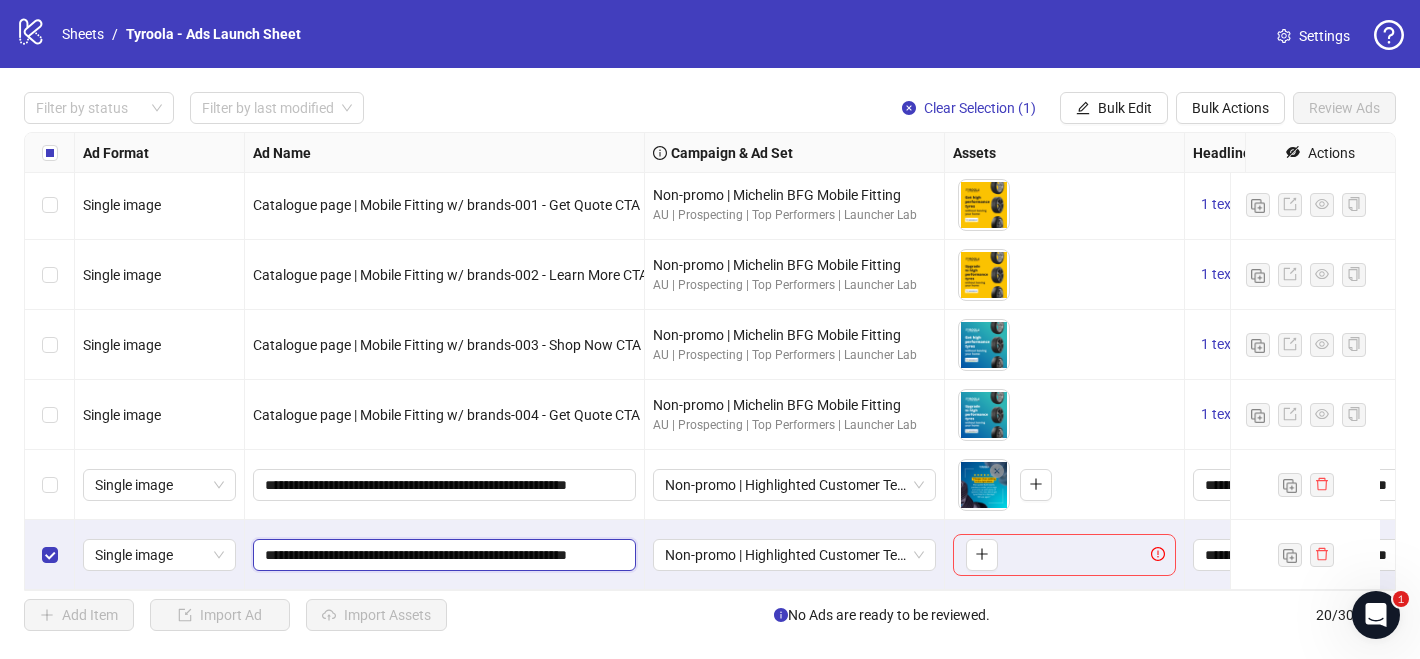 click on "**********" at bounding box center (442, 555) 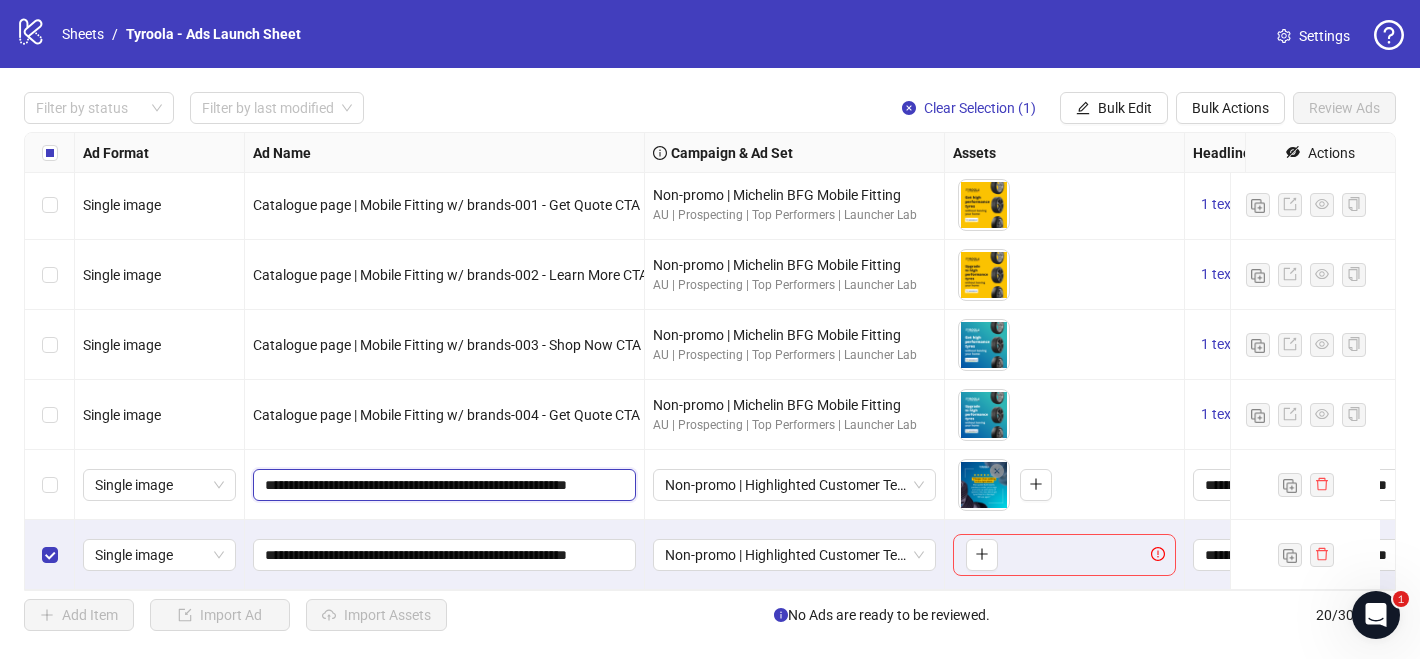 click on "**********" at bounding box center (442, 485) 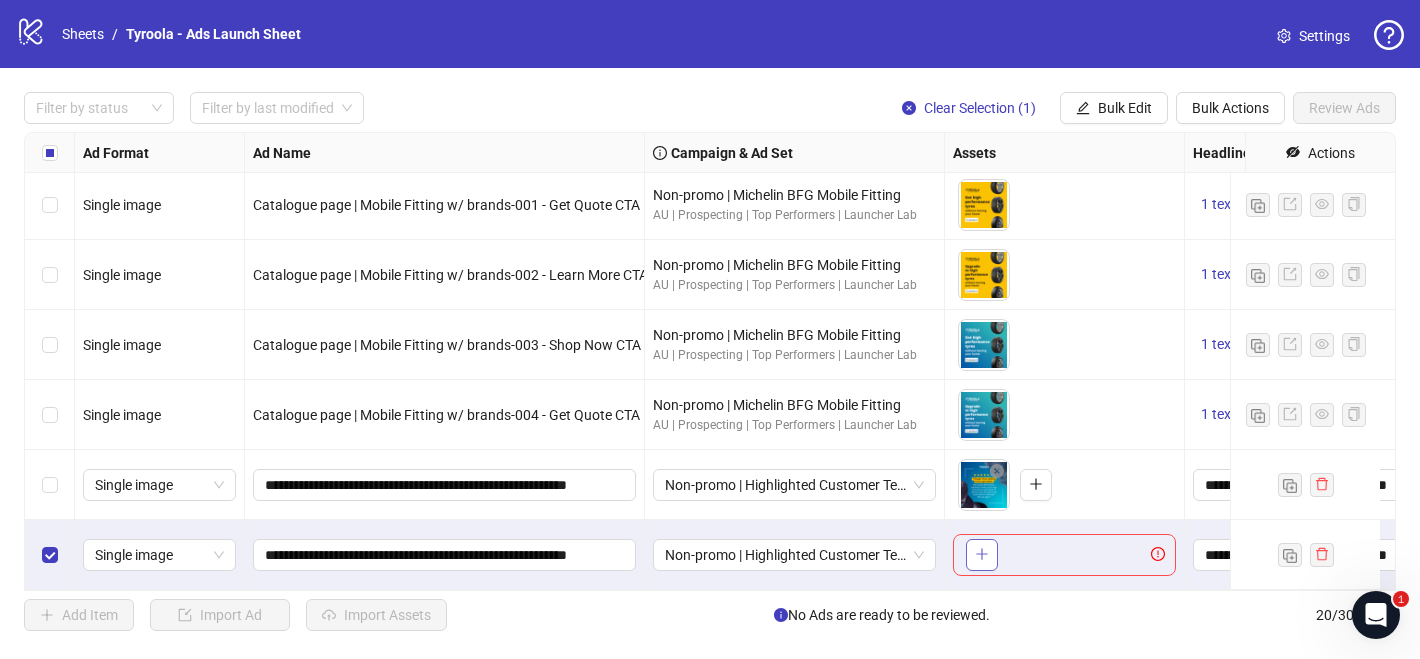 click at bounding box center (982, 554) 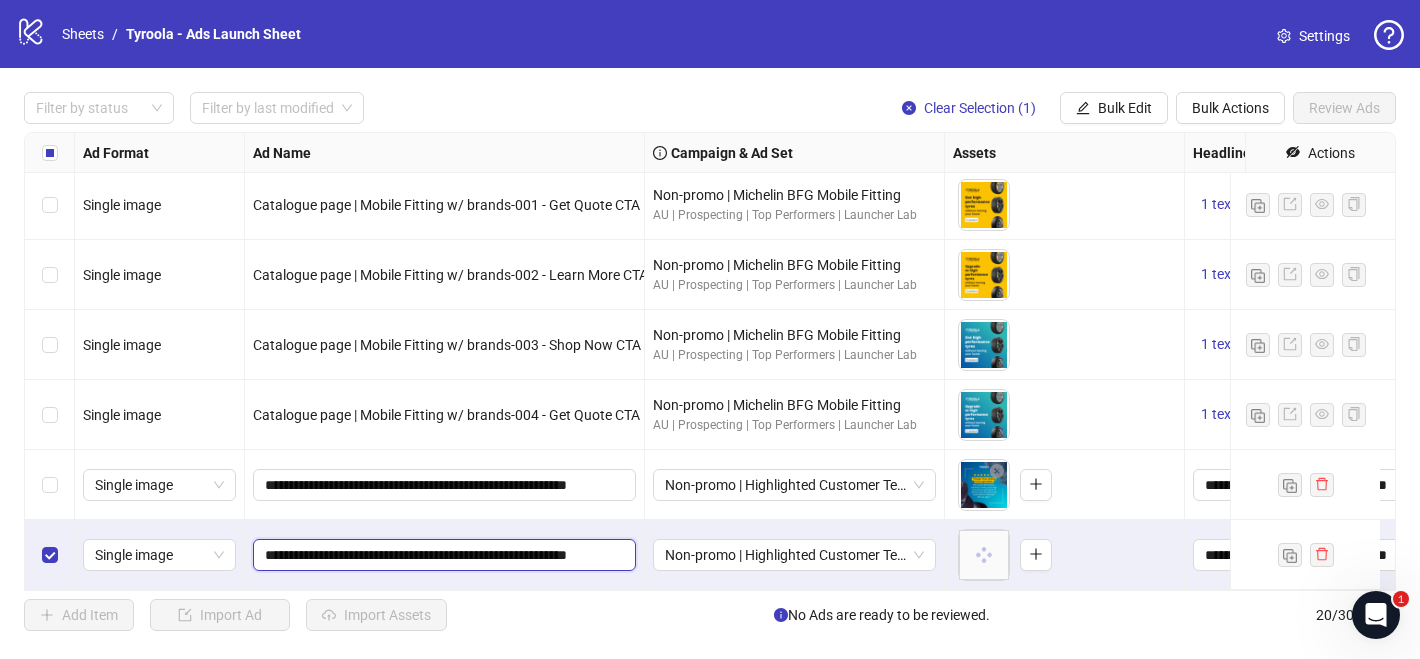 drag, startPoint x: 512, startPoint y: 544, endPoint x: 554, endPoint y: 543, distance: 42.0119 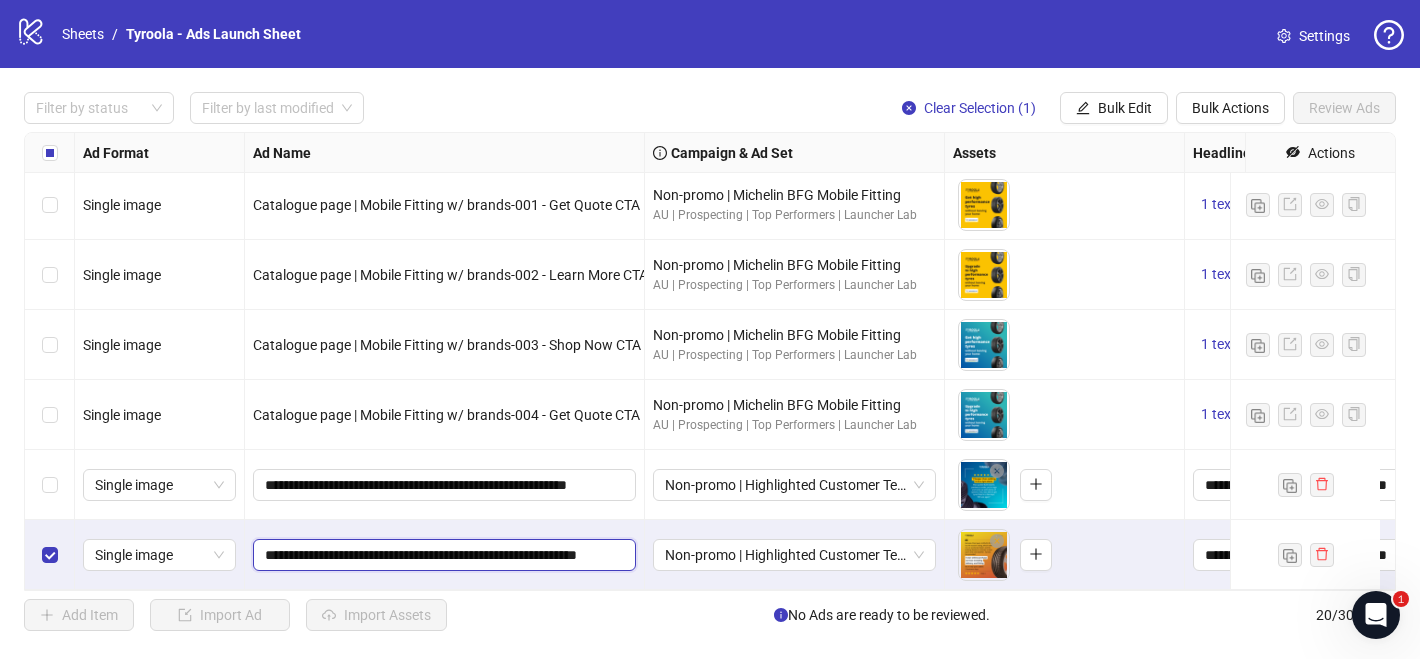 type on "**********" 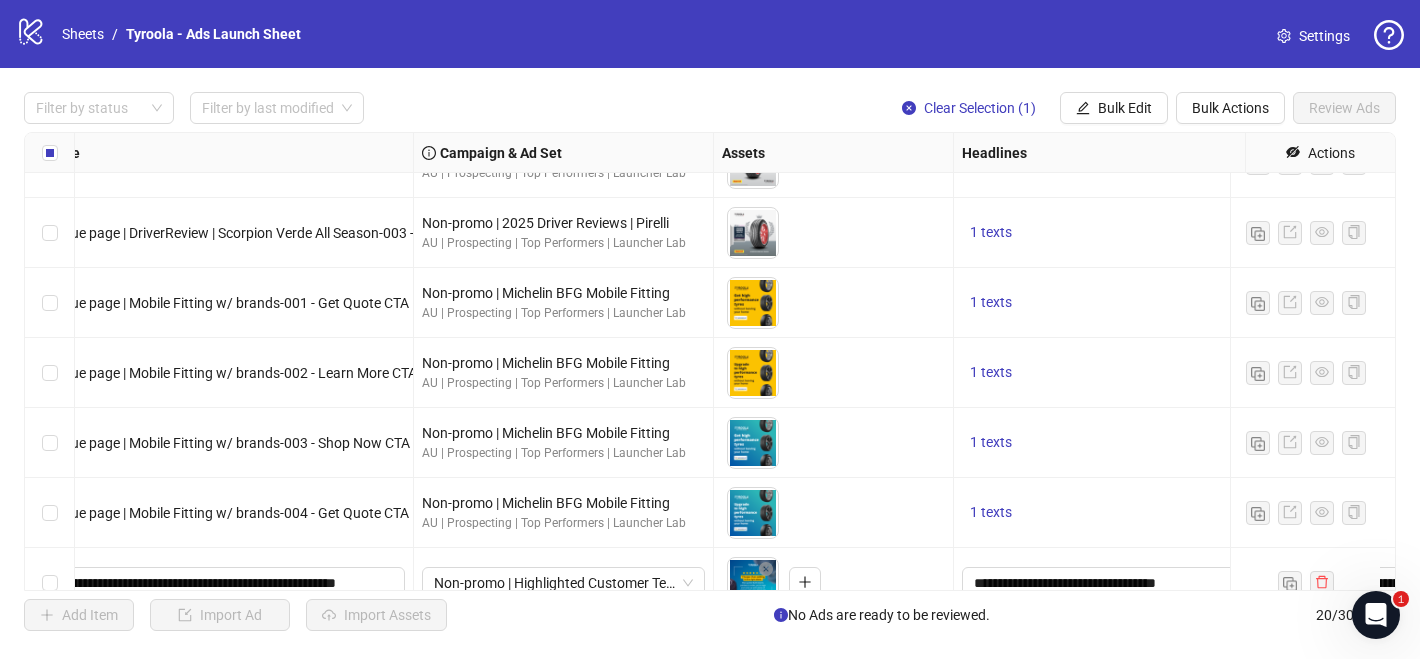 scroll, scrollTop: 885, scrollLeft: 245, axis: both 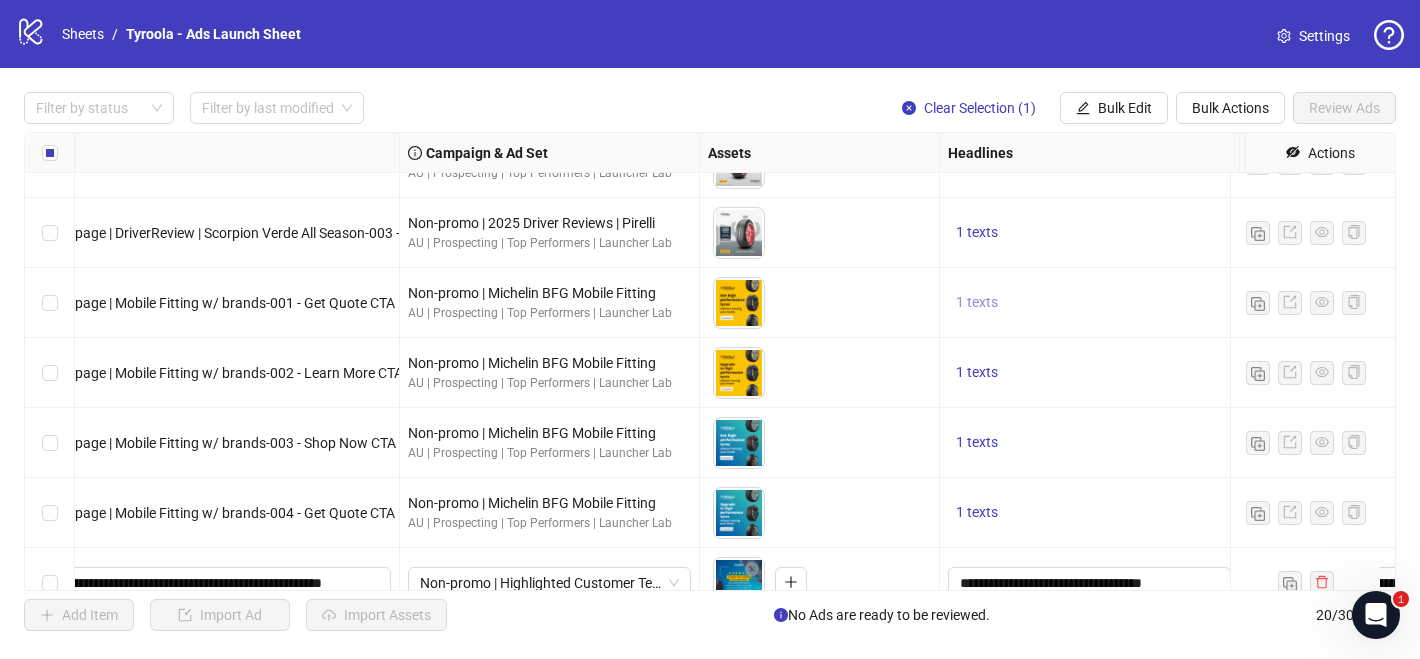 click on "1 texts" at bounding box center [977, 303] 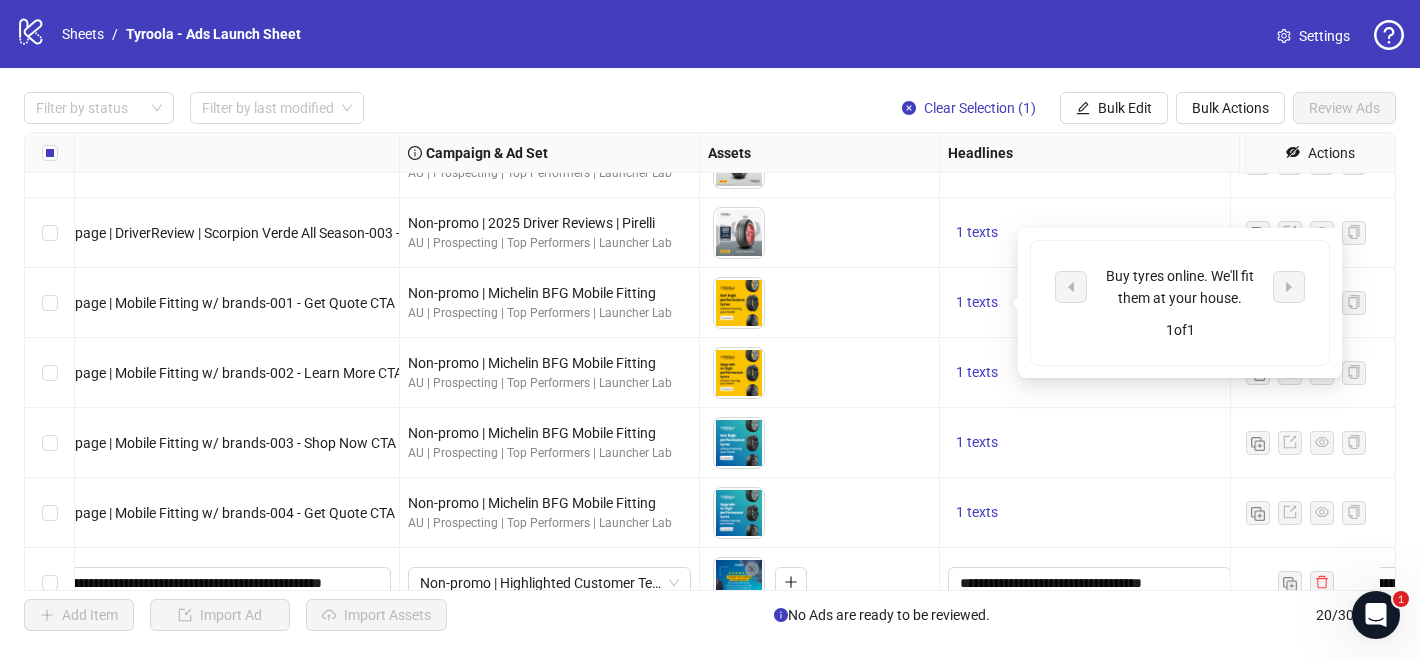 click on "1 texts" at bounding box center [1090, 373] 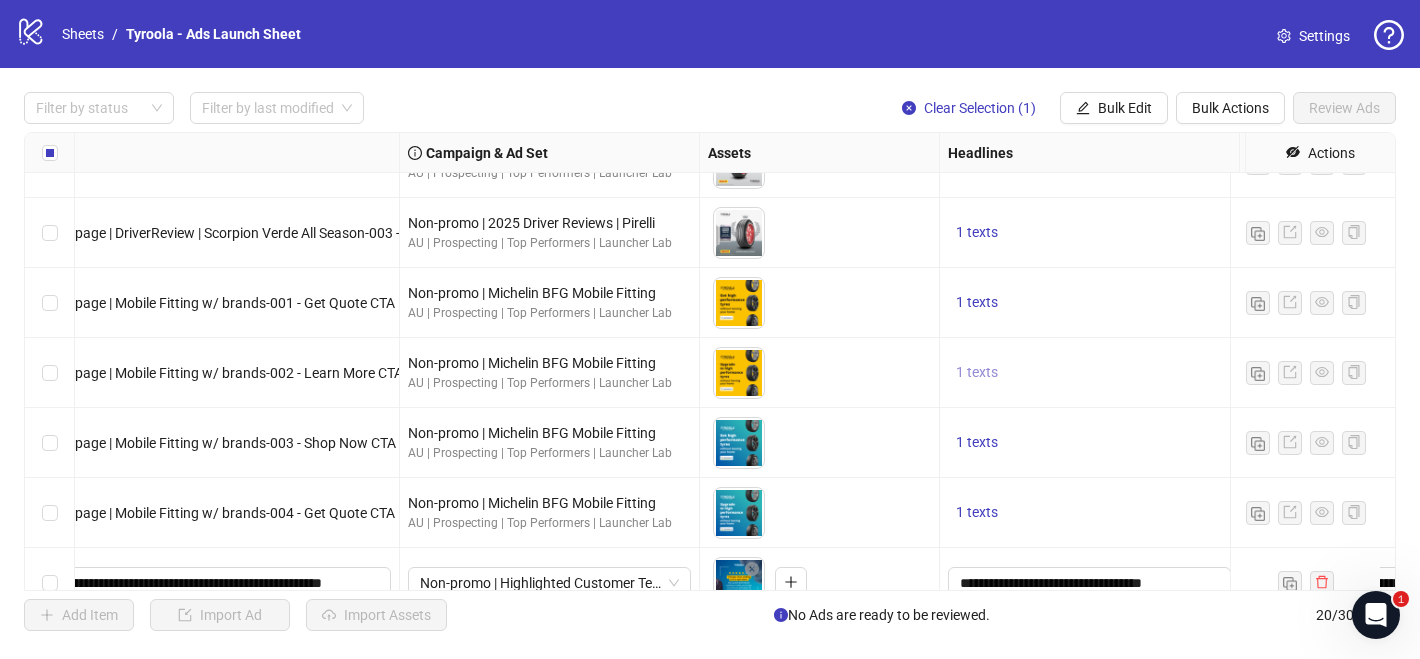 click on "1 texts" at bounding box center (977, 372) 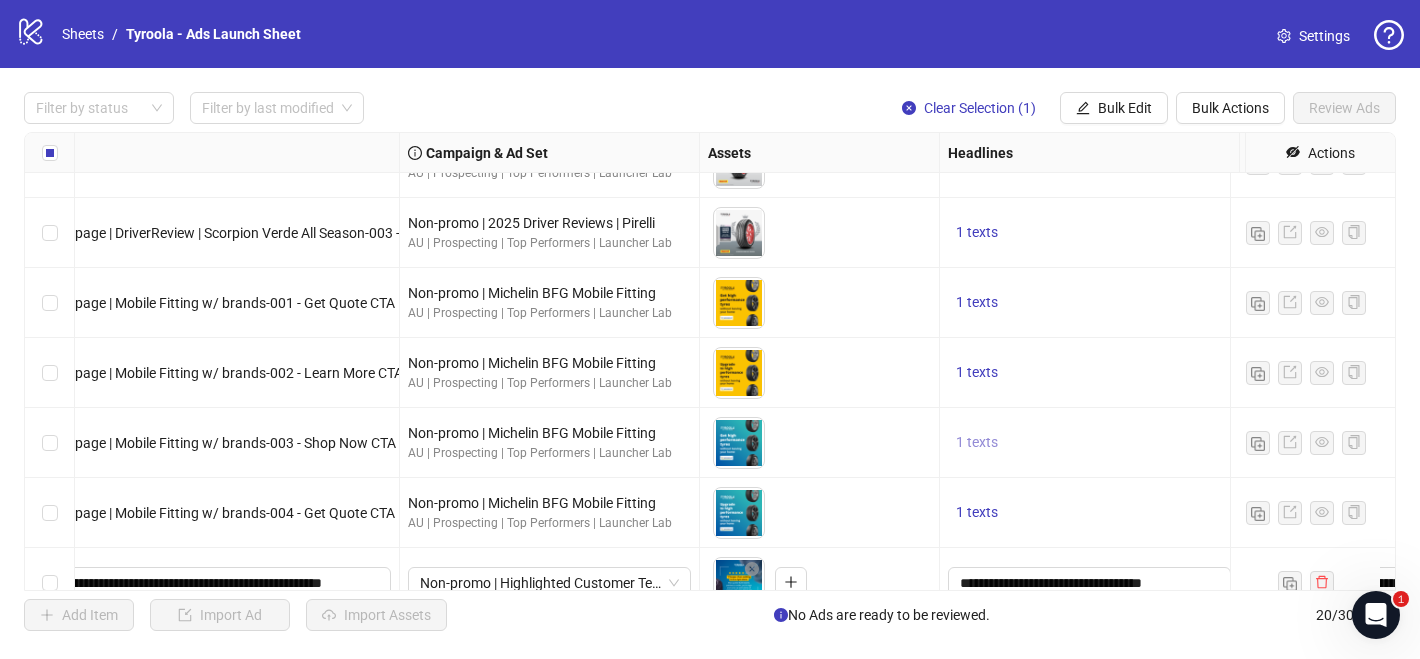 click on "1 texts" at bounding box center (977, 442) 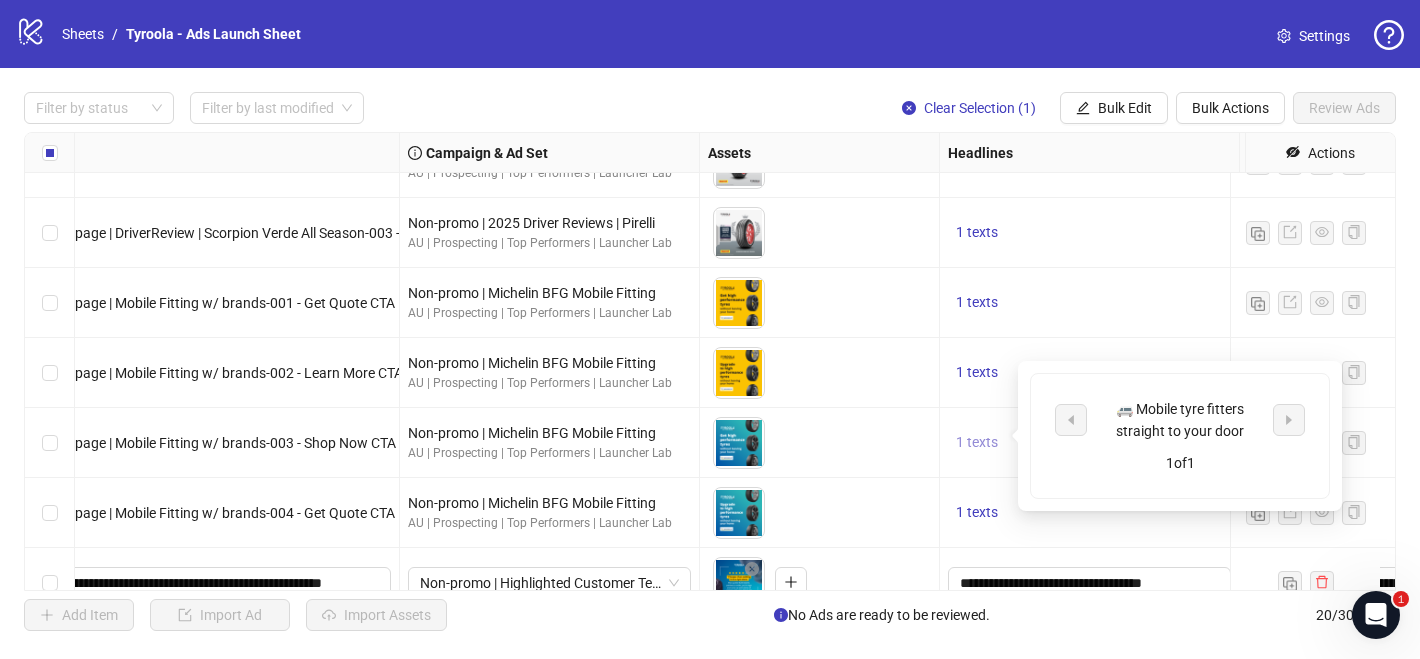 scroll, scrollTop: 922, scrollLeft: 245, axis: both 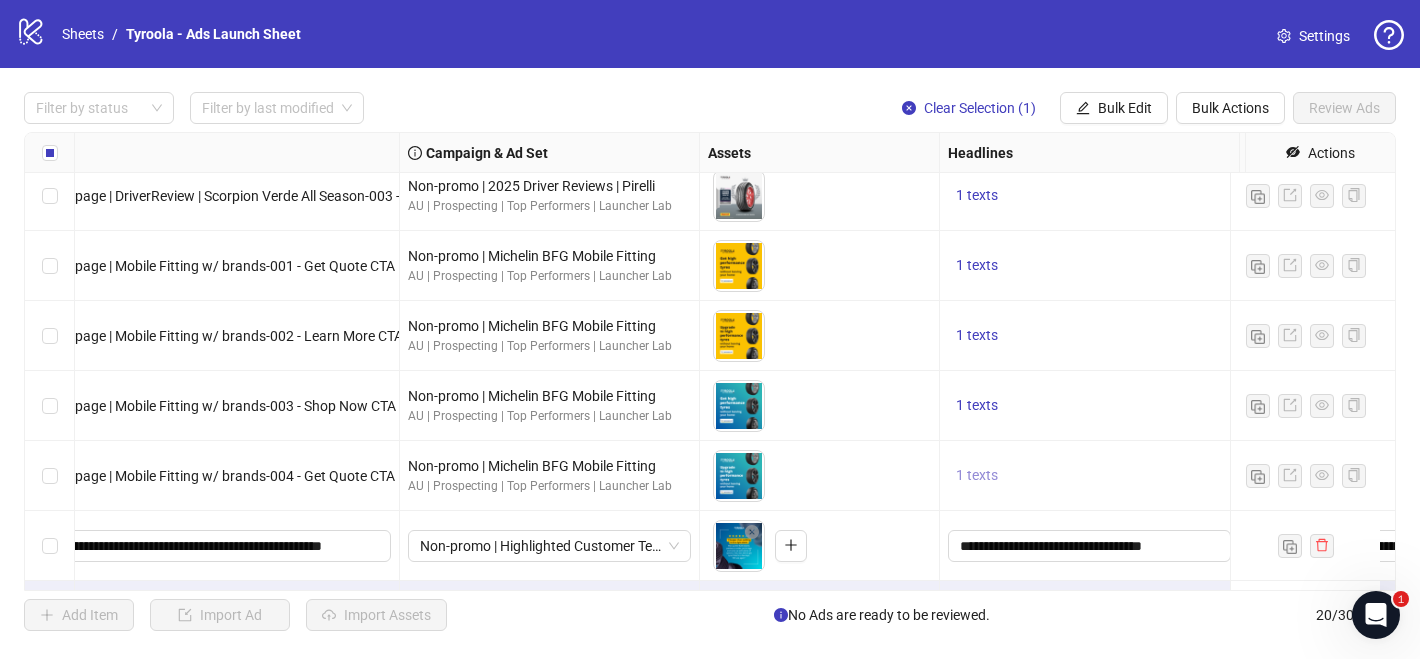 click on "1 texts" at bounding box center [977, 476] 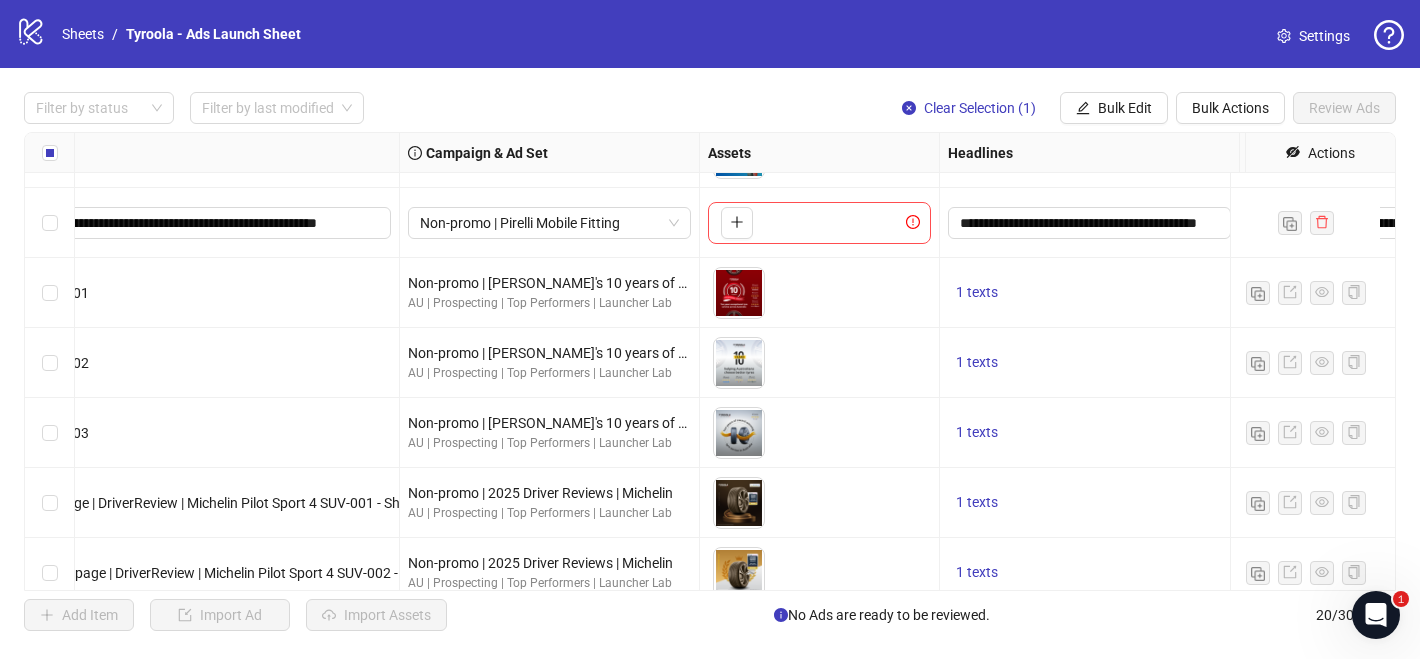 scroll, scrollTop: 258, scrollLeft: 245, axis: both 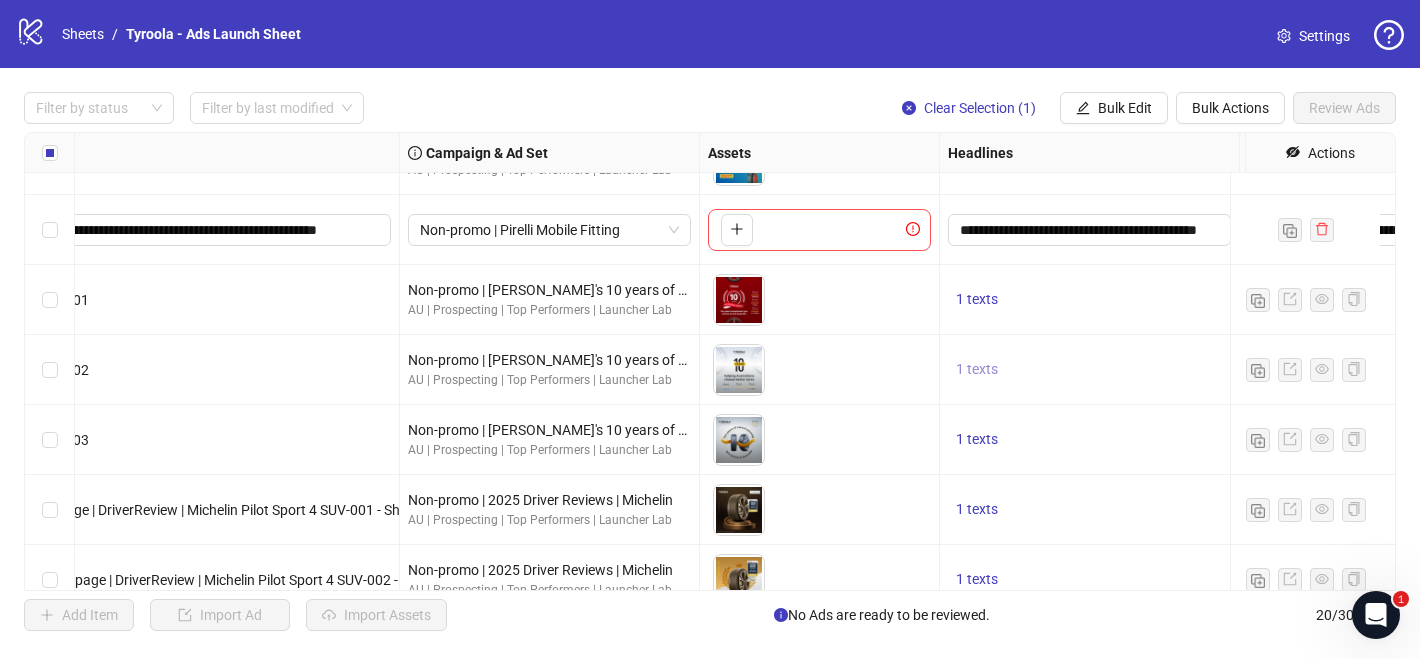 click on "1 texts" at bounding box center [977, 369] 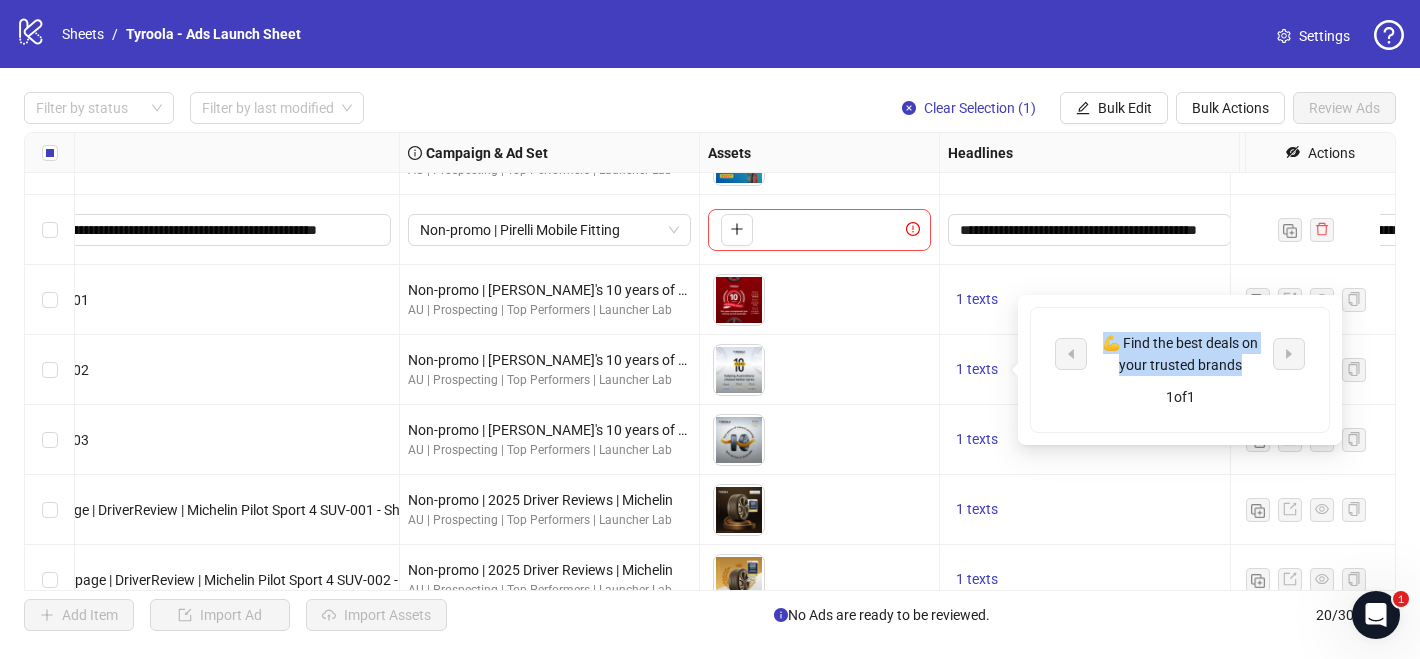 drag, startPoint x: 1105, startPoint y: 341, endPoint x: 1241, endPoint y: 367, distance: 138.463 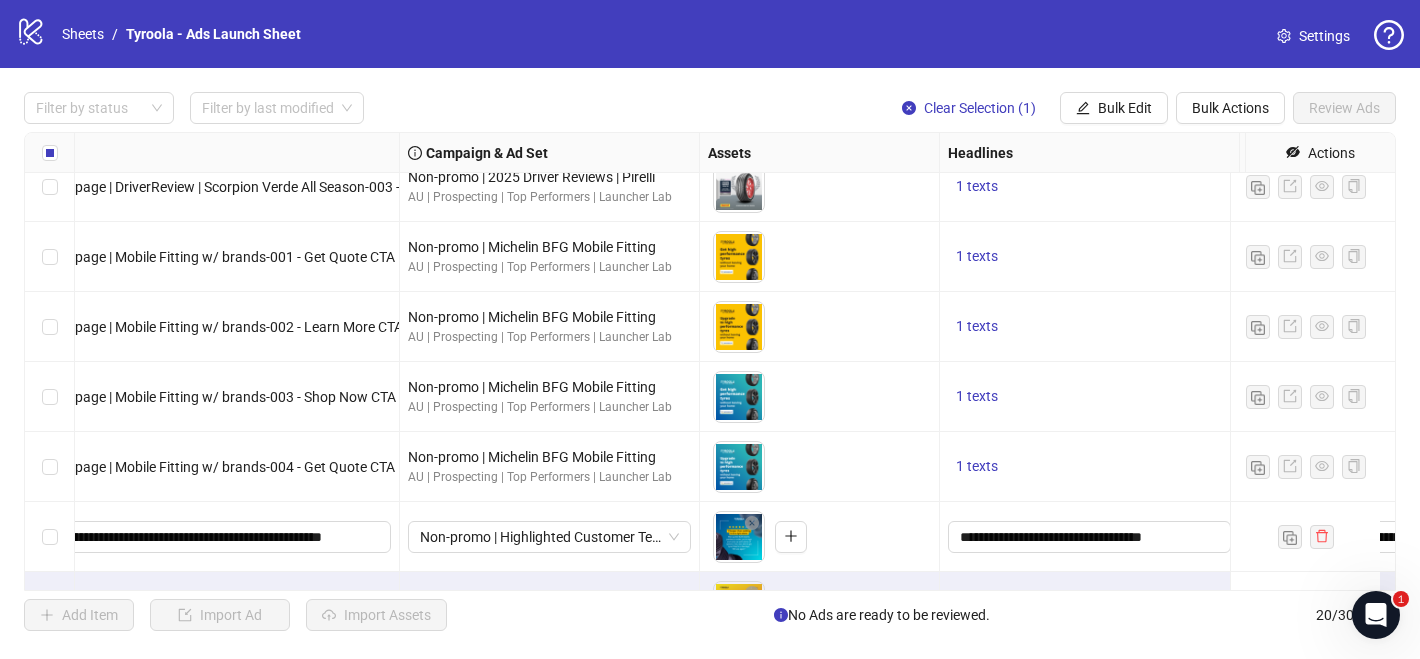scroll, scrollTop: 998, scrollLeft: 245, axis: both 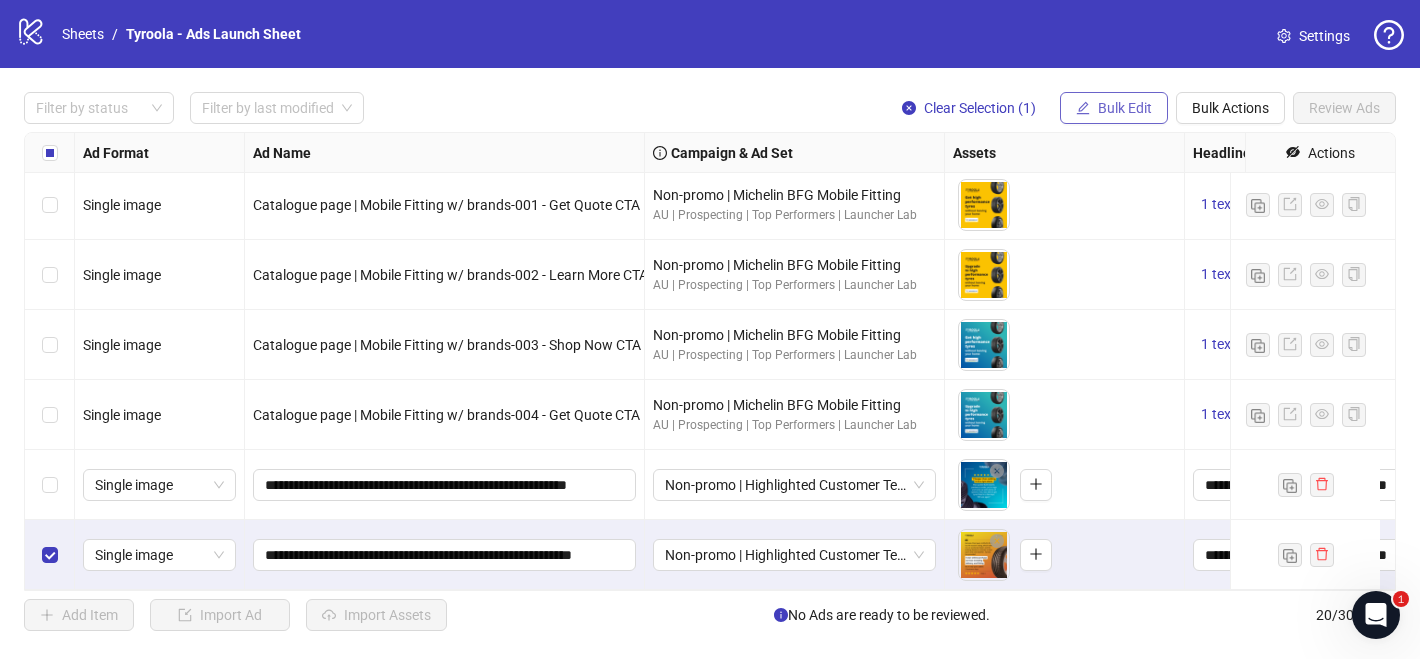 click on "Bulk Edit" at bounding box center (1125, 108) 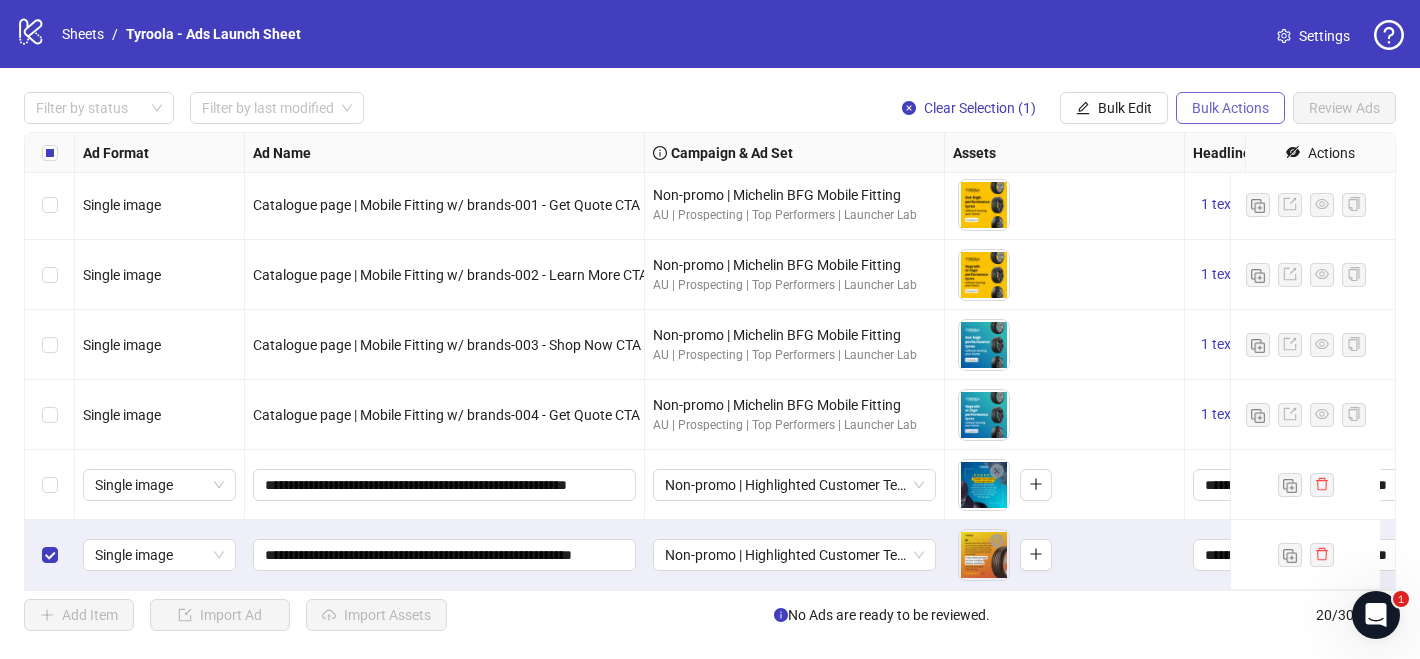 click on "Bulk Actions" at bounding box center (1230, 108) 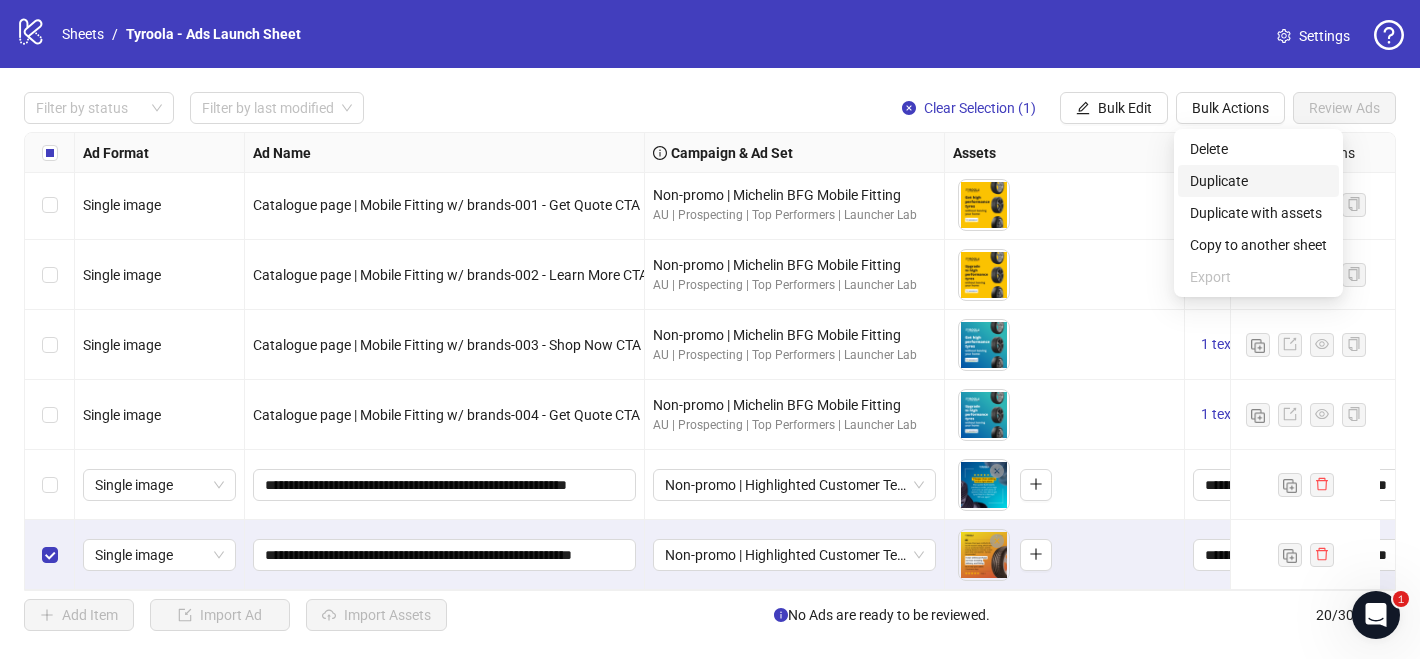 click on "Duplicate" at bounding box center (1258, 181) 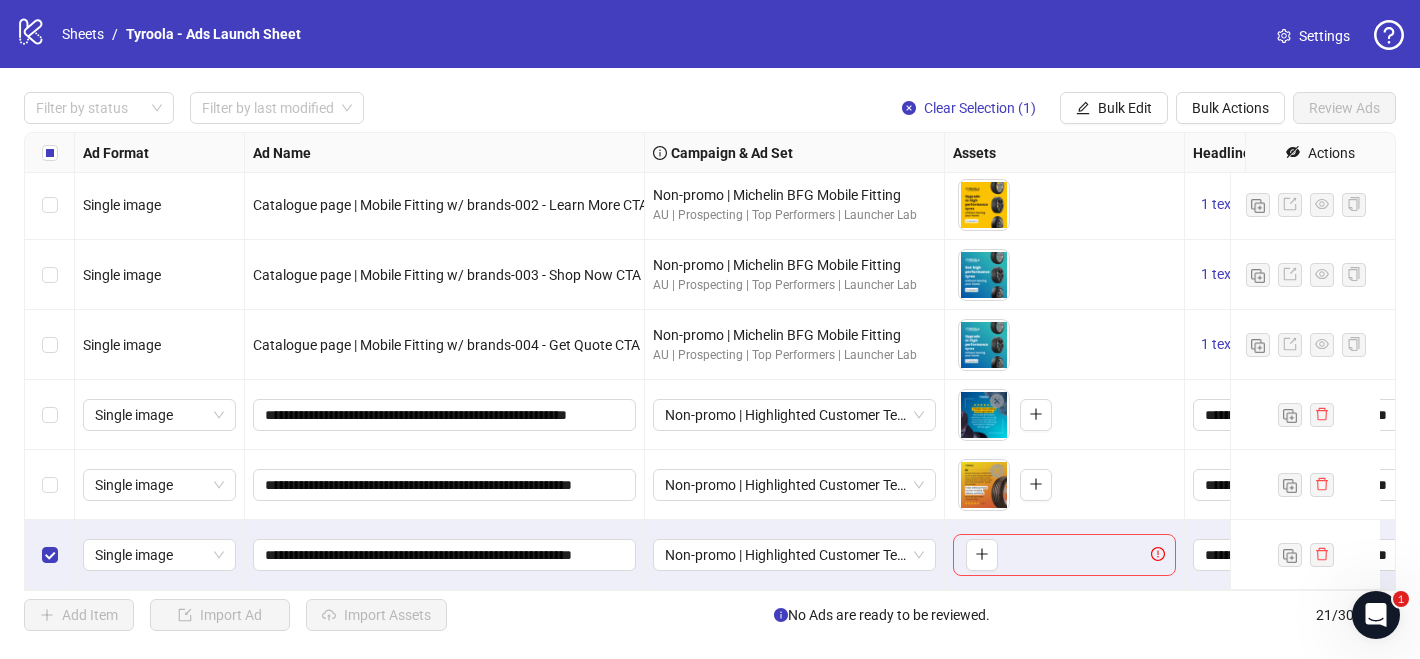 scroll, scrollTop: 1068, scrollLeft: 0, axis: vertical 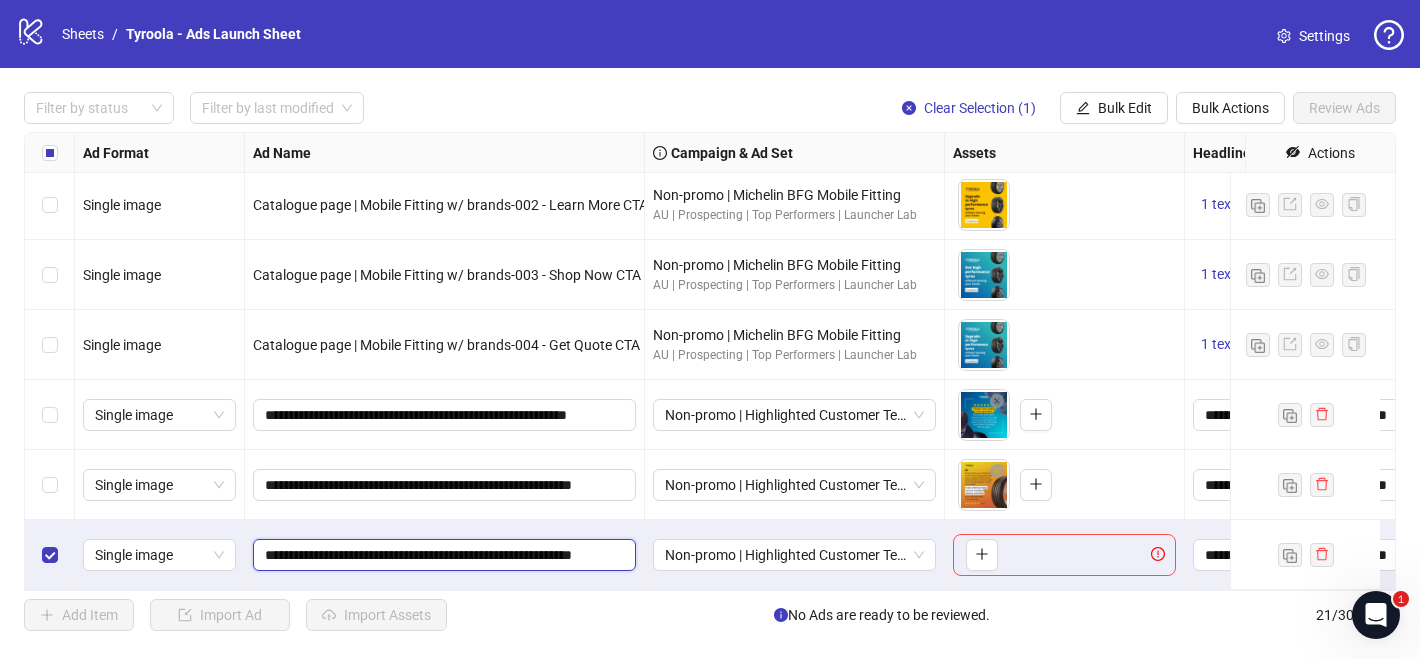 click on "**********" at bounding box center [442, 555] 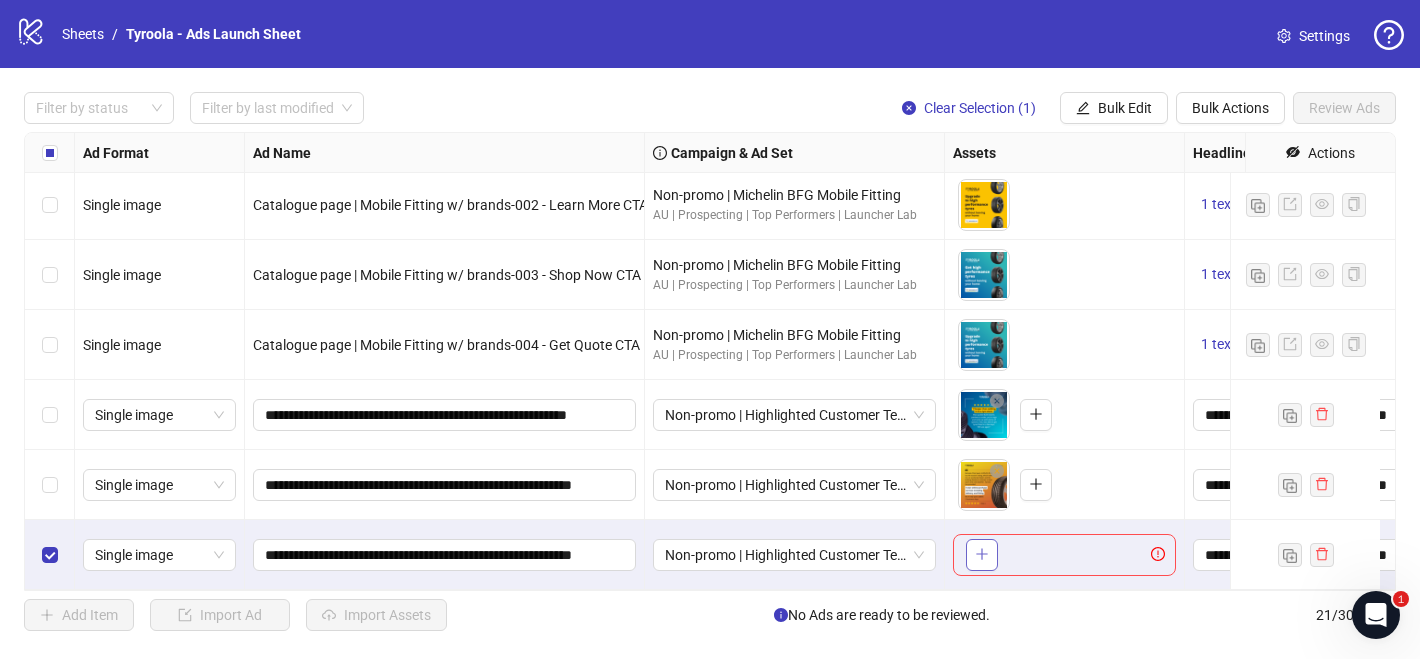 click on "To pick up a draggable item, press the space bar.
While dragging, use the arrow keys to move the item.
Press space again to drop the item in its new position, or press escape to cancel." at bounding box center (1064, 555) 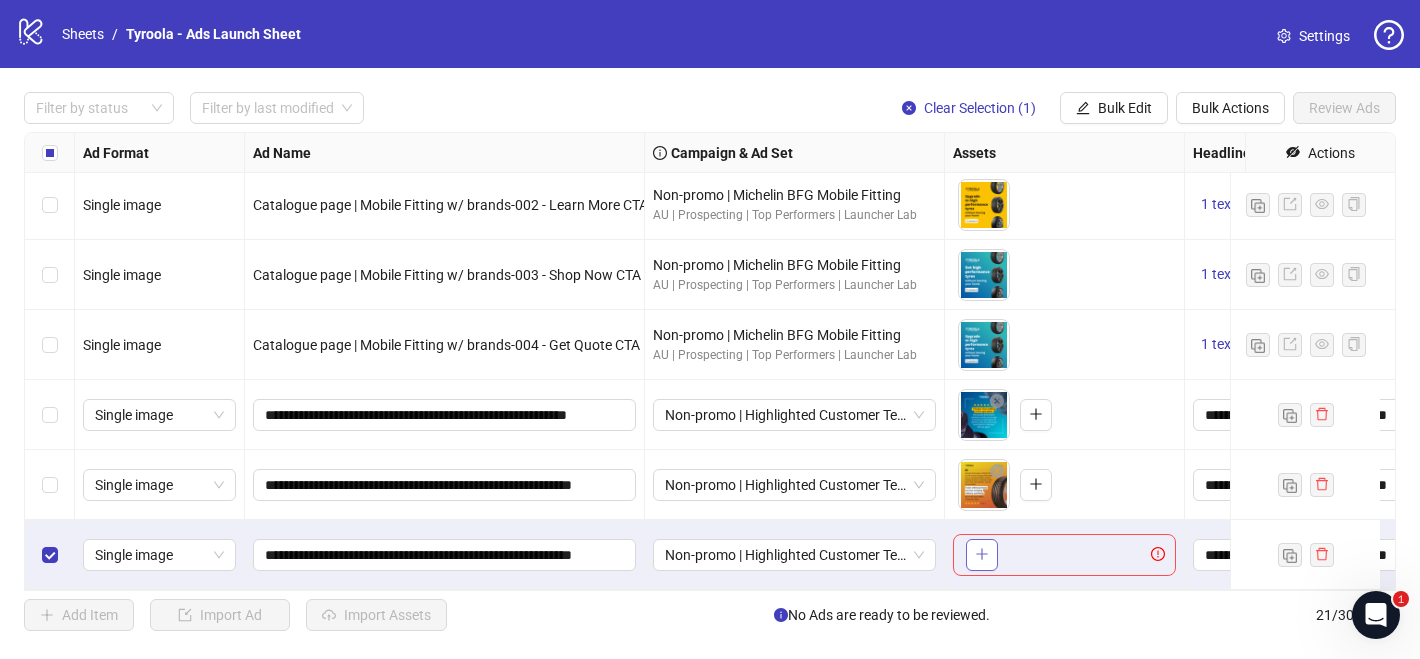 click 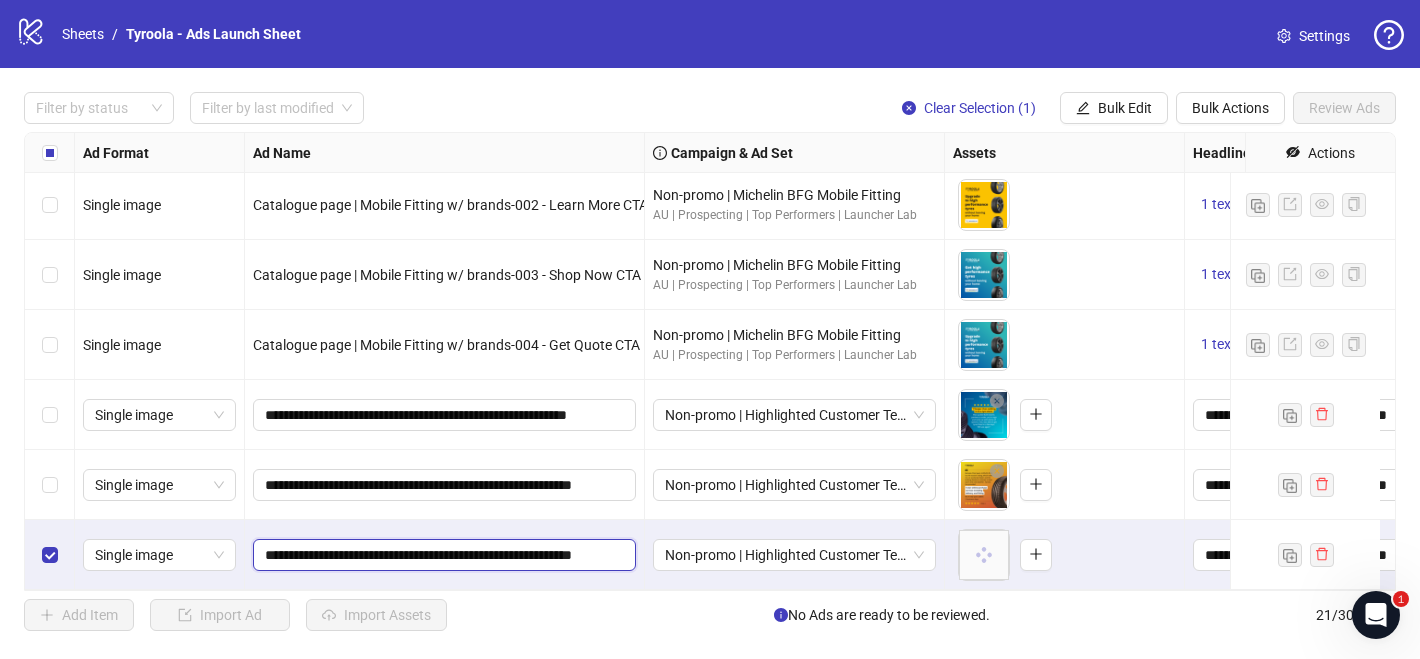 drag, startPoint x: 559, startPoint y: 543, endPoint x: 512, endPoint y: 543, distance: 47 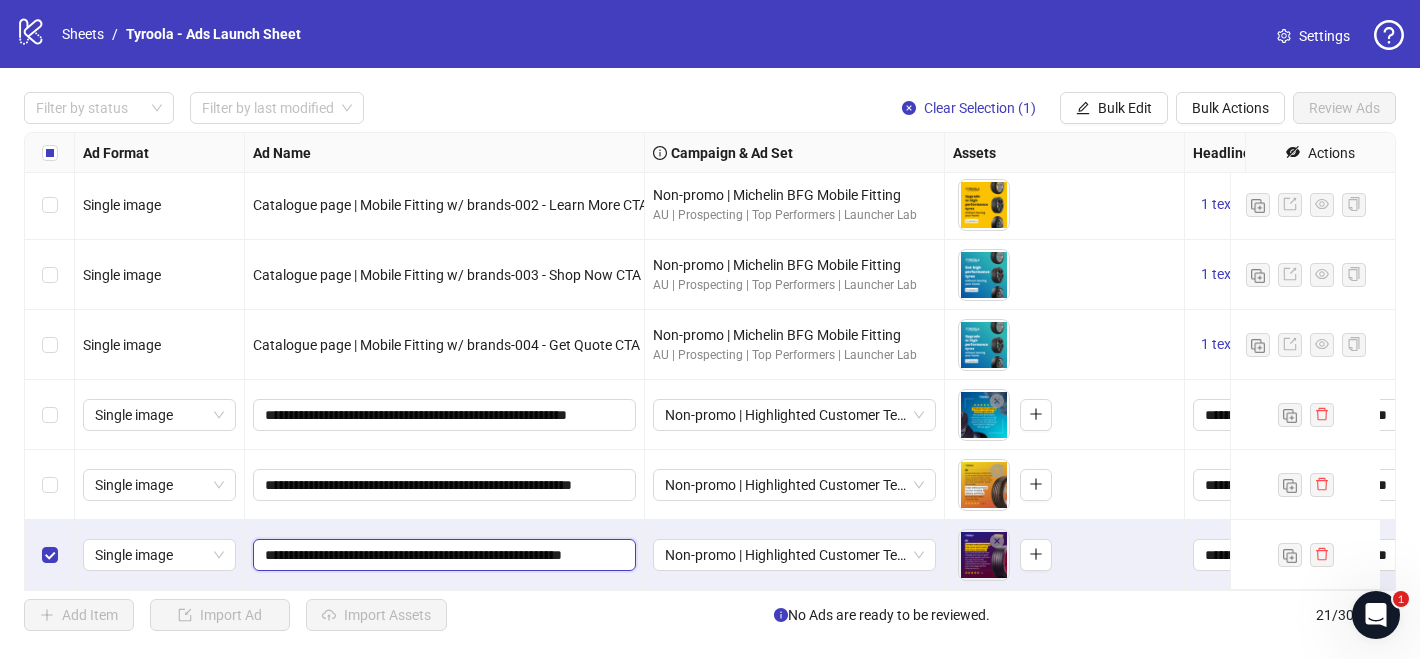 type on "**********" 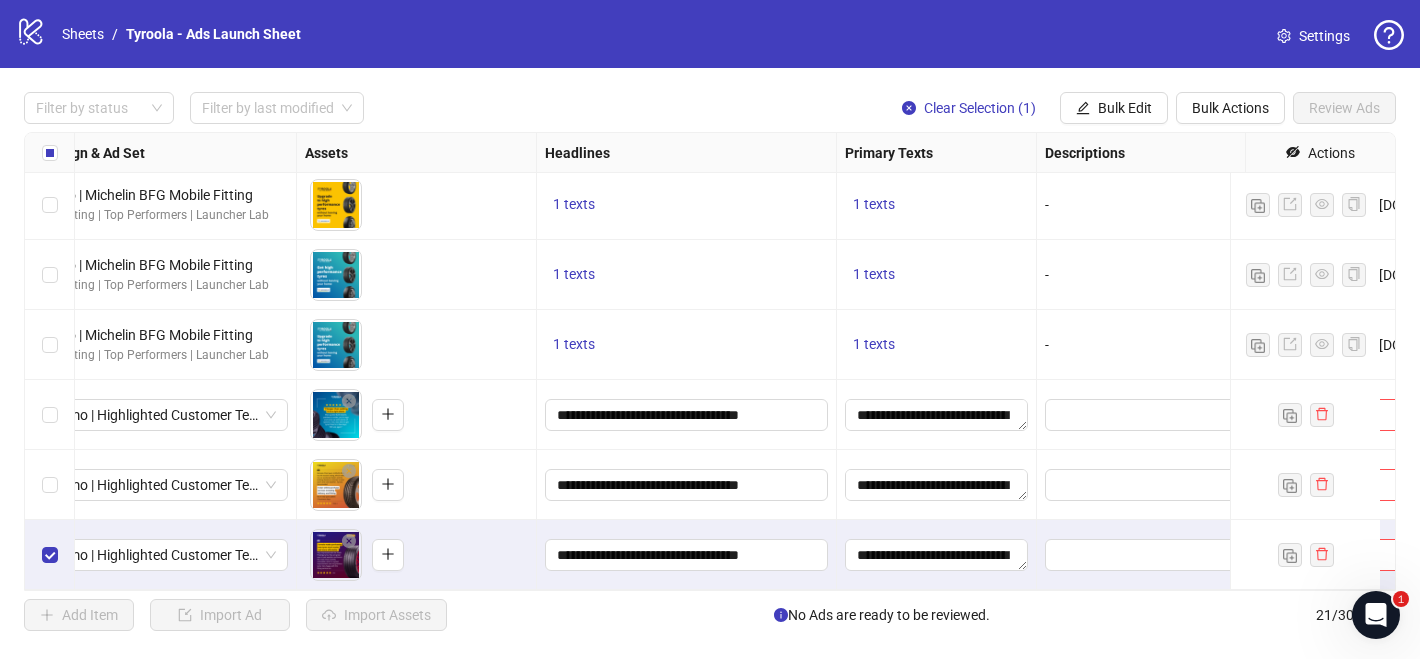 scroll, scrollTop: 1068, scrollLeft: 656, axis: both 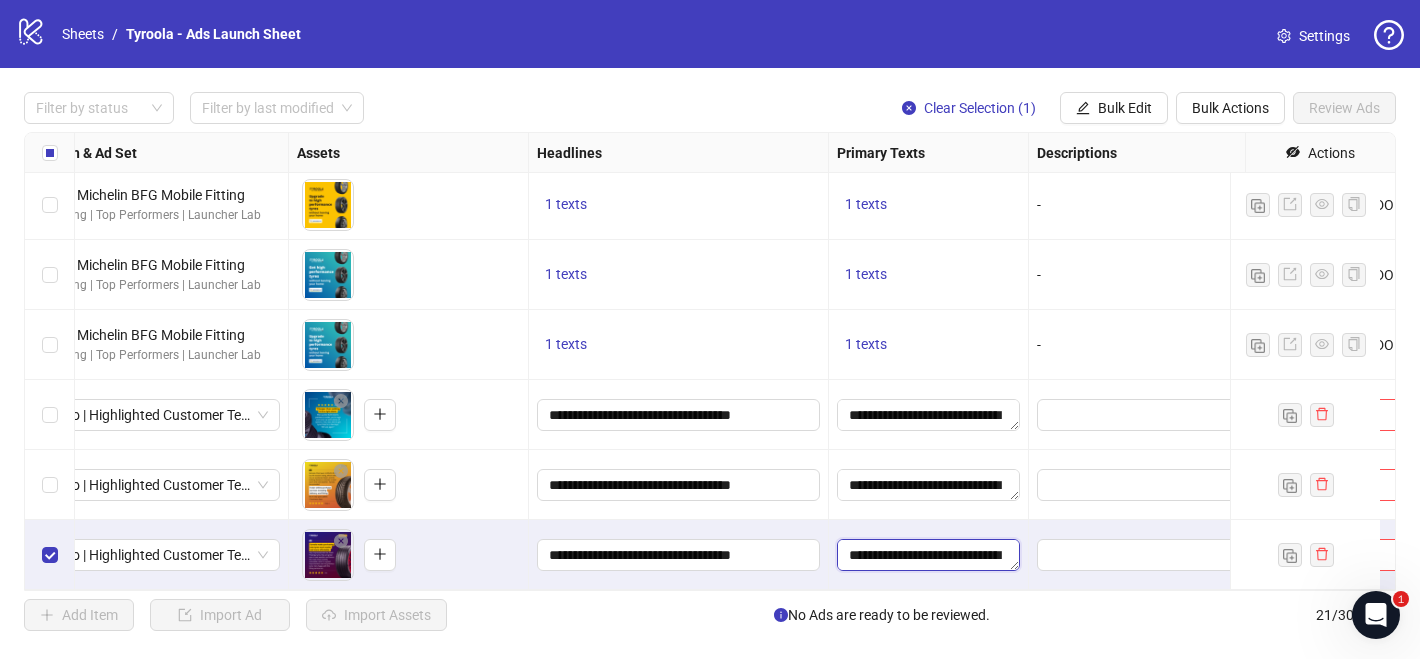 click on "**********" at bounding box center [928, 555] 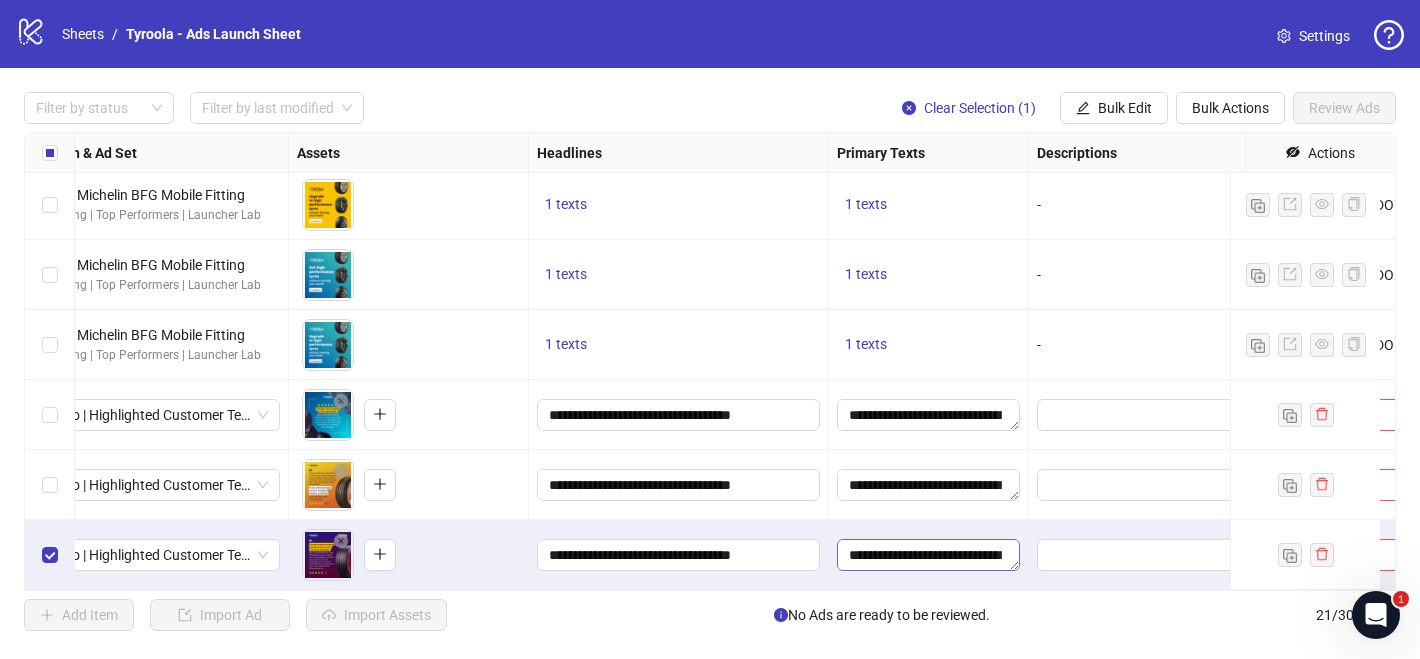 click on "**********" at bounding box center (928, 555) 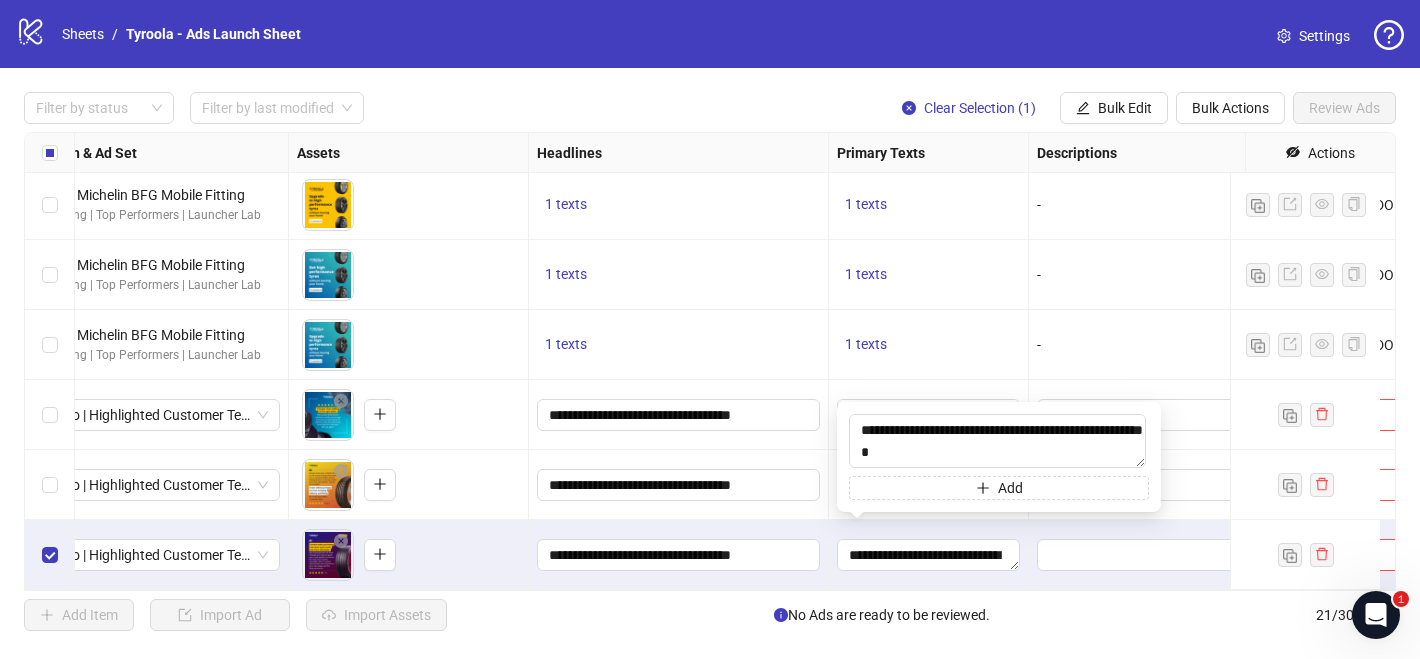 drag, startPoint x: 1019, startPoint y: 460, endPoint x: 831, endPoint y: 420, distance: 192.20822 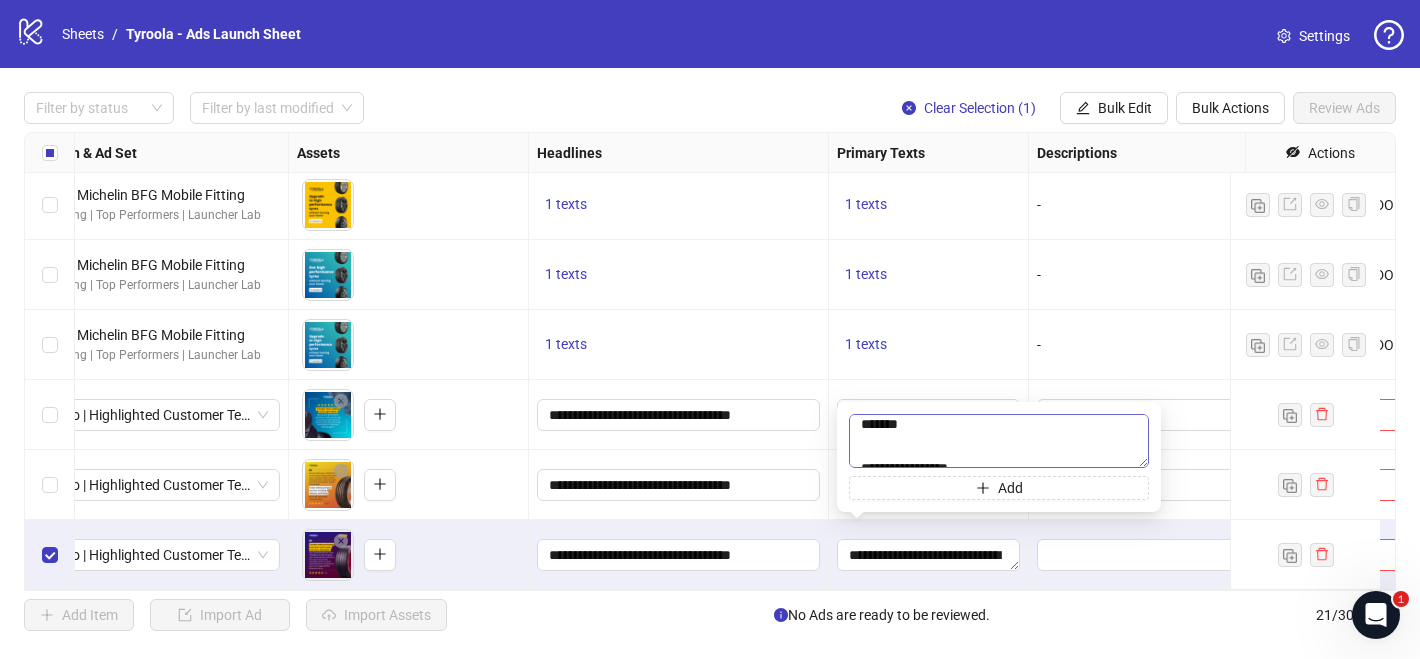 scroll, scrollTop: 0, scrollLeft: 0, axis: both 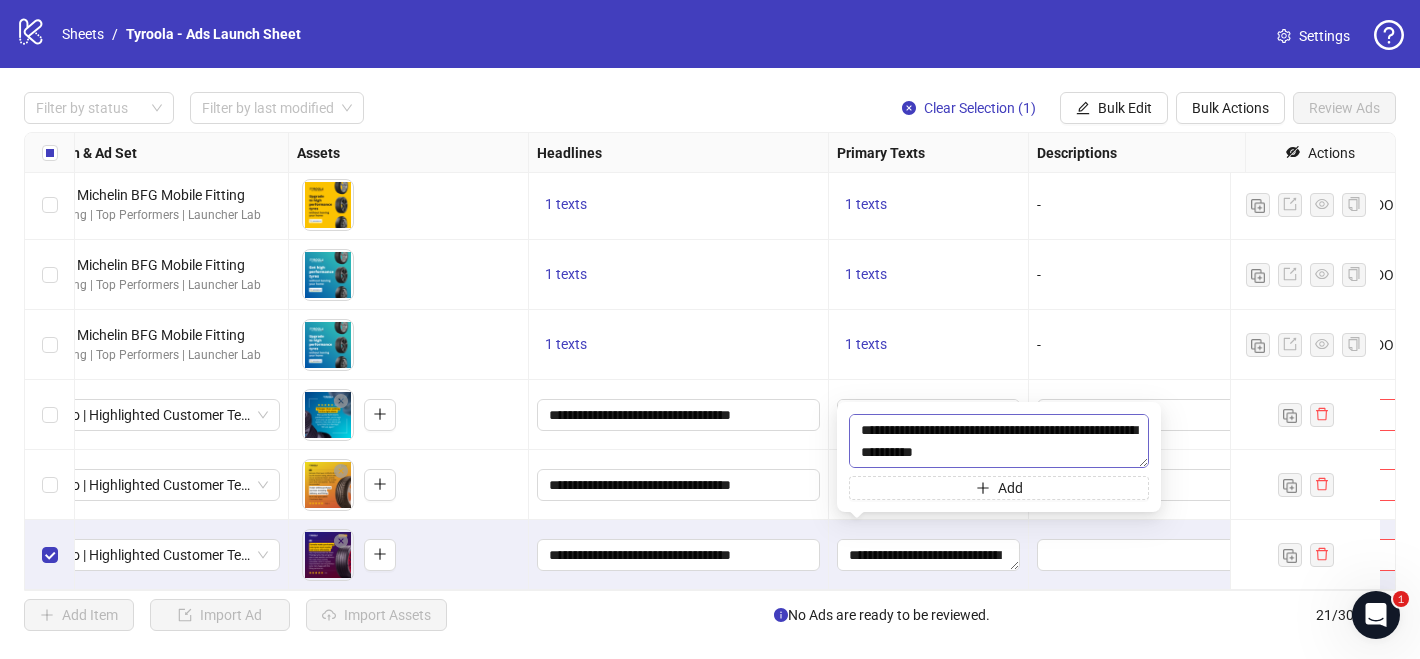 click on "**********" at bounding box center [999, 441] 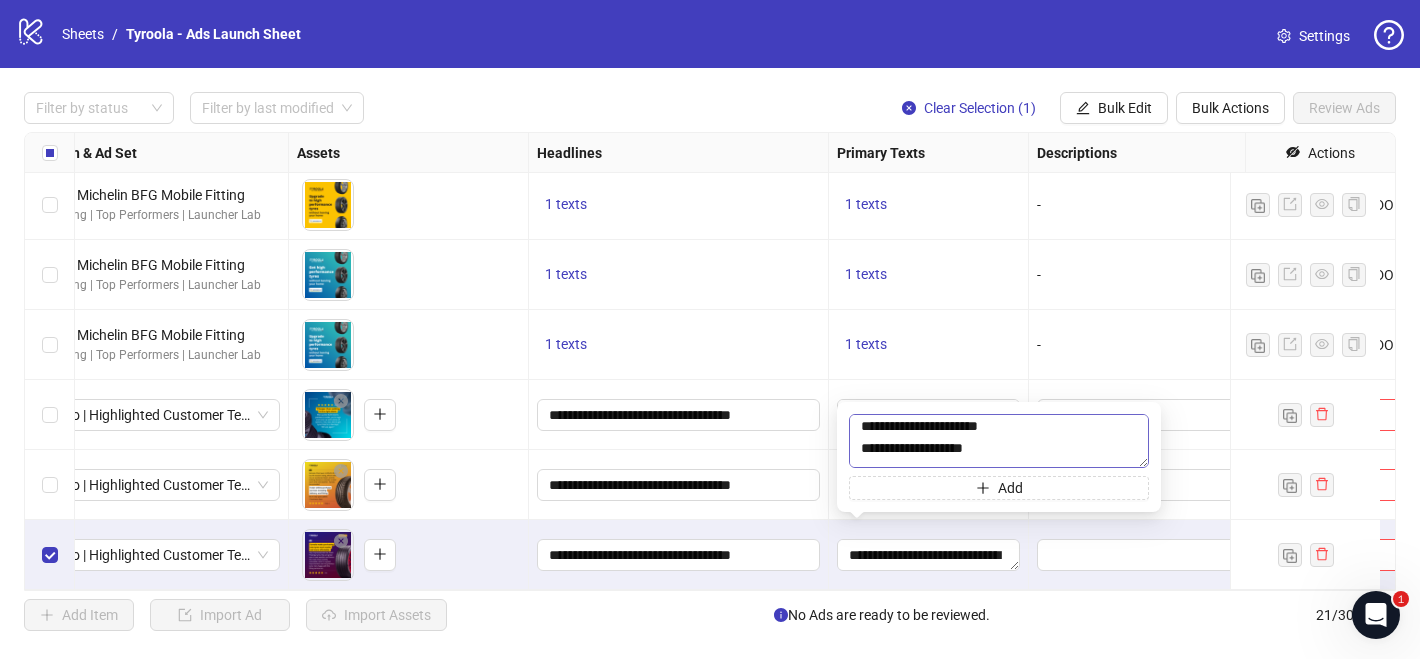 scroll, scrollTop: 94, scrollLeft: 0, axis: vertical 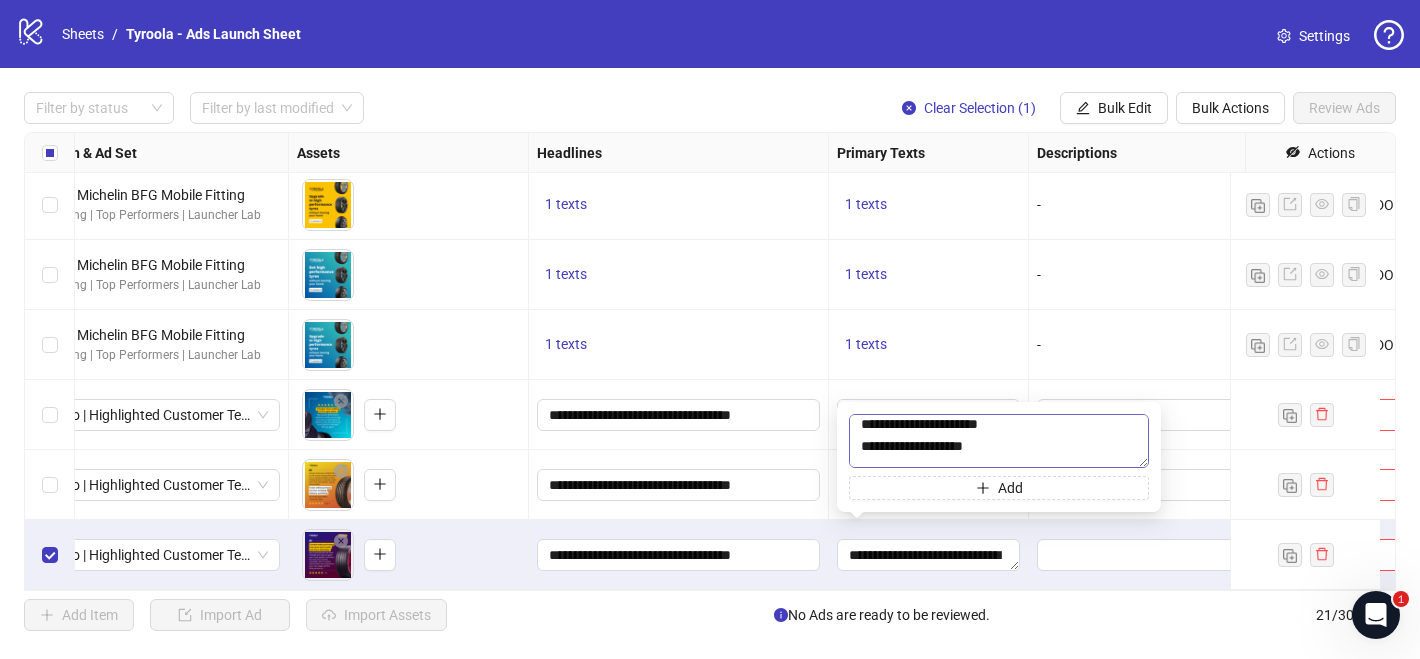 click on "**********" at bounding box center [999, 441] 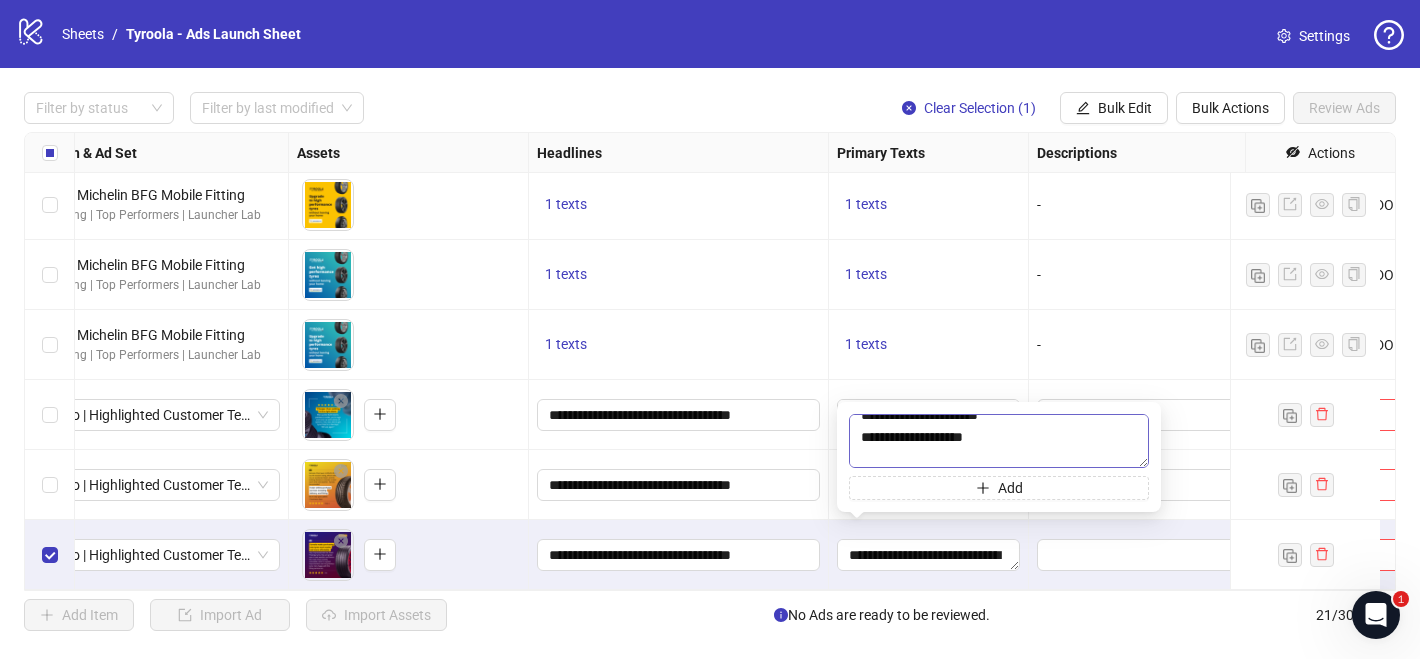 type on "**********" 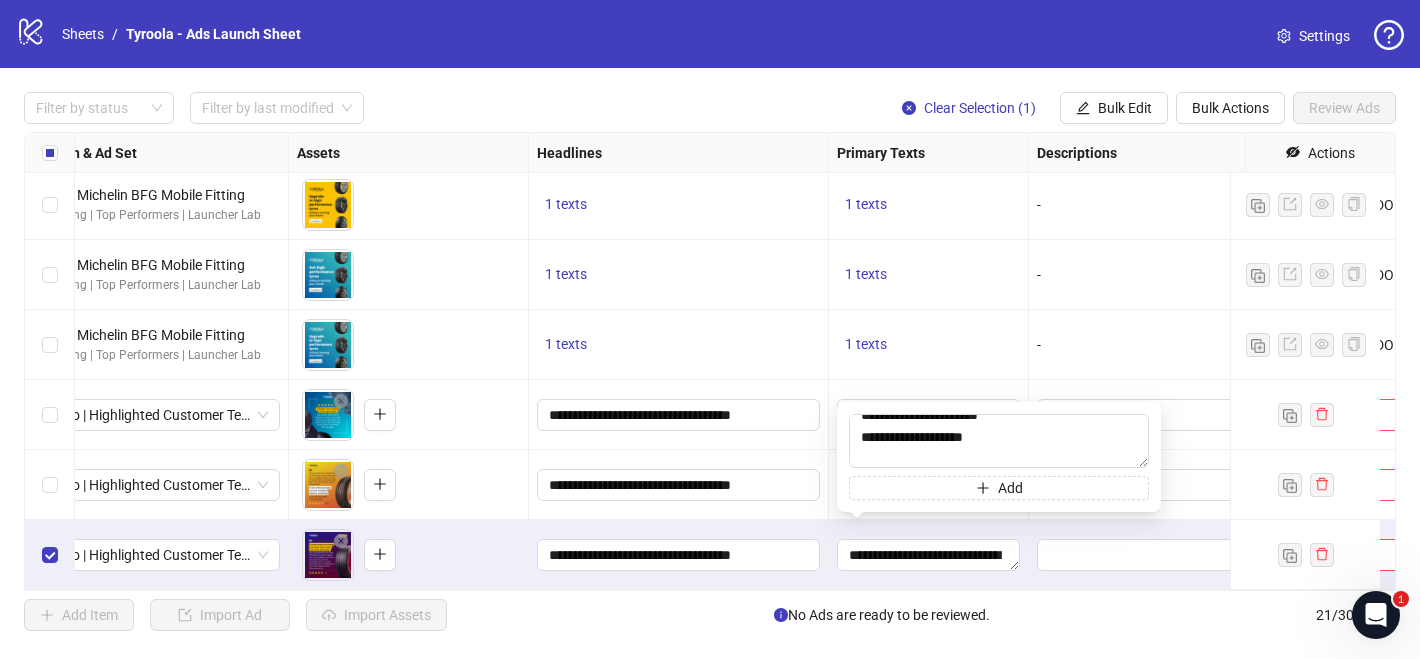 click at bounding box center (1179, 555) 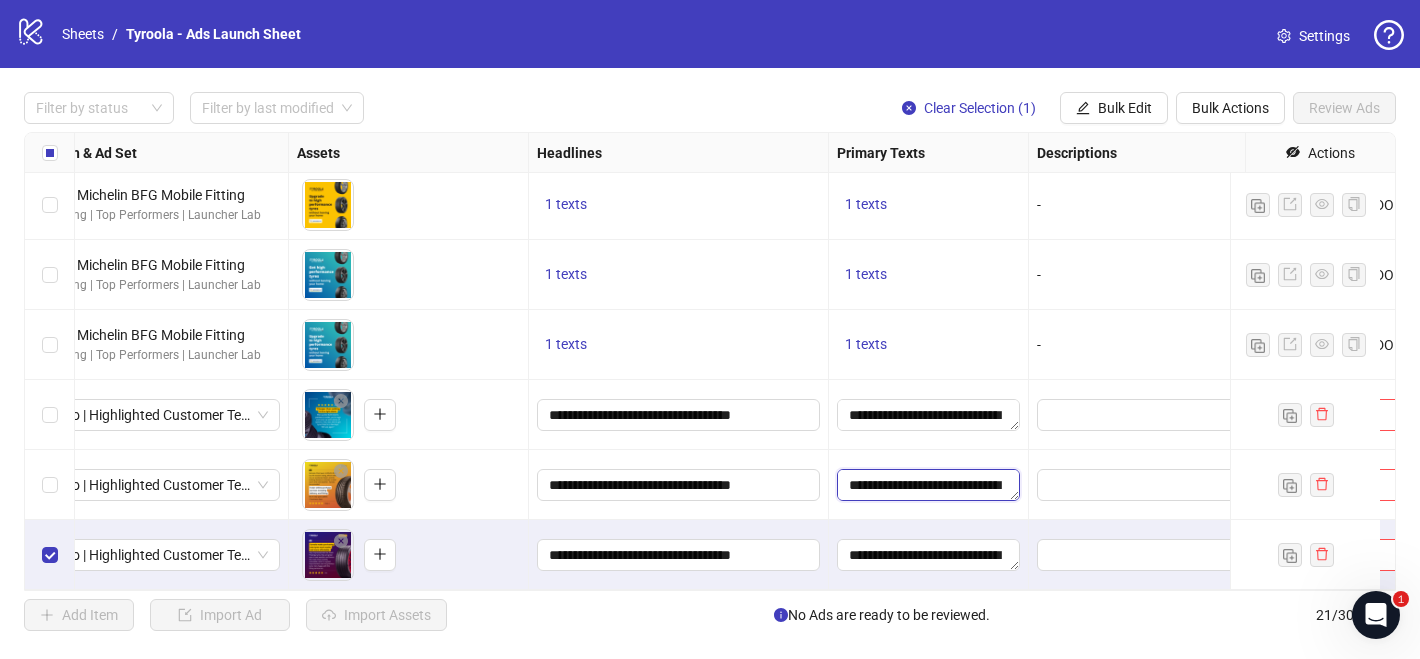 click on "**********" at bounding box center [928, 485] 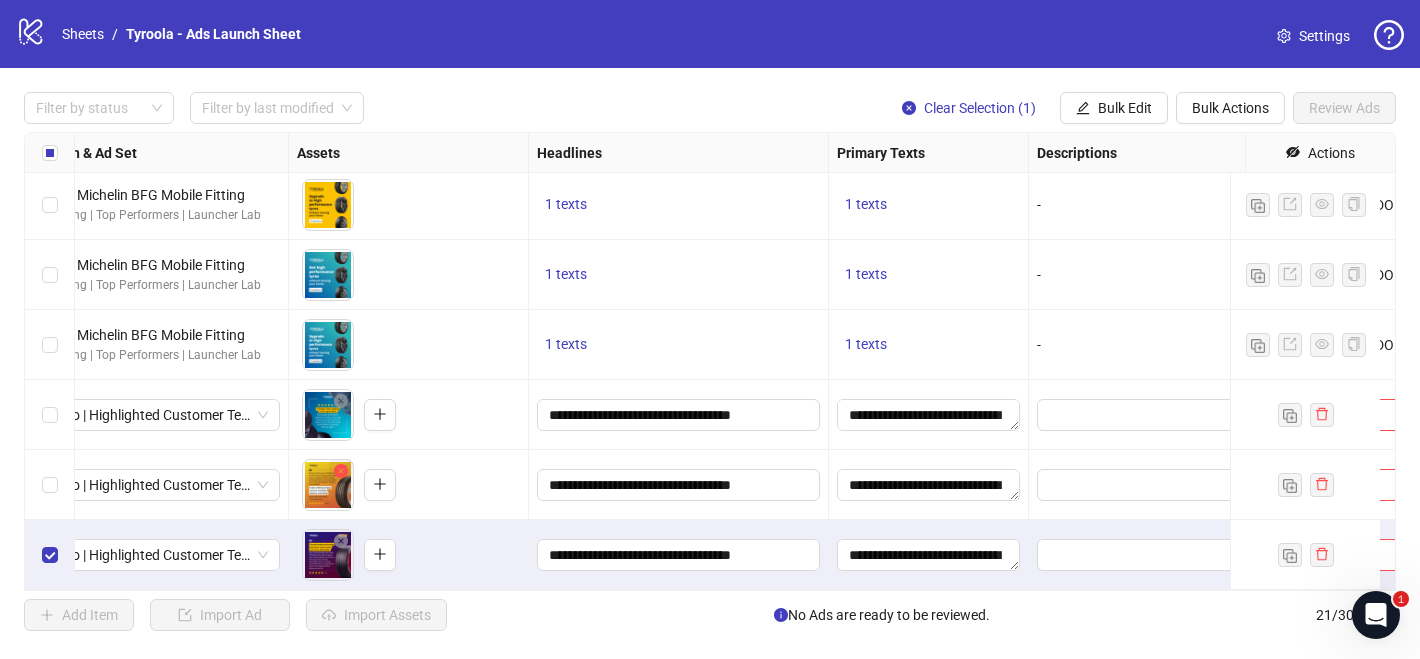 click 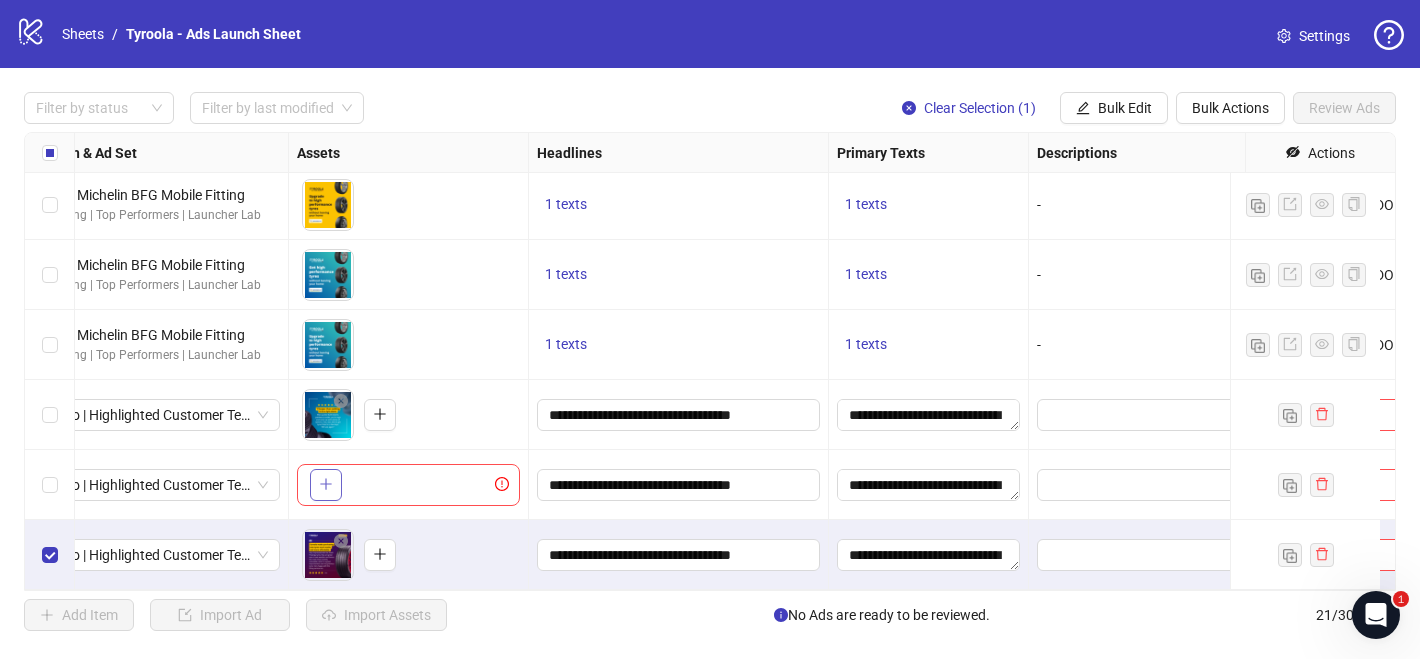 click at bounding box center (326, 485) 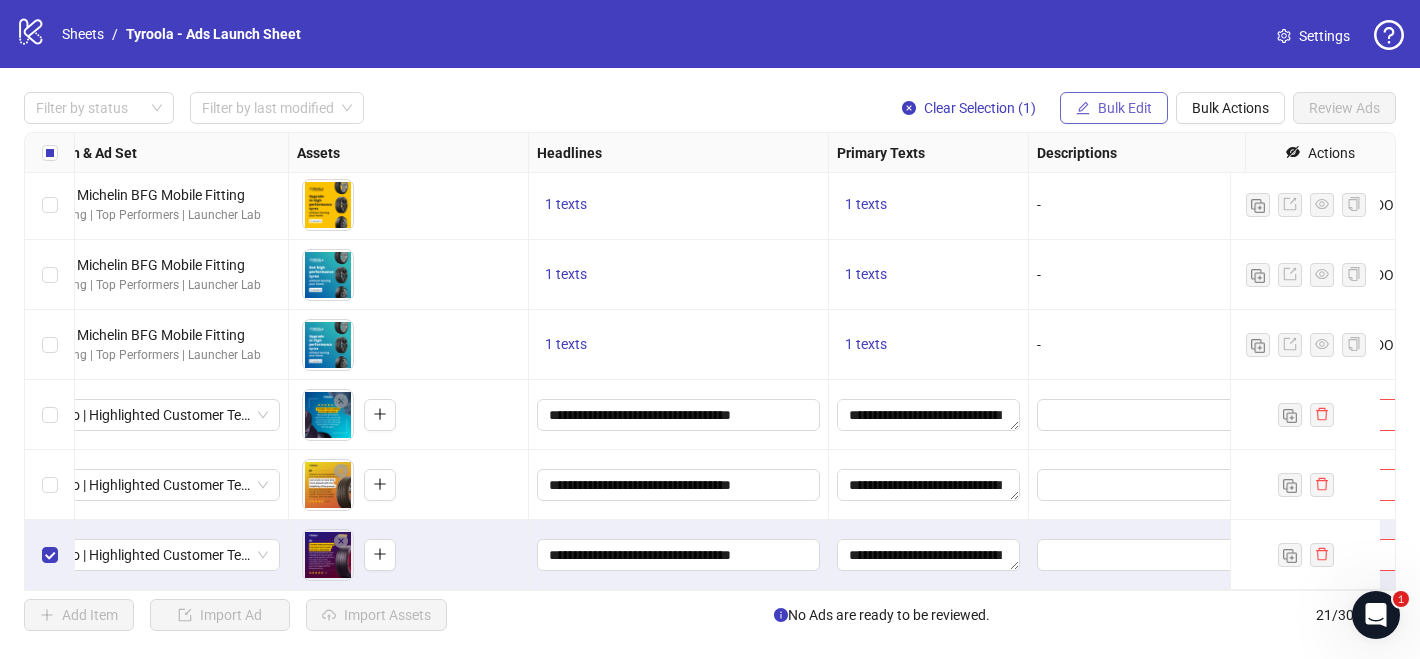 click on "Bulk Edit" at bounding box center (1125, 108) 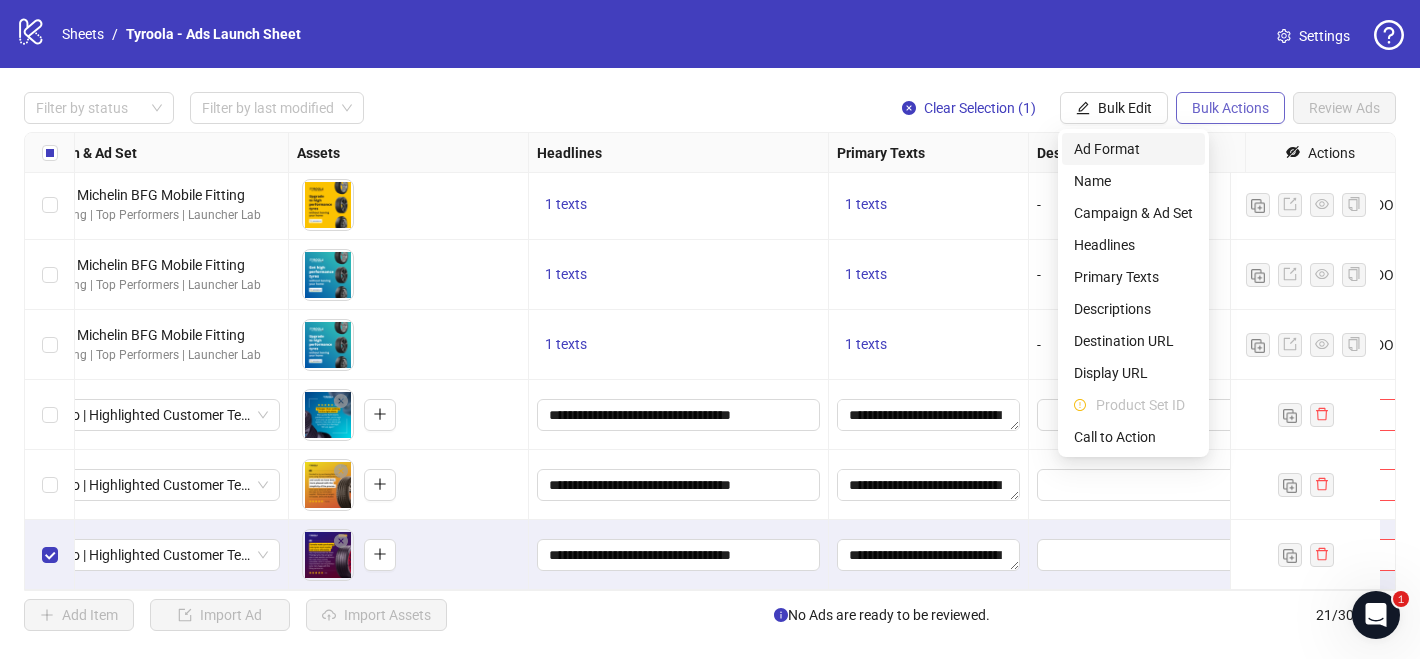 click on "Bulk Actions" at bounding box center (1230, 108) 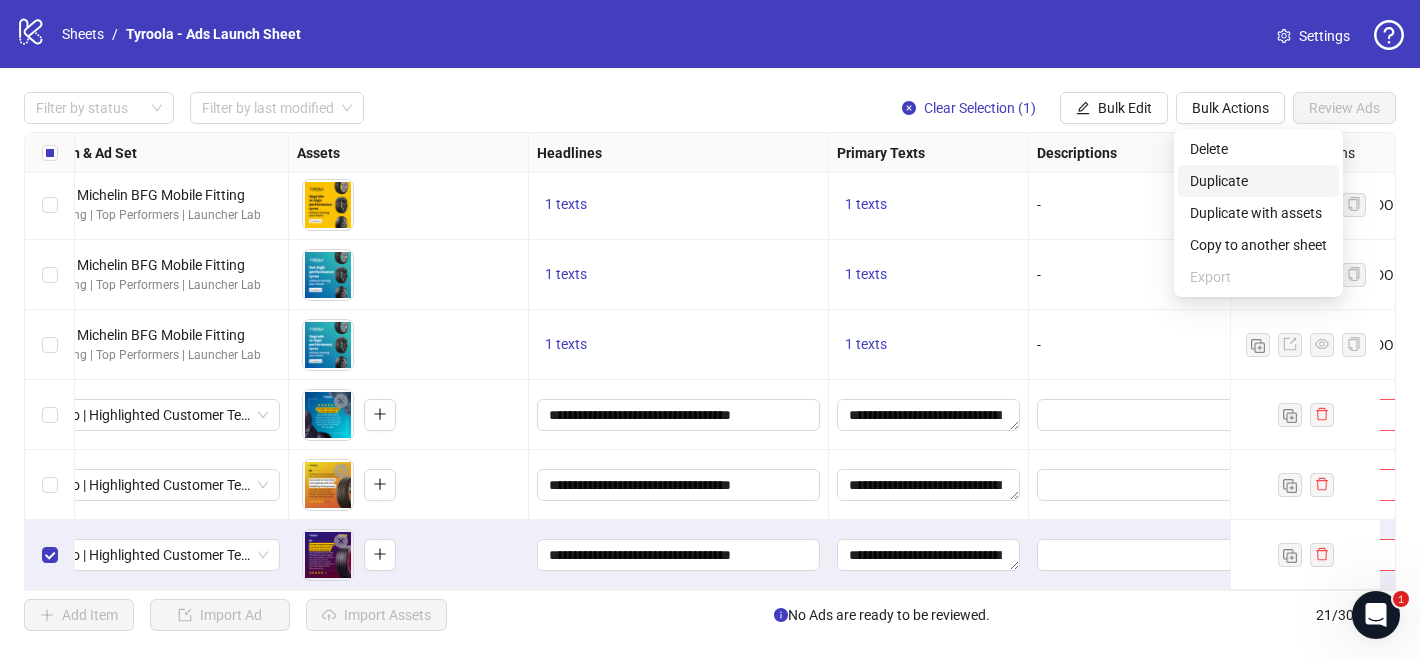 click on "Duplicate" at bounding box center (1258, 181) 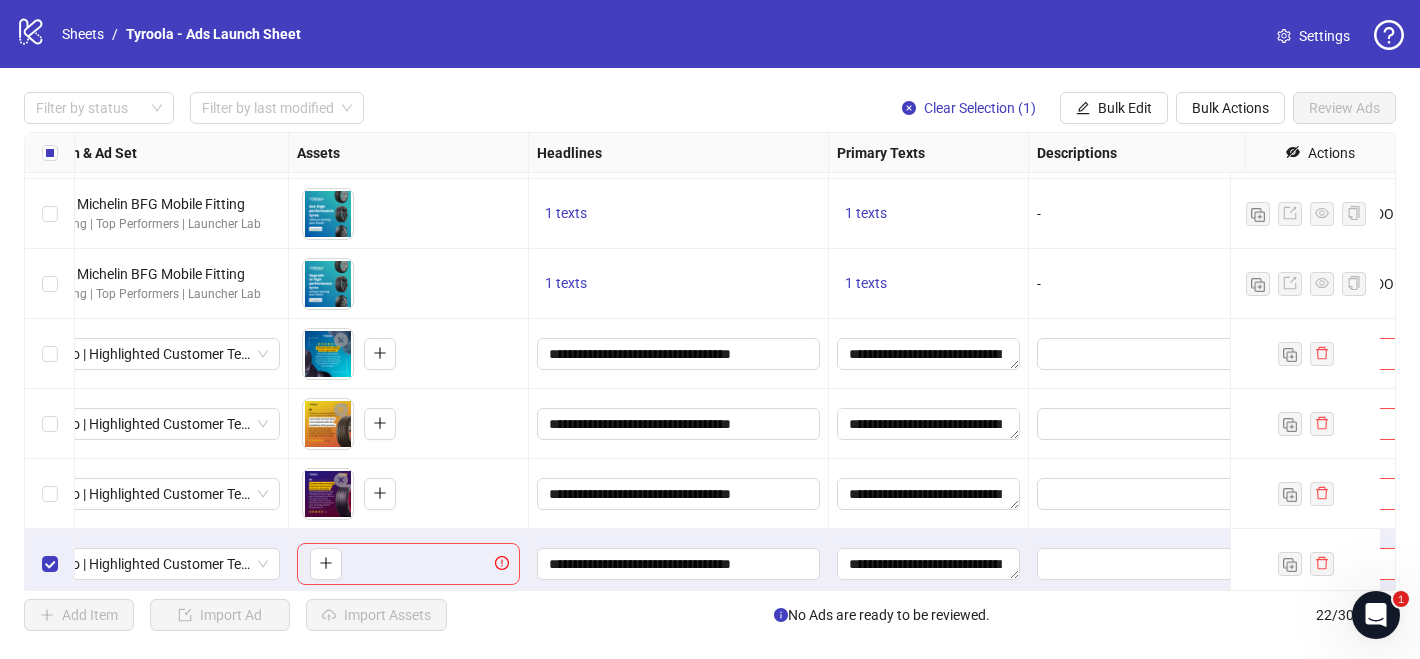 scroll, scrollTop: 1138, scrollLeft: 656, axis: both 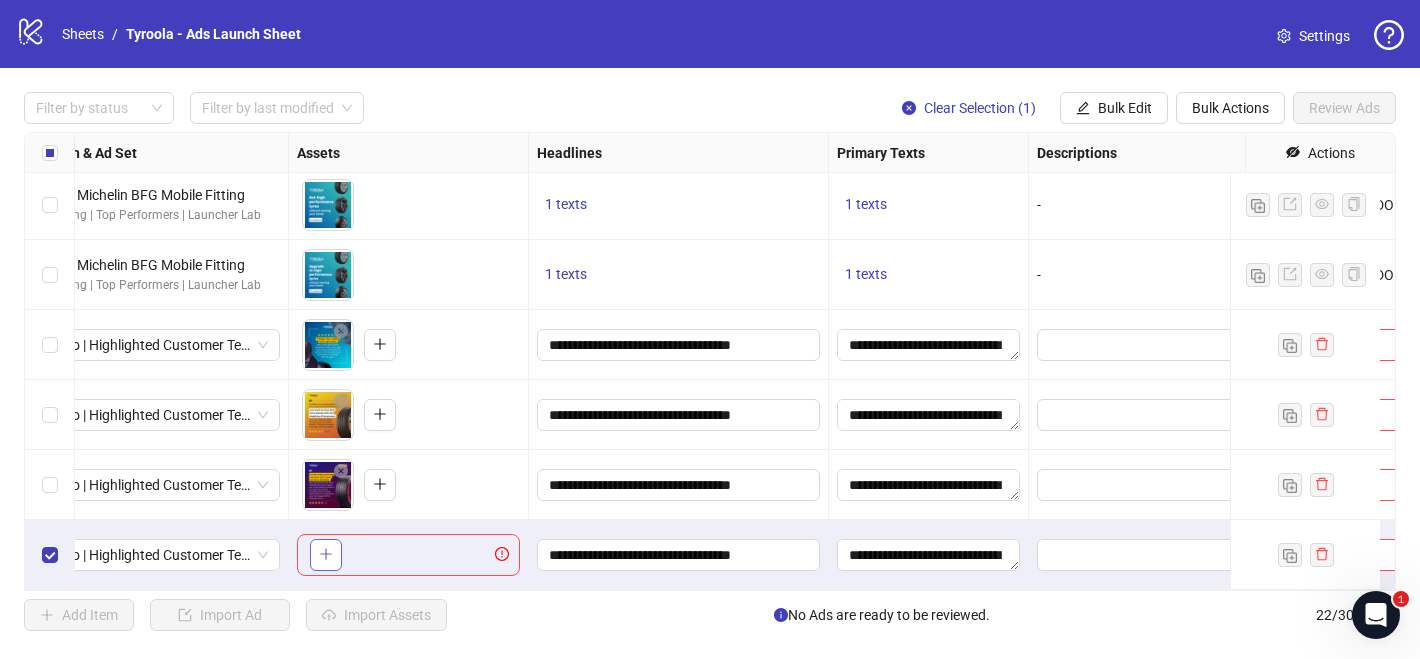 click at bounding box center [326, 555] 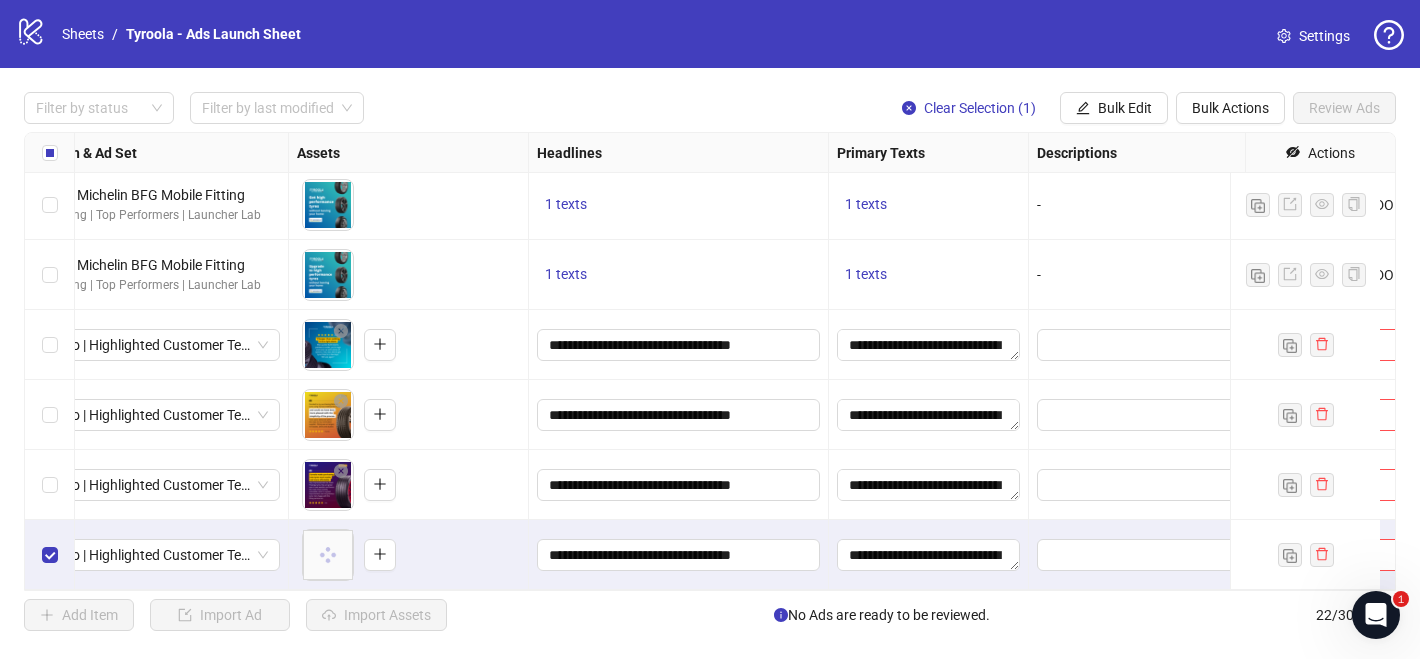 scroll, scrollTop: 717, scrollLeft: 656, axis: both 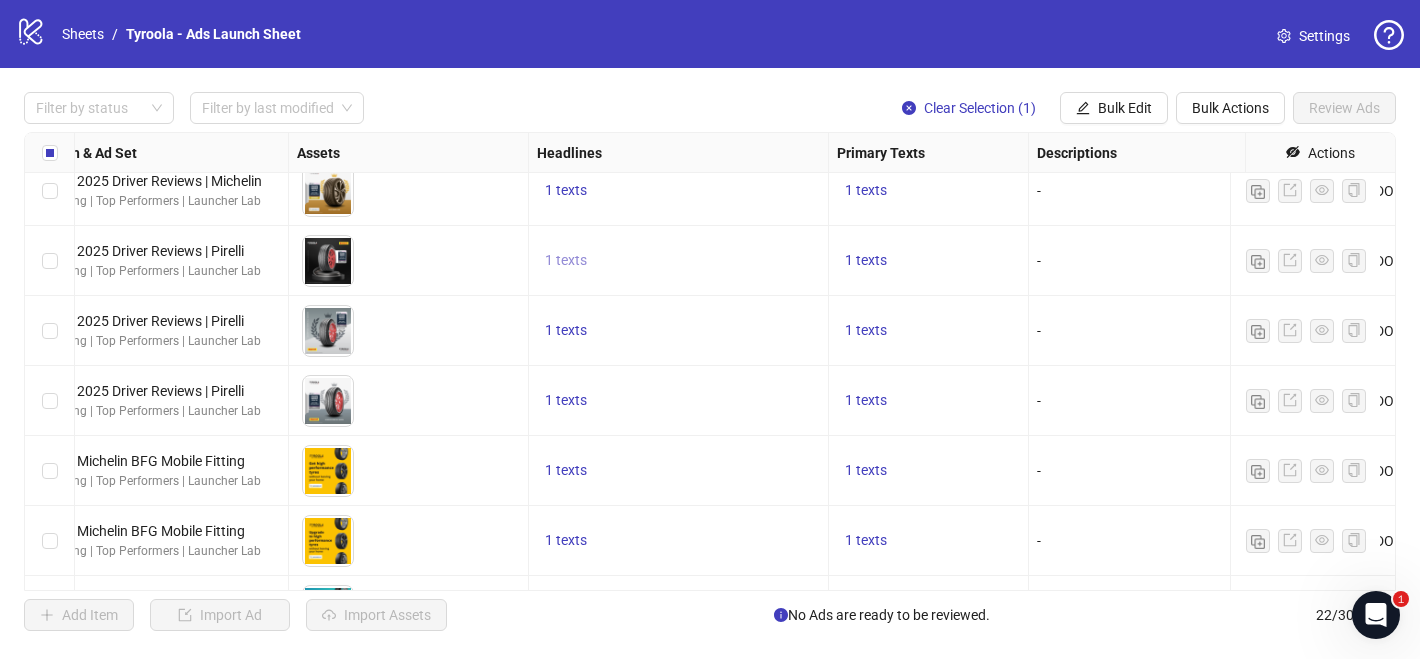 click on "1 texts" at bounding box center (566, 260) 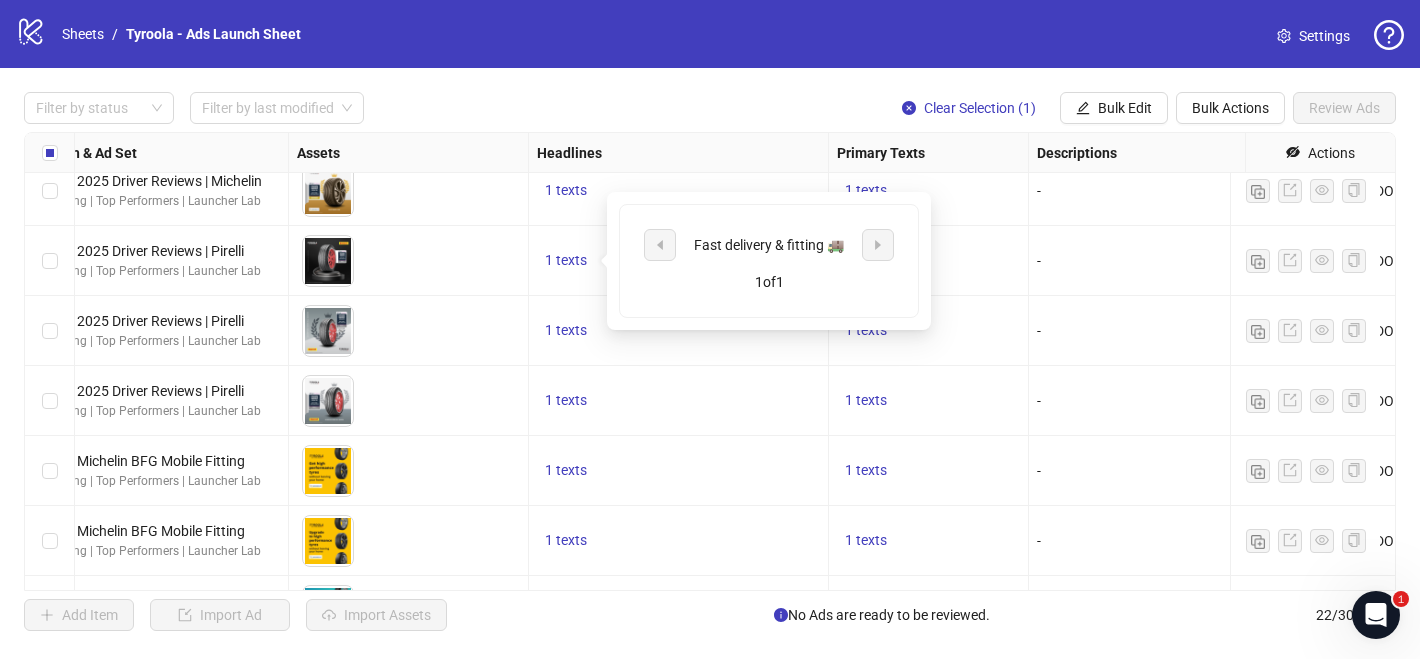 click on "Fast delivery & fitting 🚚" at bounding box center (769, 245) 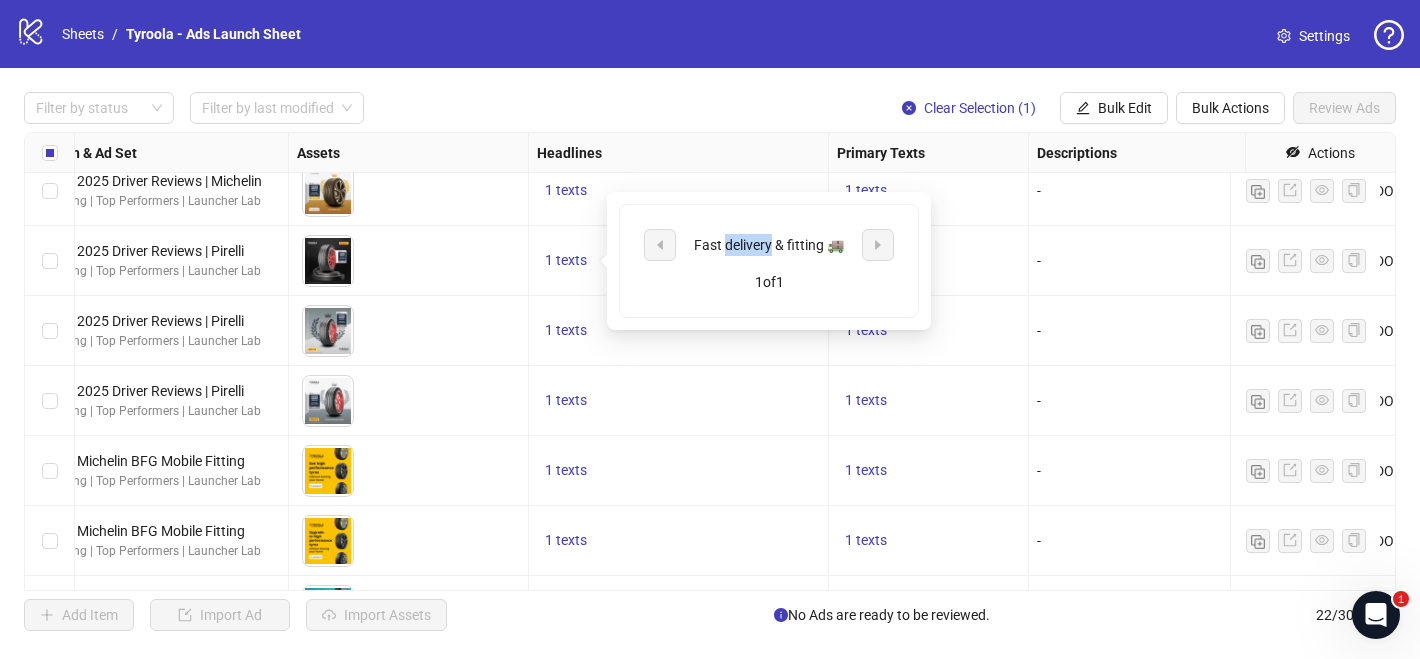 click on "Fast delivery & fitting 🚚" at bounding box center [769, 245] 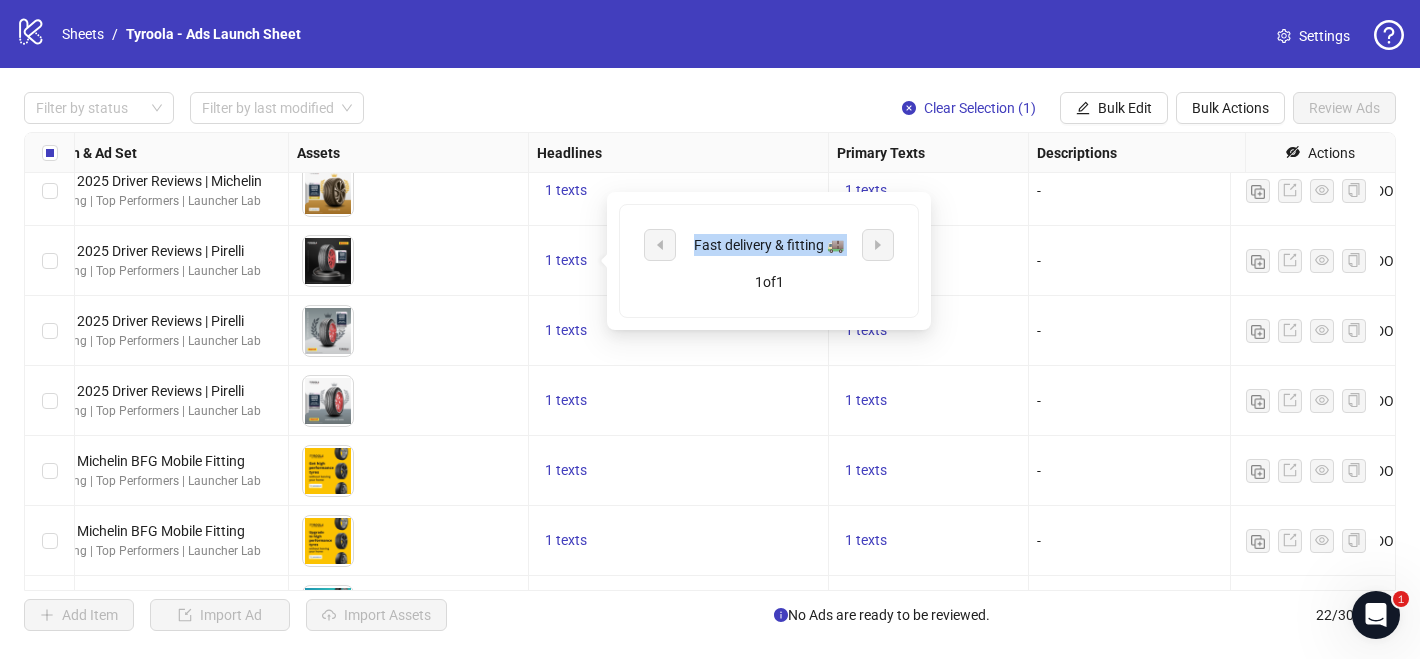 click on "Fast delivery & fitting 🚚" at bounding box center [769, 245] 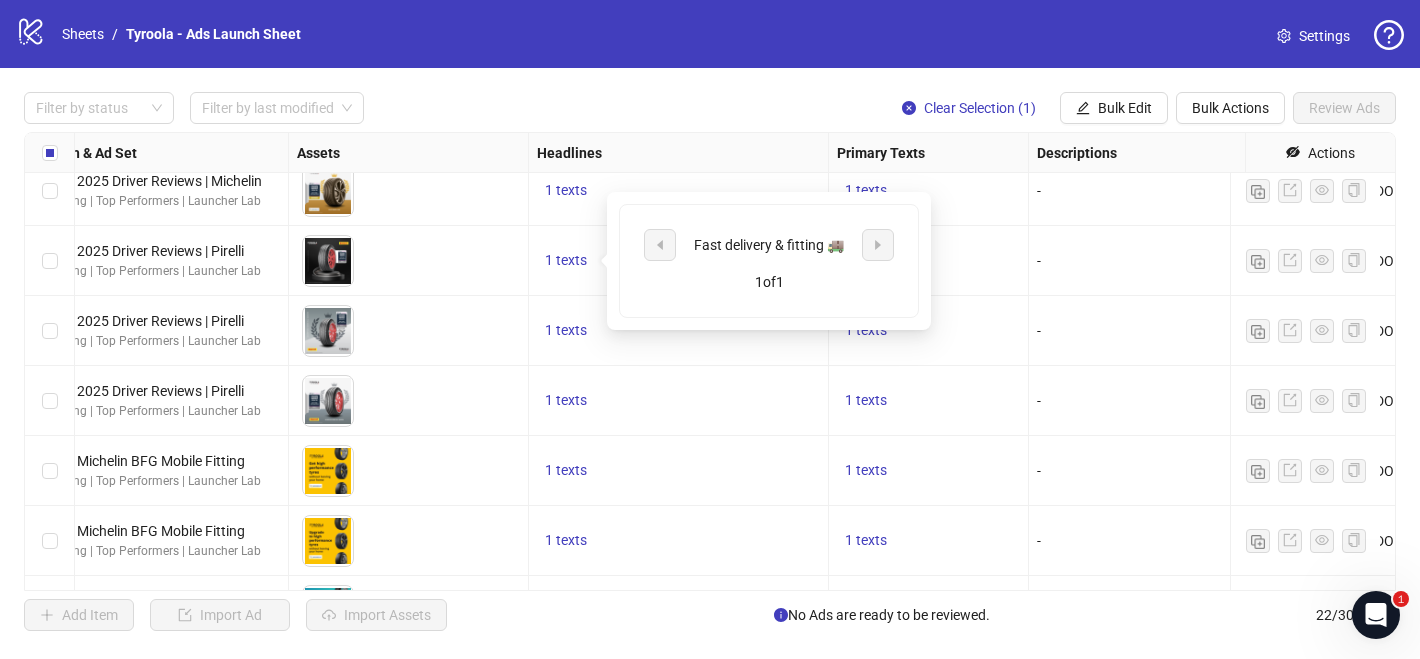 click on "1 texts" at bounding box center [679, 401] 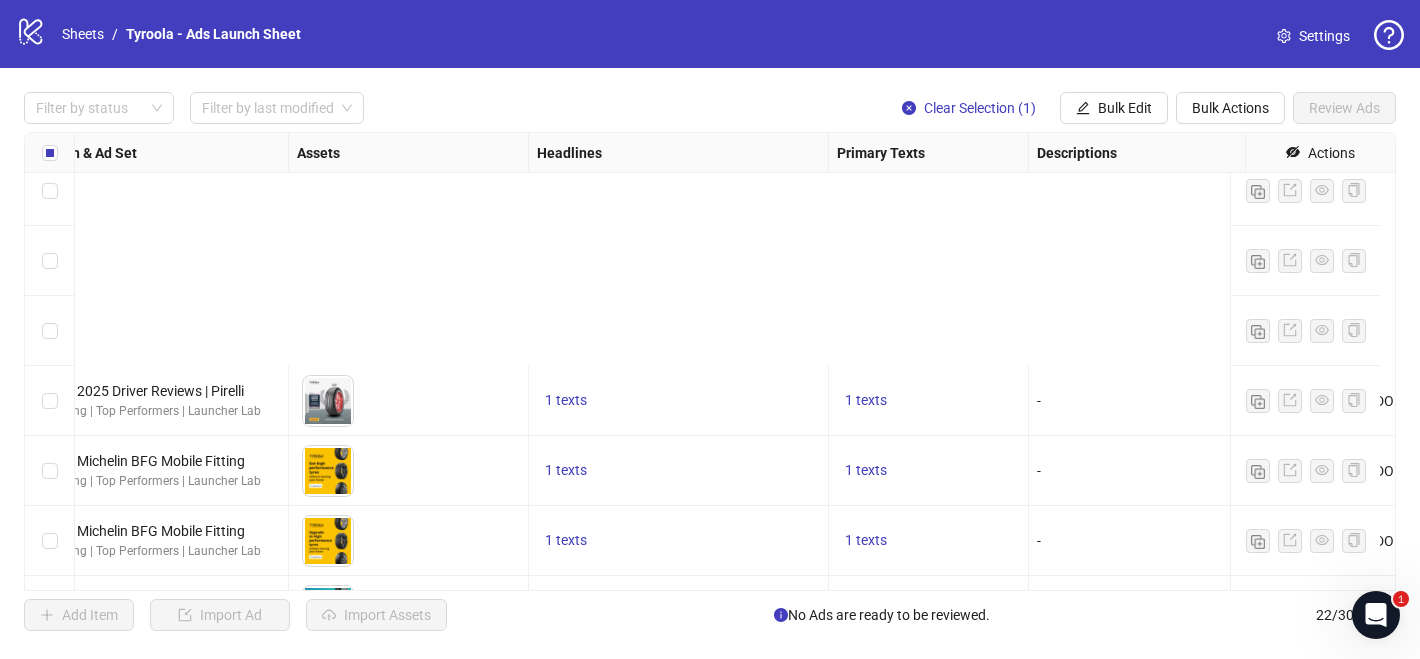 scroll, scrollTop: 1138, scrollLeft: 656, axis: both 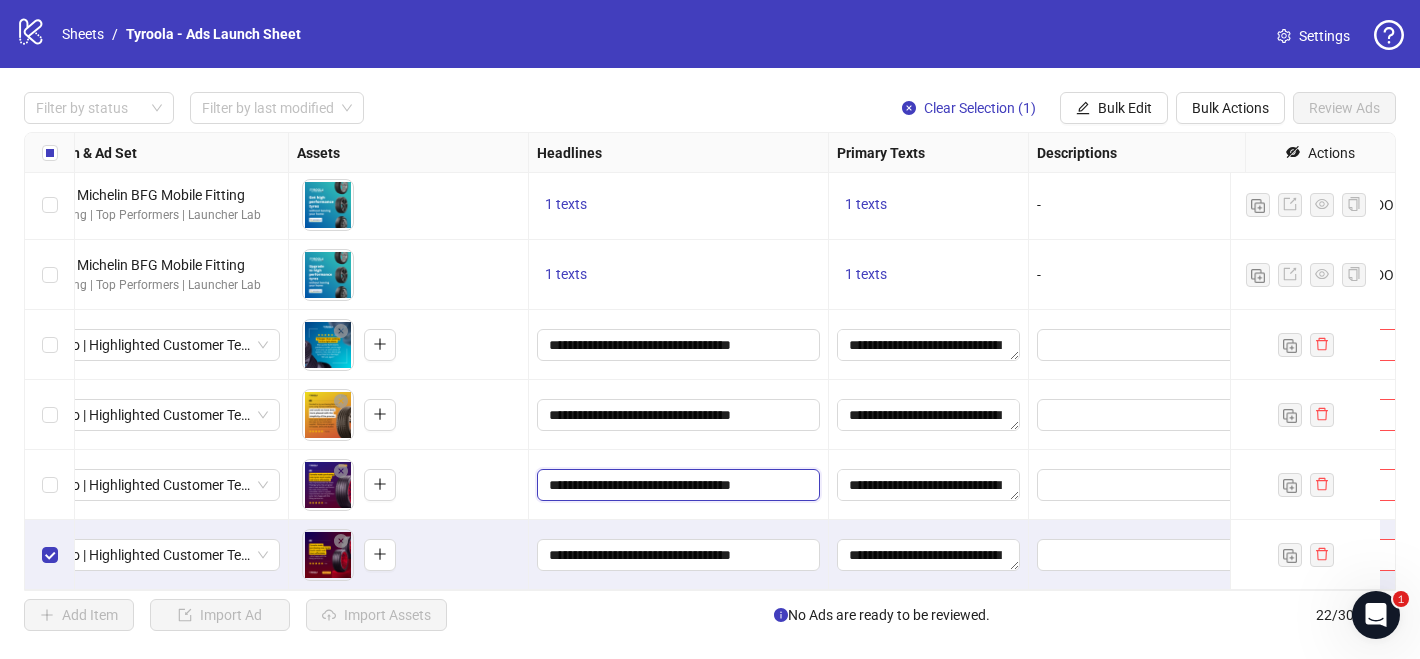 click on "**********" at bounding box center (676, 485) 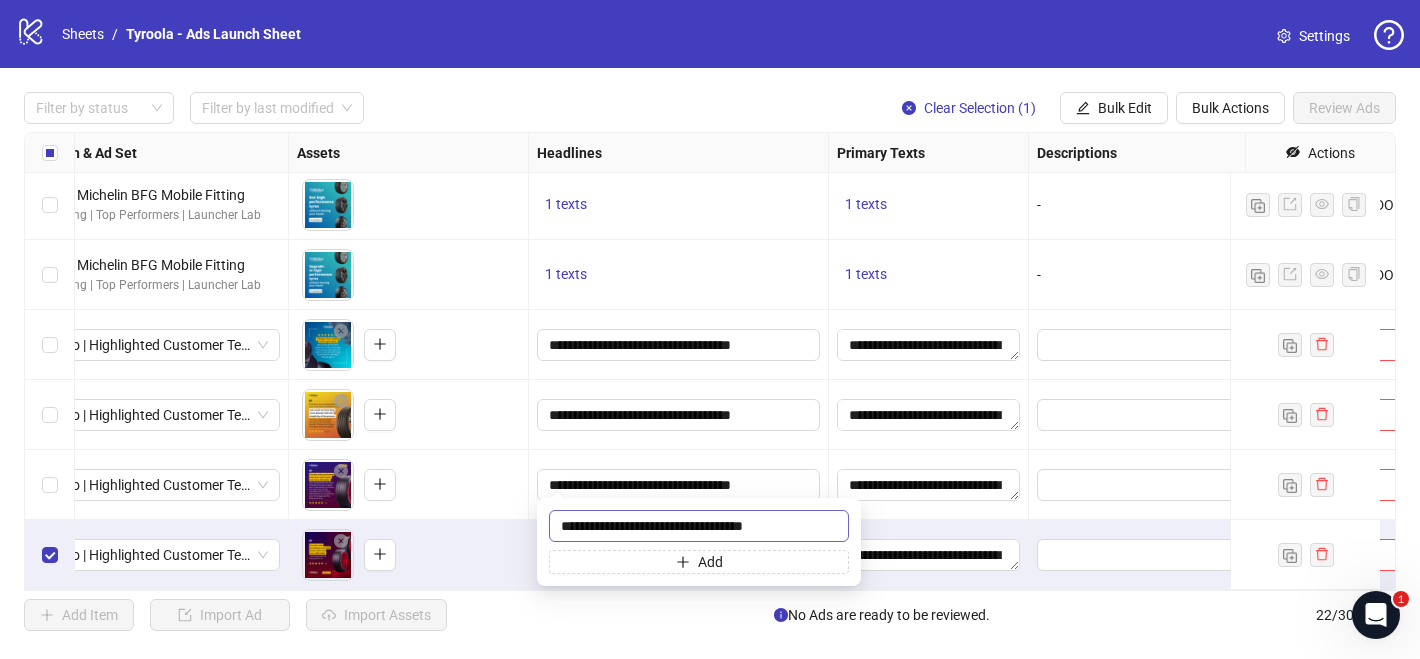 click on "**********" at bounding box center (699, 526) 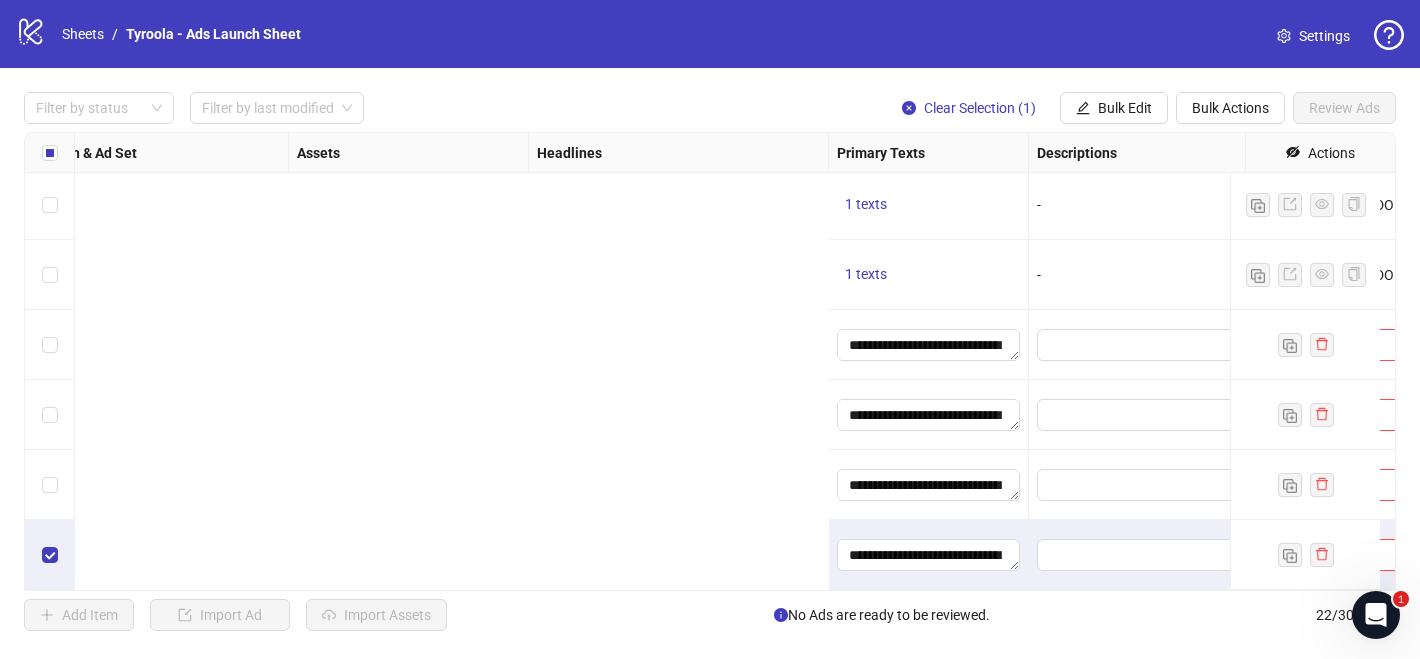 scroll, scrollTop: 1138, scrollLeft: 1841, axis: both 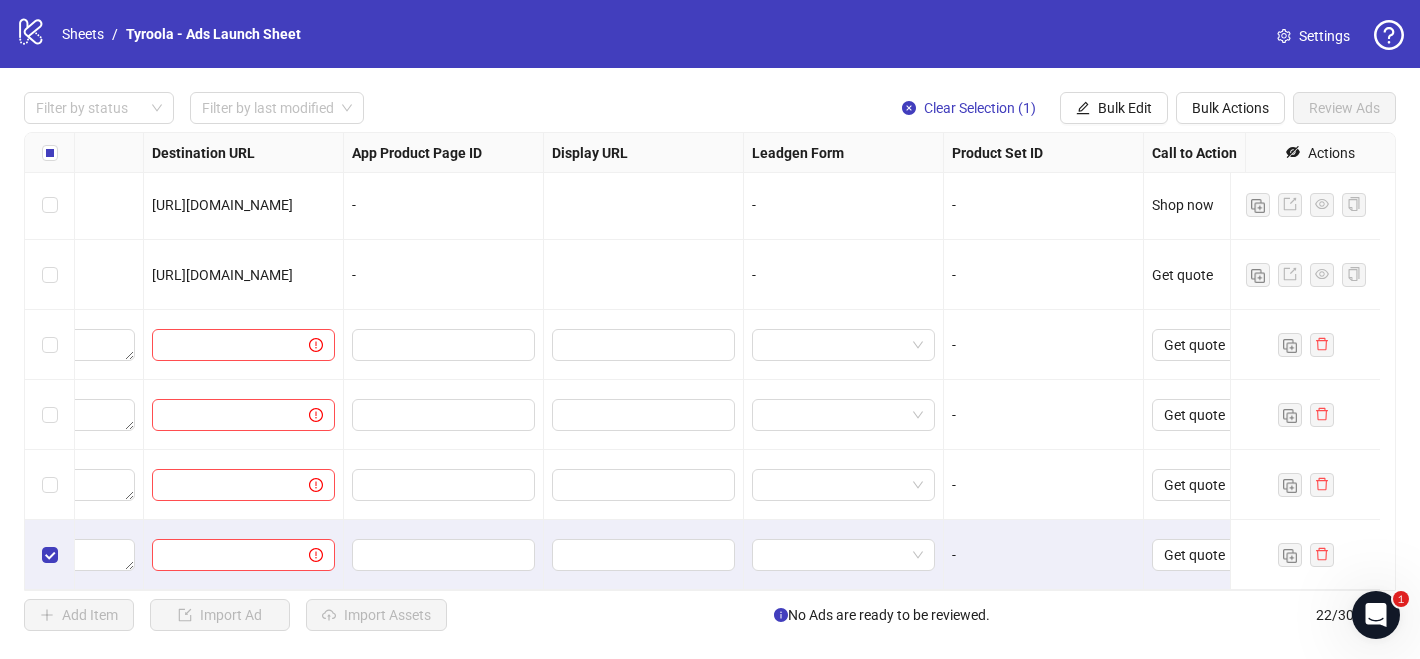 drag, startPoint x: 971, startPoint y: 590, endPoint x: 616, endPoint y: 578, distance: 355.20276 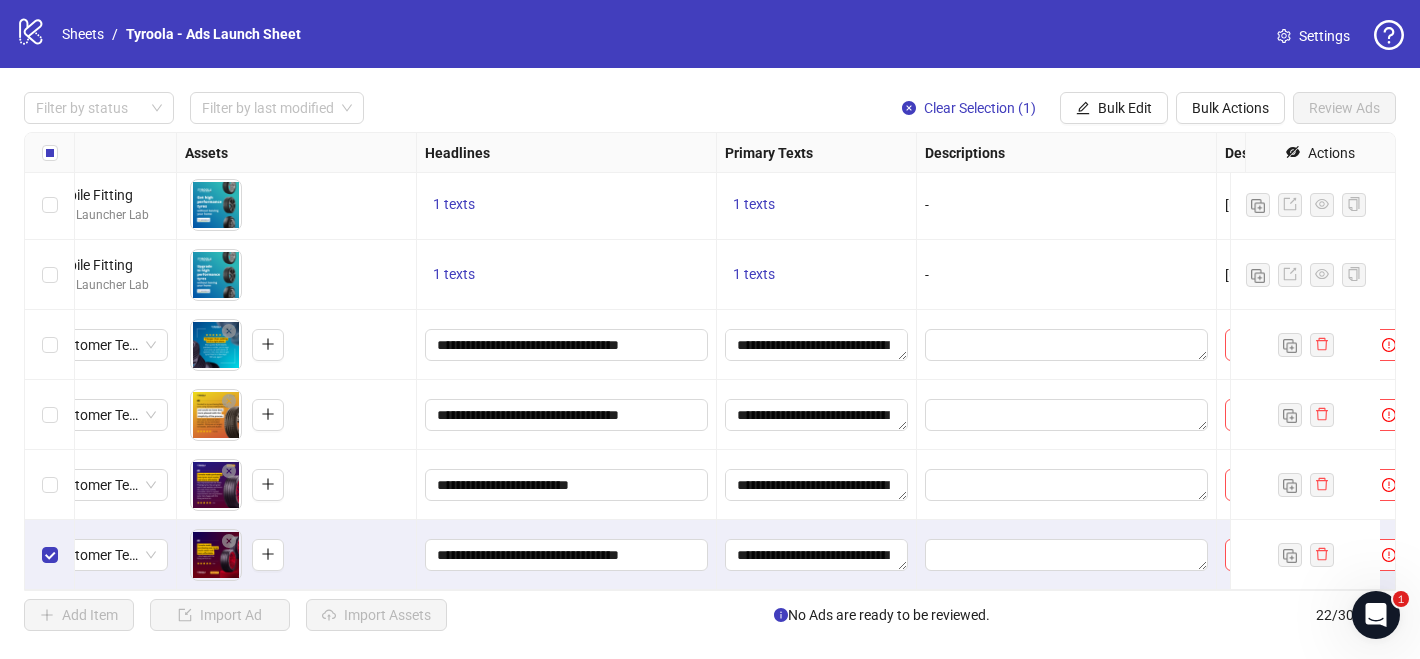 scroll, scrollTop: 1138, scrollLeft: 755, axis: both 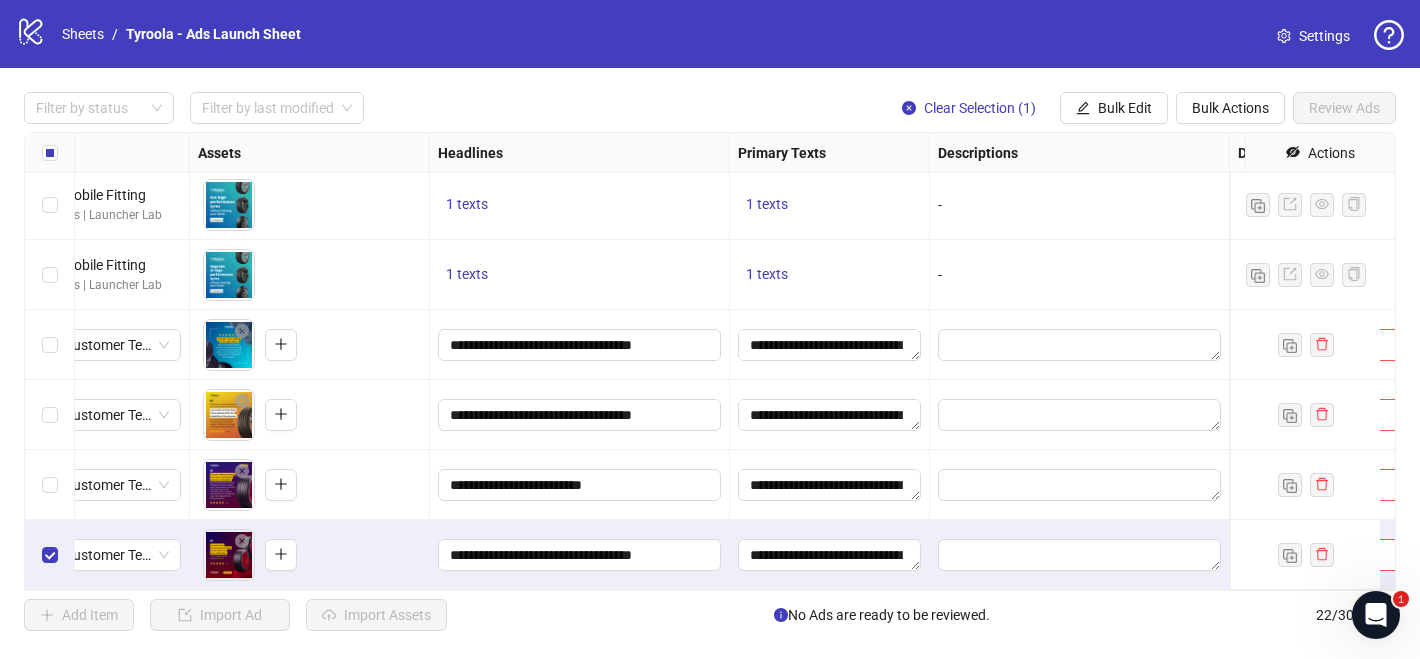 click on "**********" at bounding box center [580, 485] 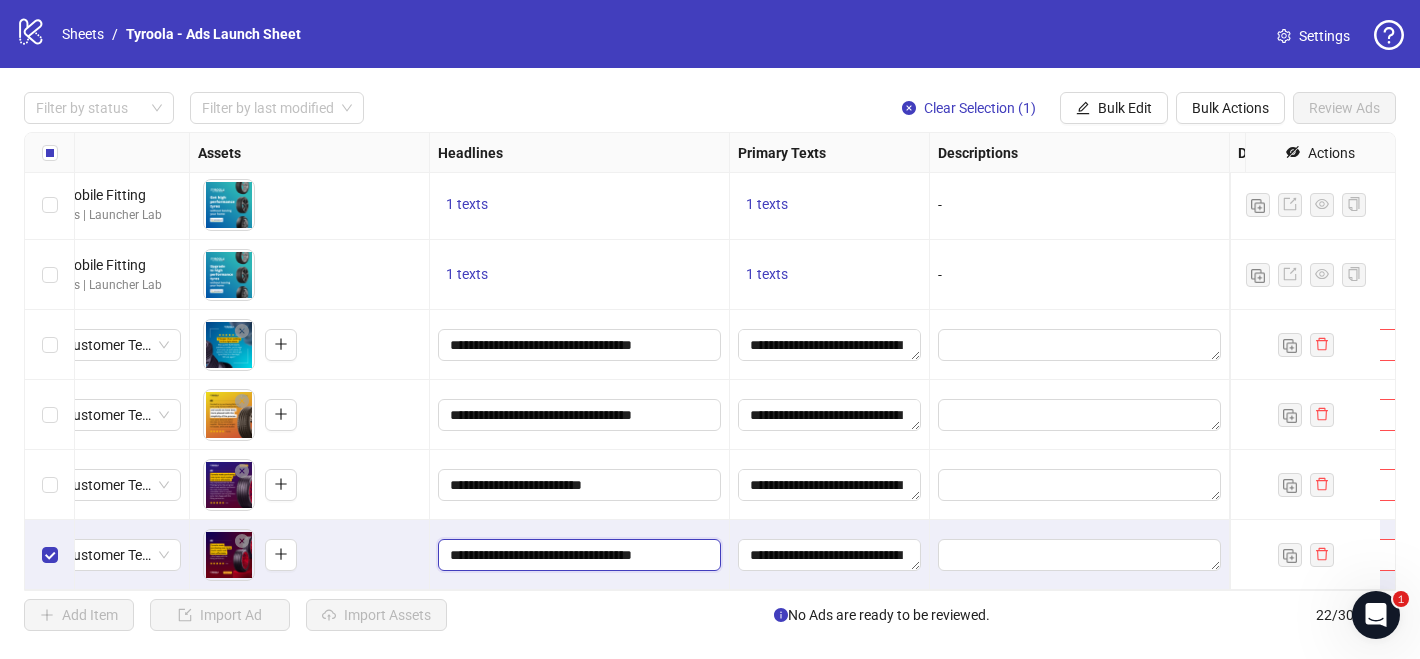 click on "**********" at bounding box center [577, 555] 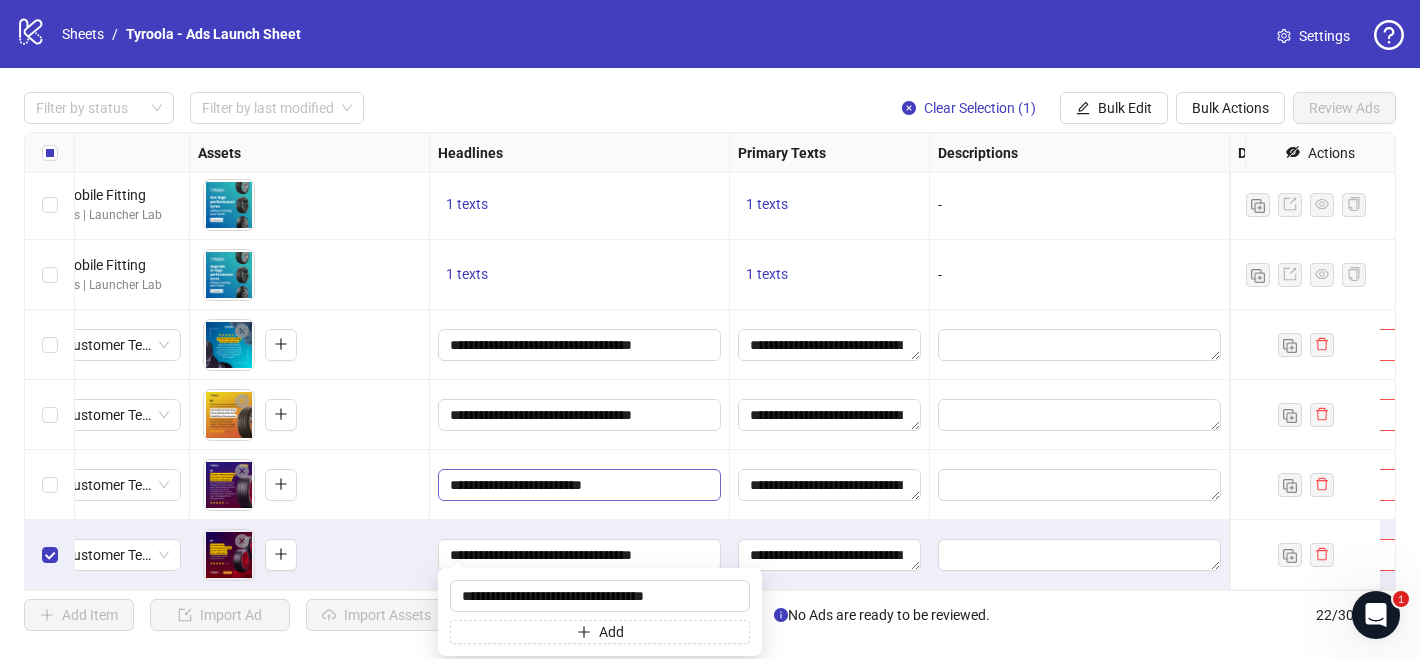click on "**********" at bounding box center [577, 485] 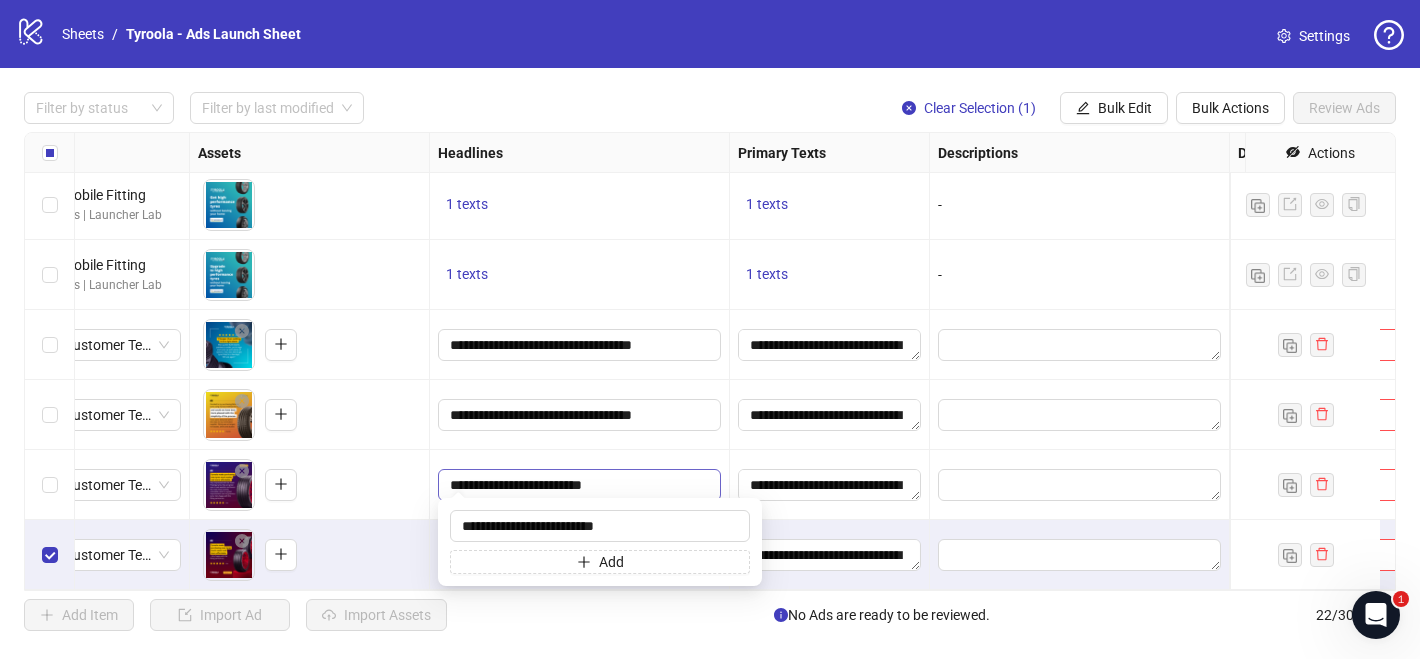 click on "**********" at bounding box center [577, 485] 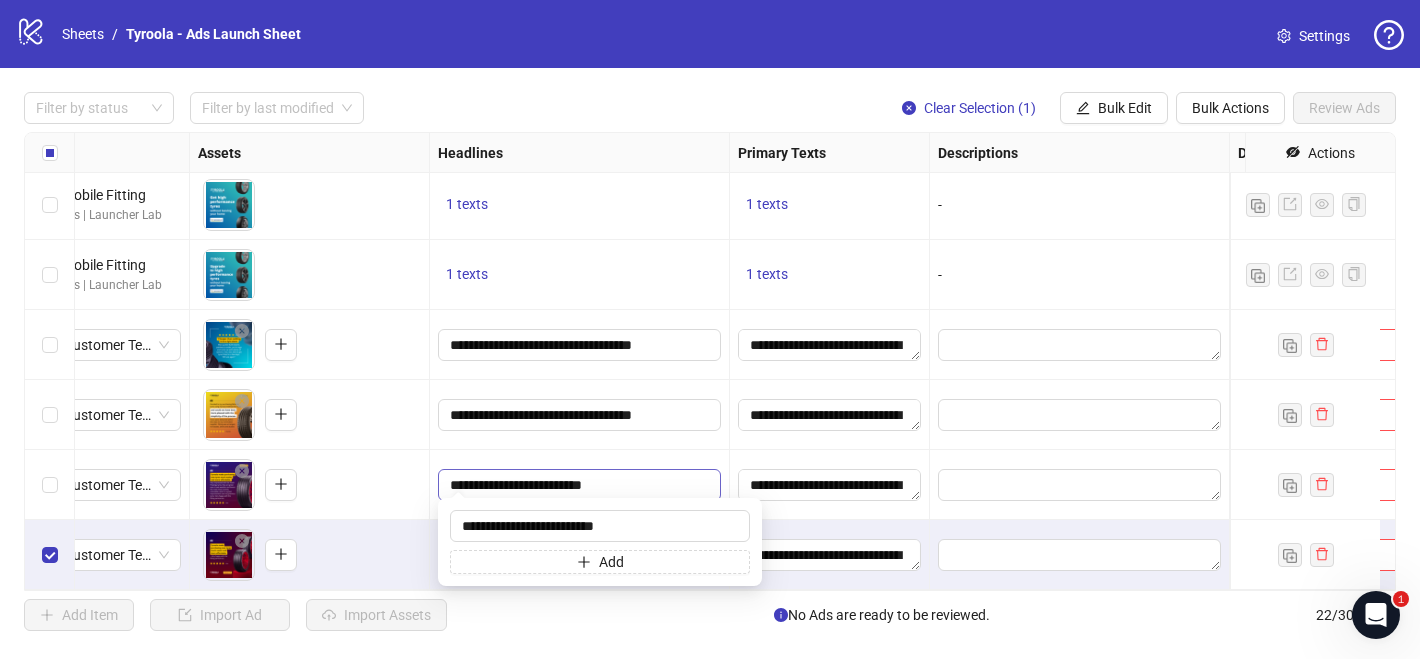 click on "**********" at bounding box center (577, 485) 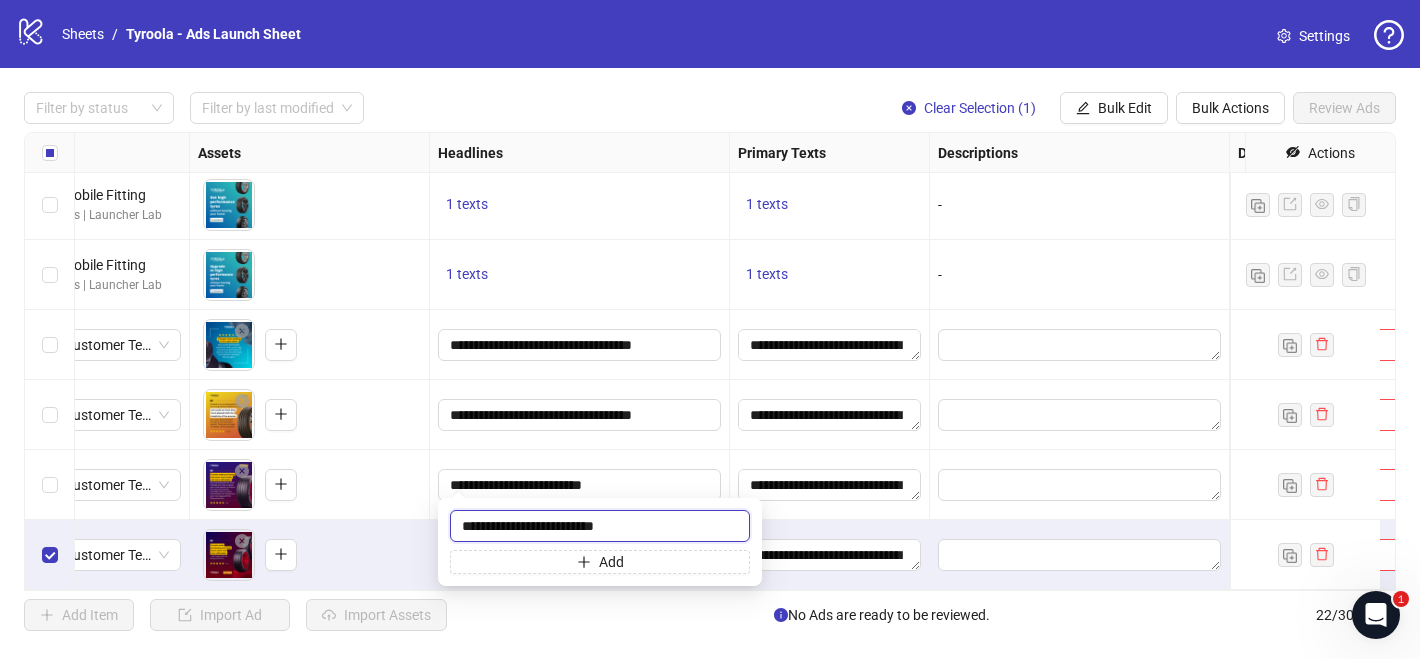 click on "**********" at bounding box center [600, 526] 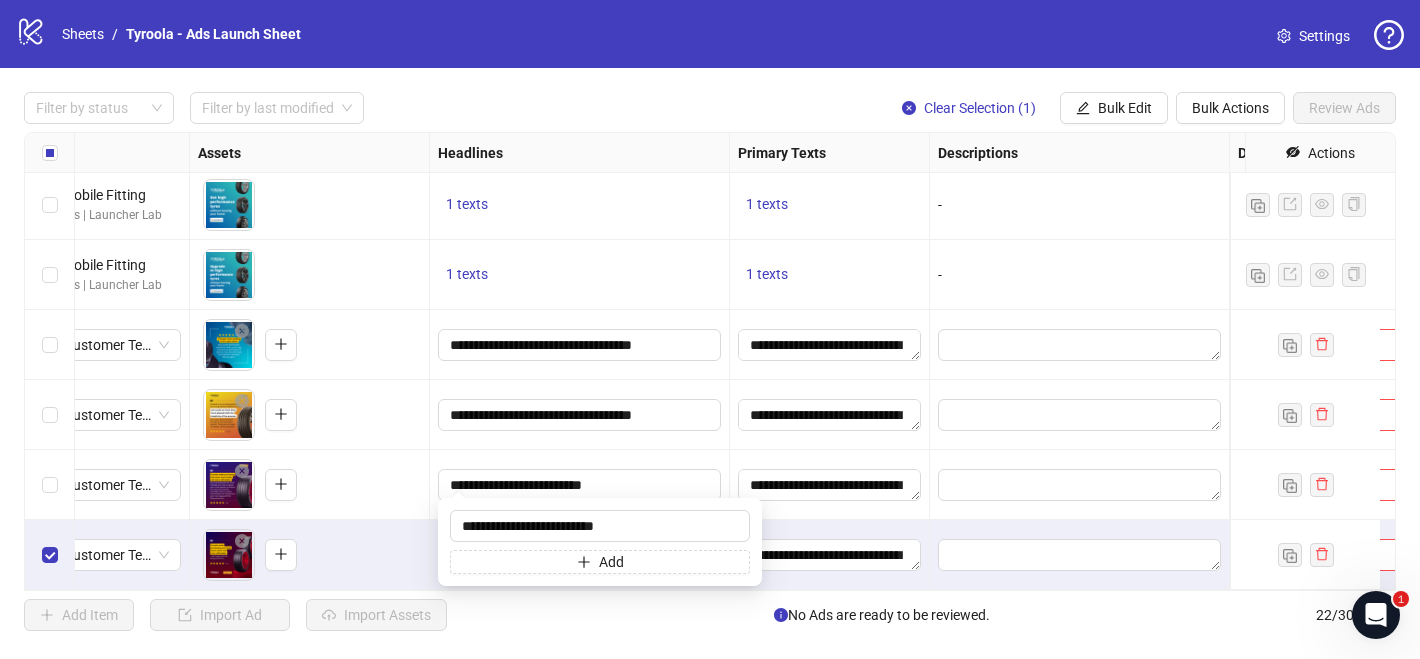 click on "logo/logo-mobile Sheets / Tyroola - Ads Launch Sheet Settings   Filter by status Filter by last modified Clear Selection (1) Bulk Edit Bulk Actions Review Ads Ad Format Ad Name Campaign & Ad Set Assets Headlines Primary Texts Descriptions Destination URL App Product Page ID Display URL Leadgen Form Product Set ID Call to Action Actions Catalogue page | Mobile Fitting w/ brands-001 - Get Quote CTA Non-promo | Michelin BFG Mobile Fitting AU | Prospecting | Top Performers | Launcher Lab
To pick up a draggable item, press the space bar.
While dragging, use the arrow keys to move the item.
Press space again to drop the item in its new position, or press escape to cancel.
1 texts 1 texts - [URL][DOMAIN_NAME] - Catalogue page | Mobile Fitting w/ brands-002 - Learn More CTA 1 texts 1 texts" at bounding box center (710, 329) 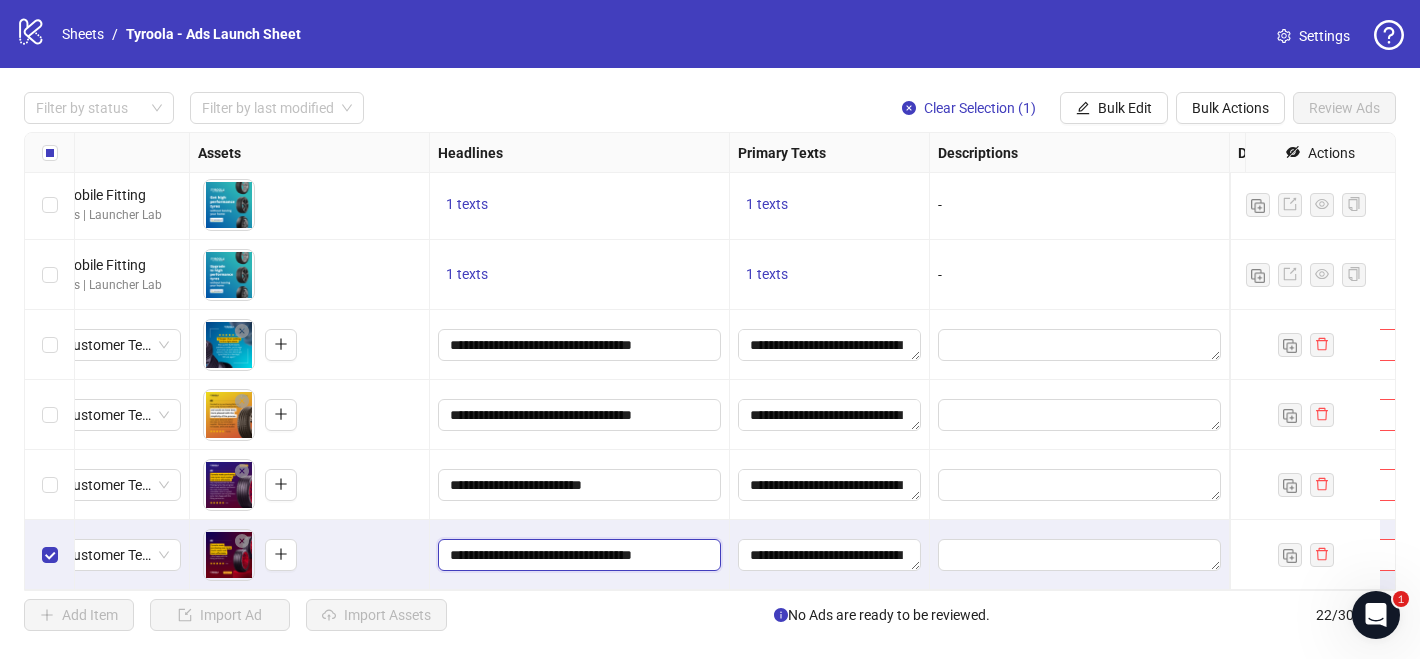 click on "**********" at bounding box center [577, 555] 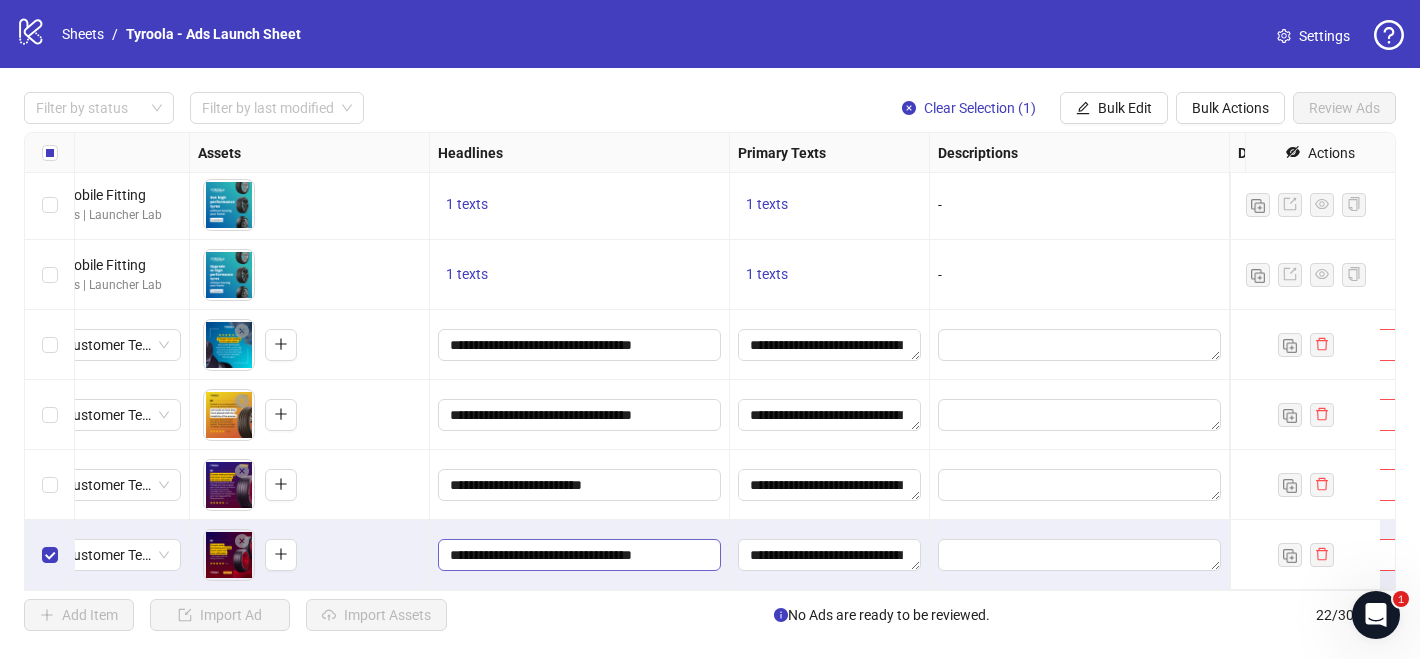 click on "**********" at bounding box center (577, 555) 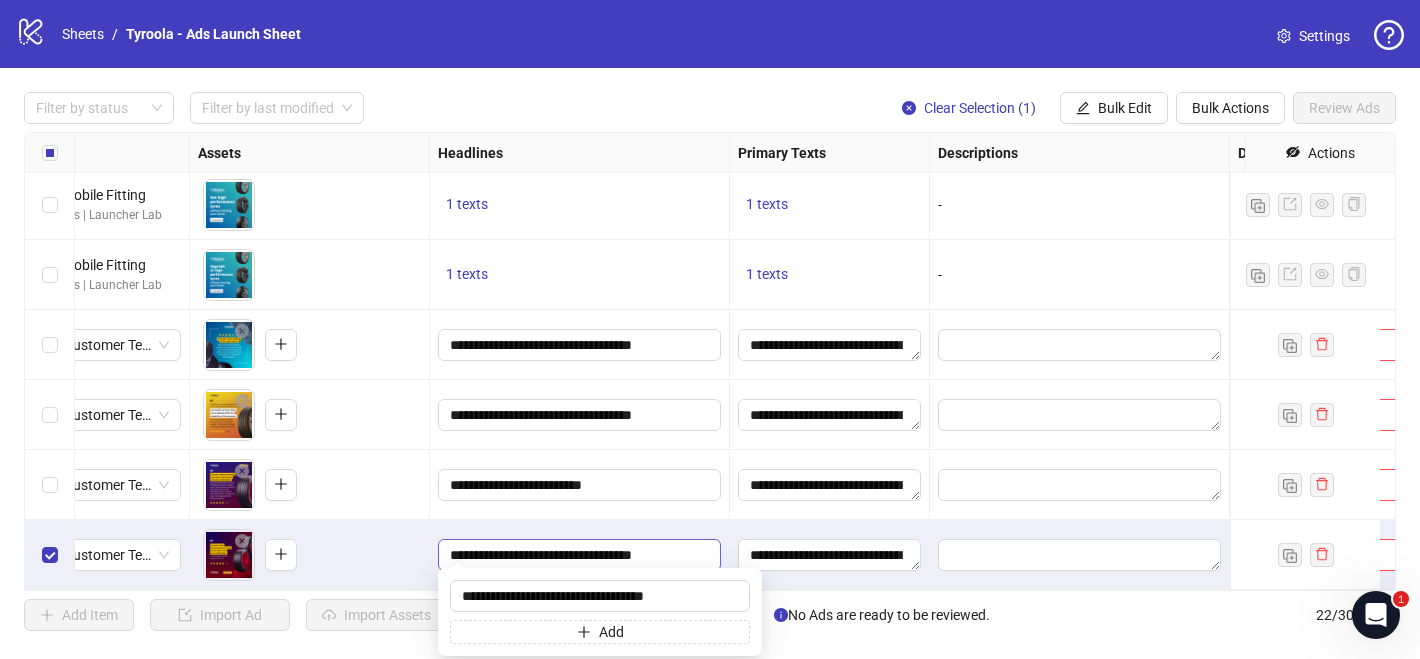 click on "**********" at bounding box center (577, 555) 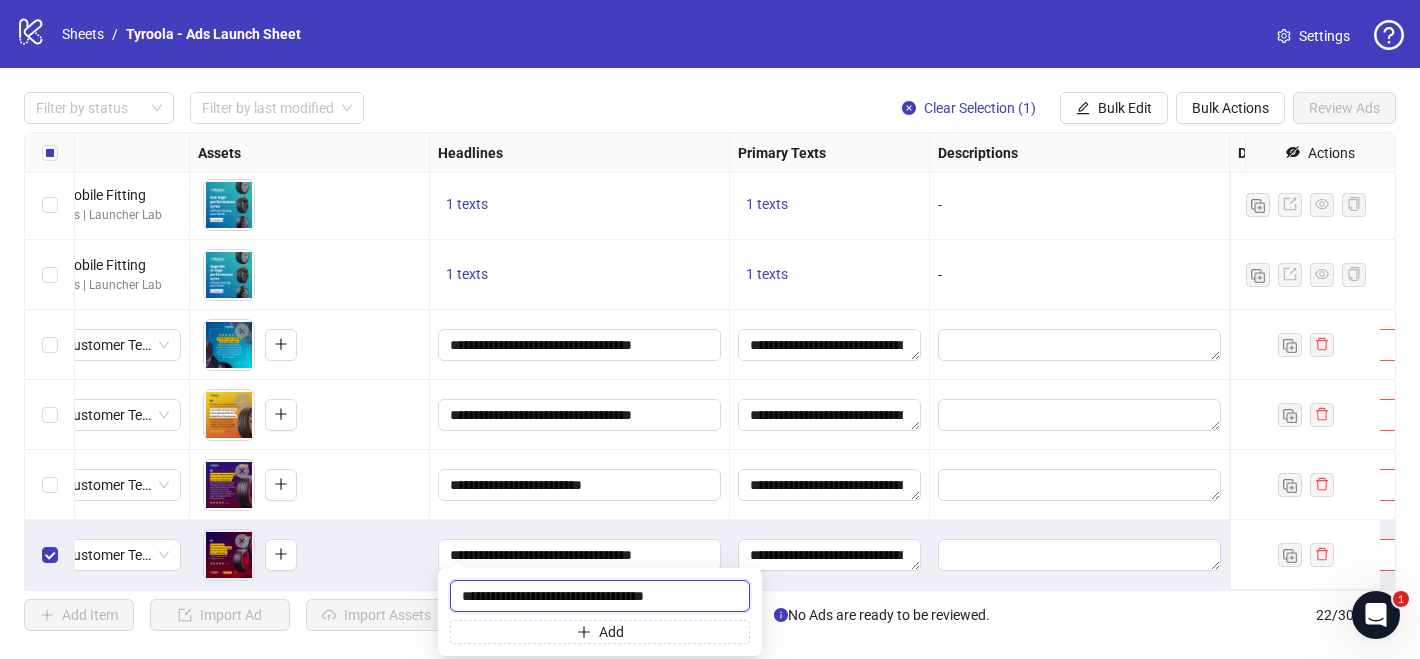 click on "**********" at bounding box center [600, 596] 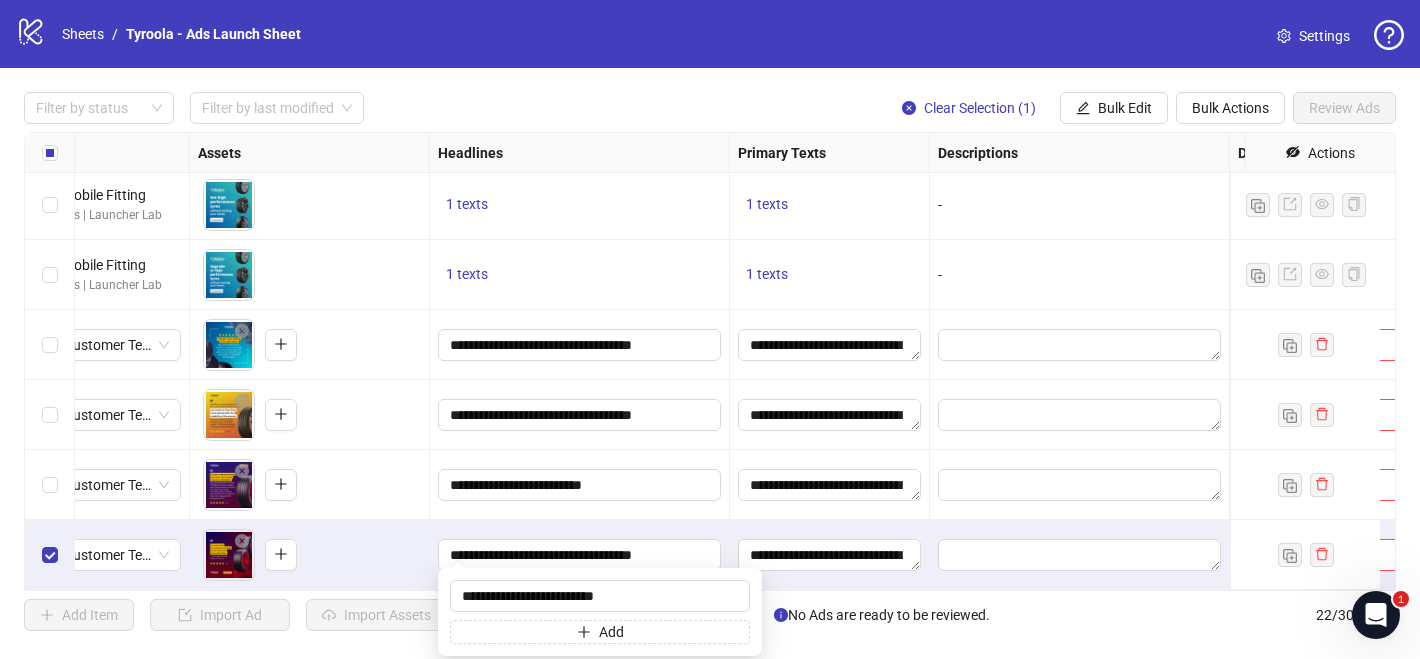 click on "**********" at bounding box center [580, 555] 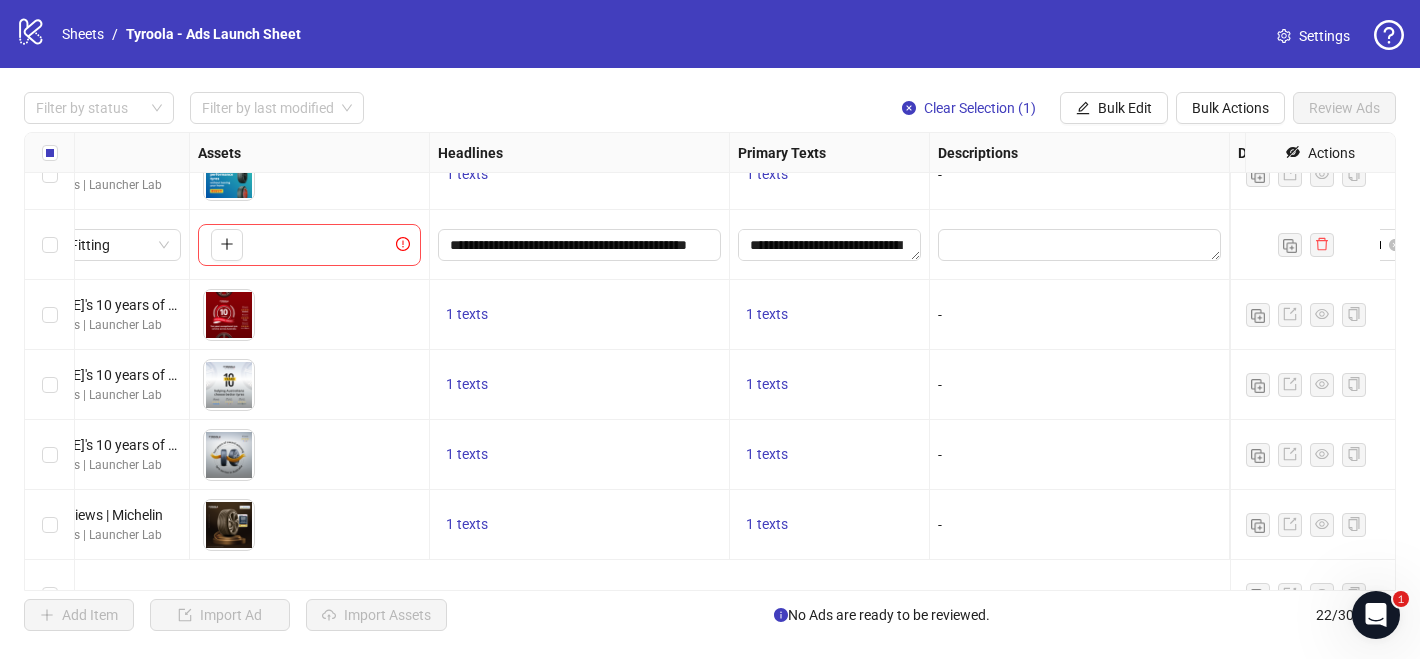 scroll, scrollTop: 0, scrollLeft: 755, axis: horizontal 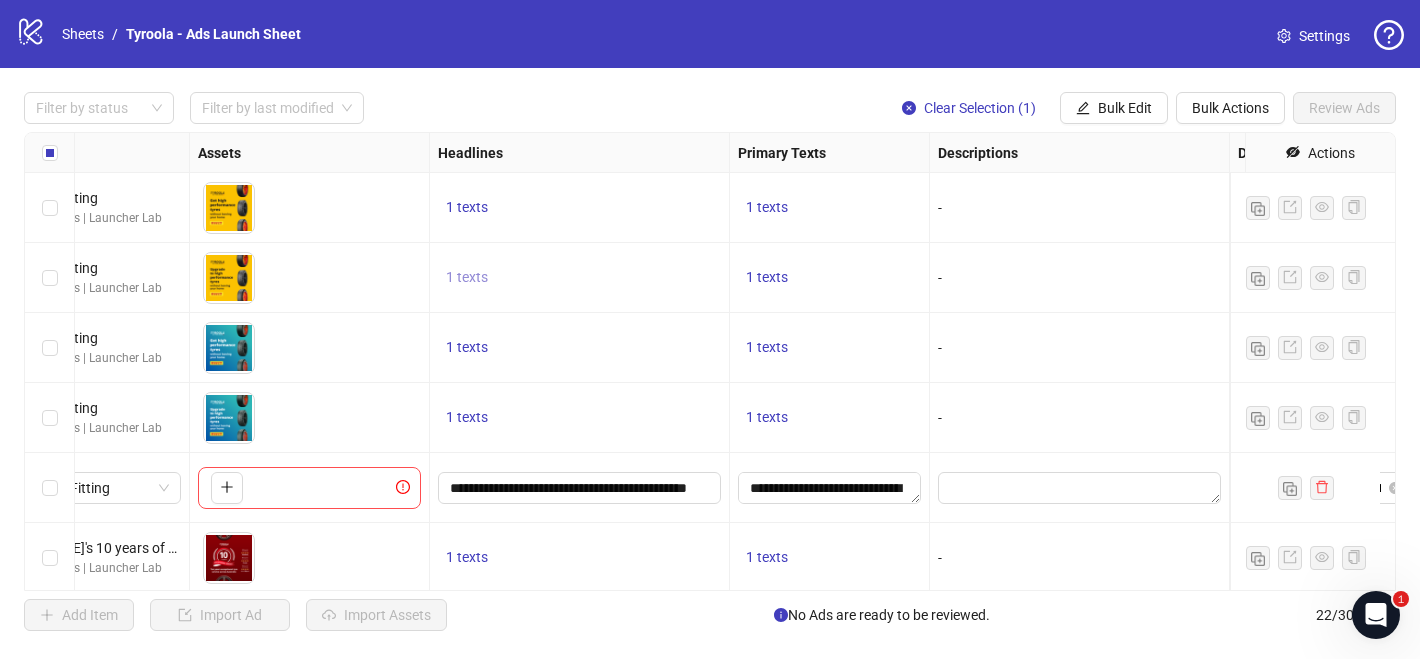 click on "1 texts" at bounding box center [467, 277] 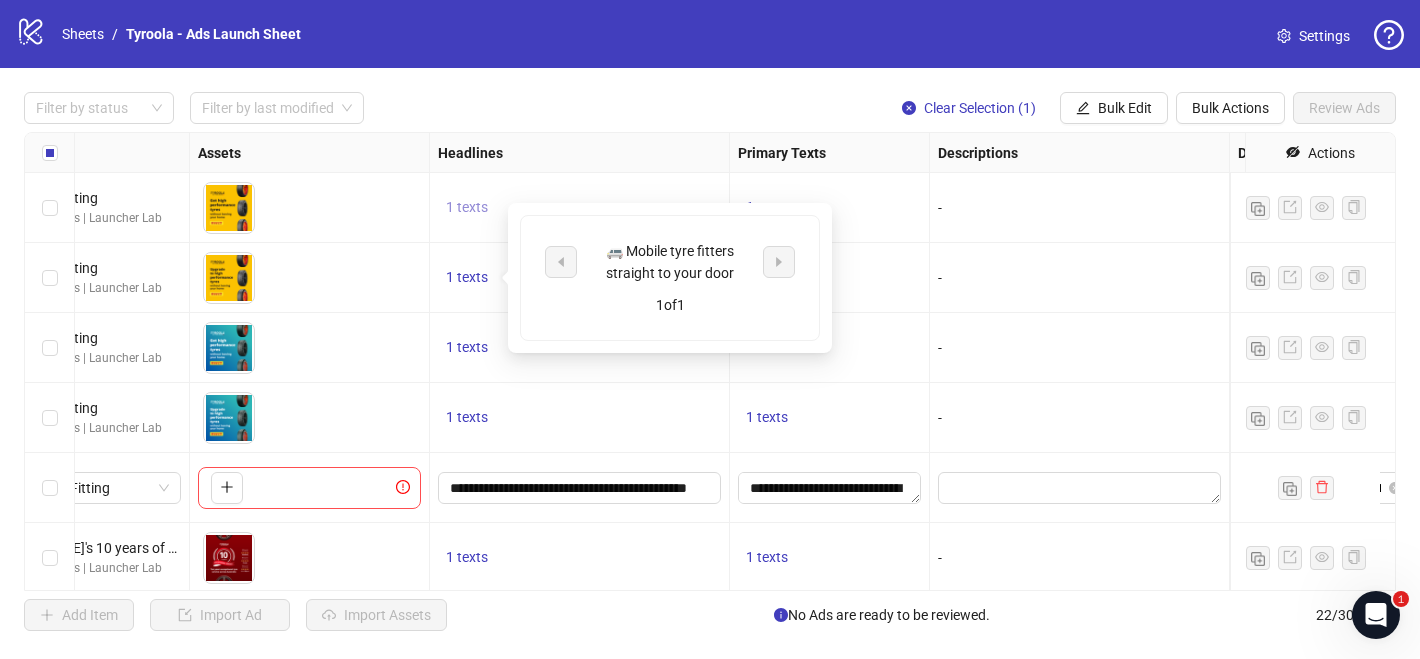 click on "1 texts" at bounding box center (467, 207) 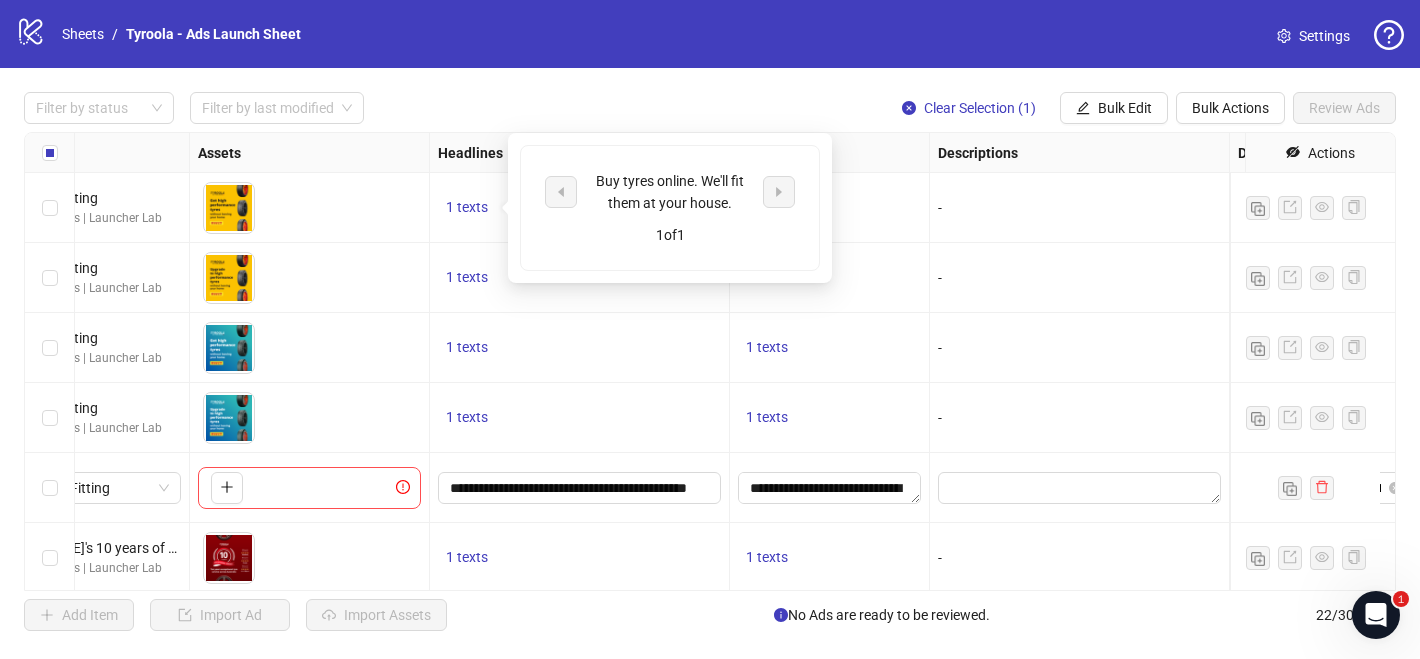 click on "1 texts" at bounding box center [580, 348] 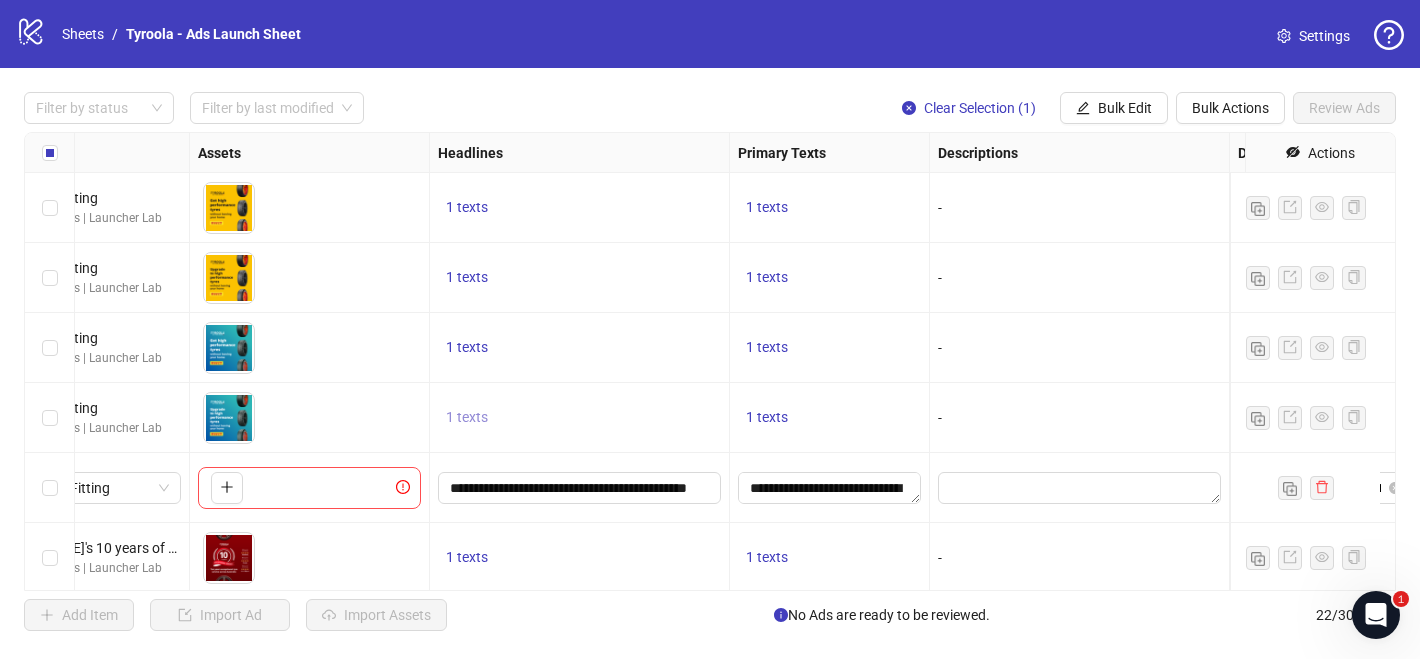 click on "1 texts" at bounding box center [467, 418] 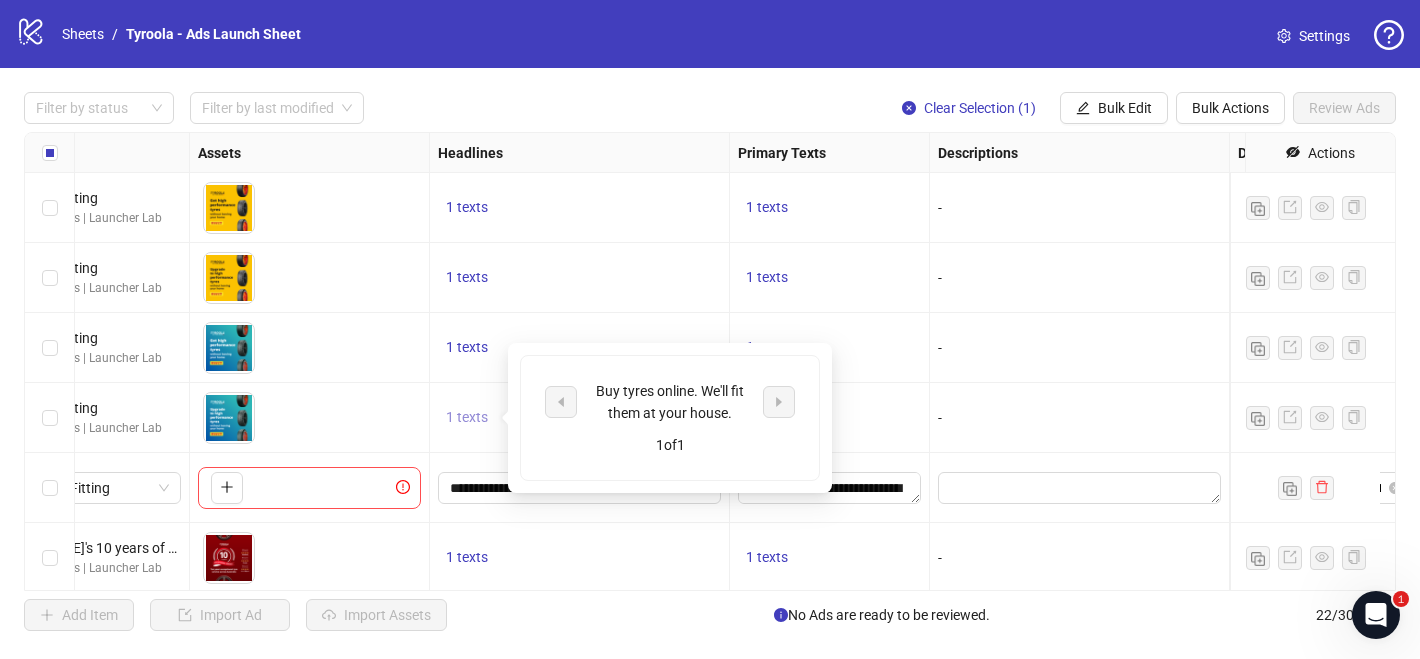 click on "1 texts" at bounding box center [467, 417] 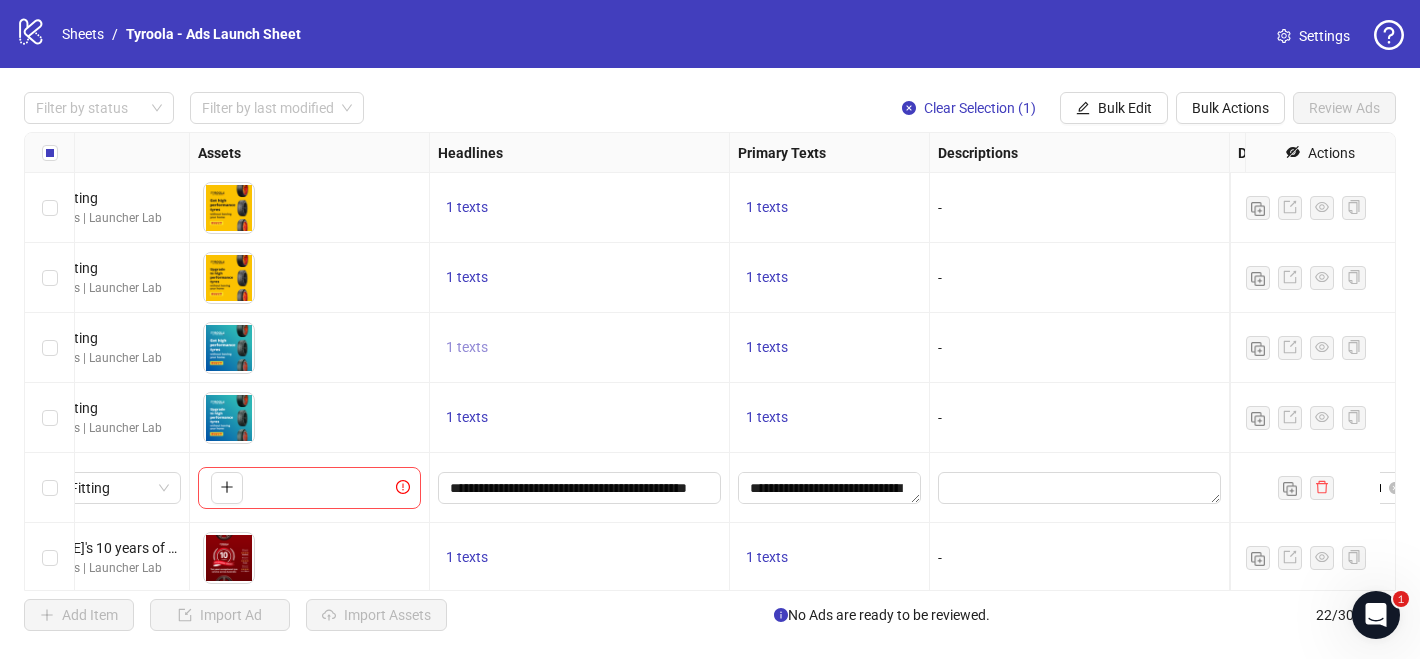 click on "1 texts" at bounding box center (467, 348) 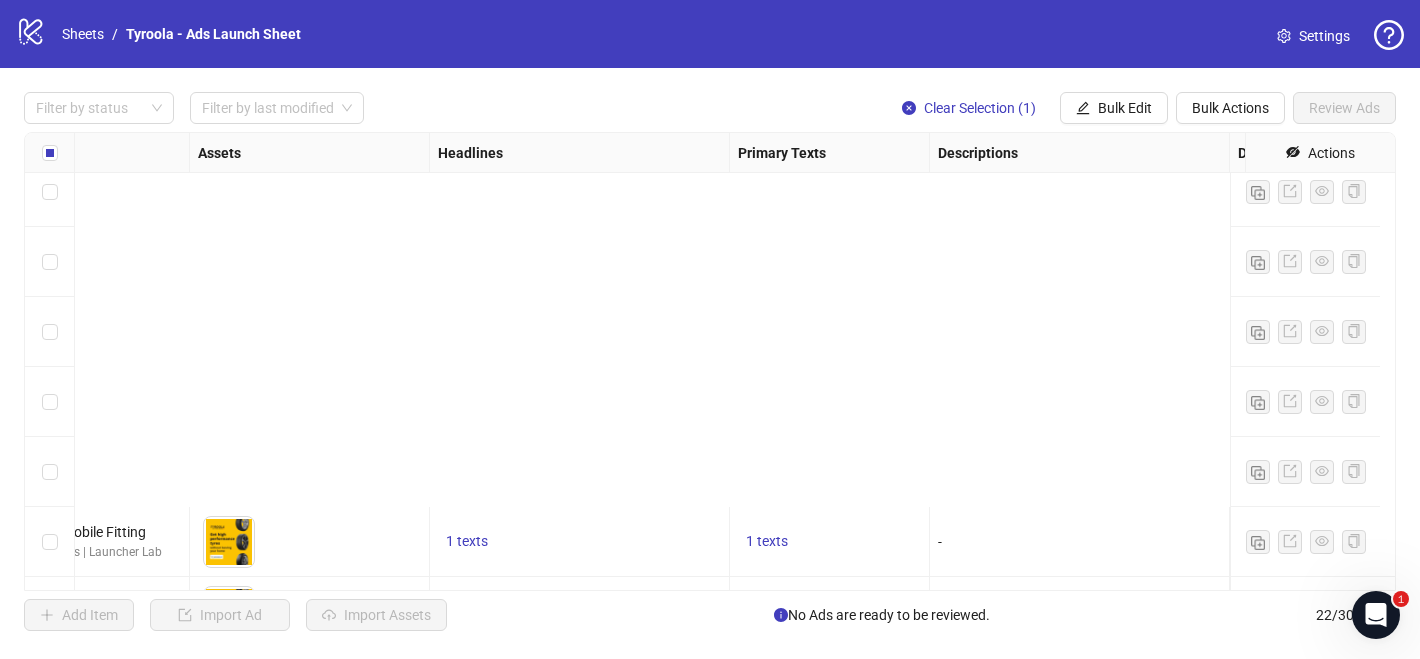 scroll, scrollTop: 1138, scrollLeft: 755, axis: both 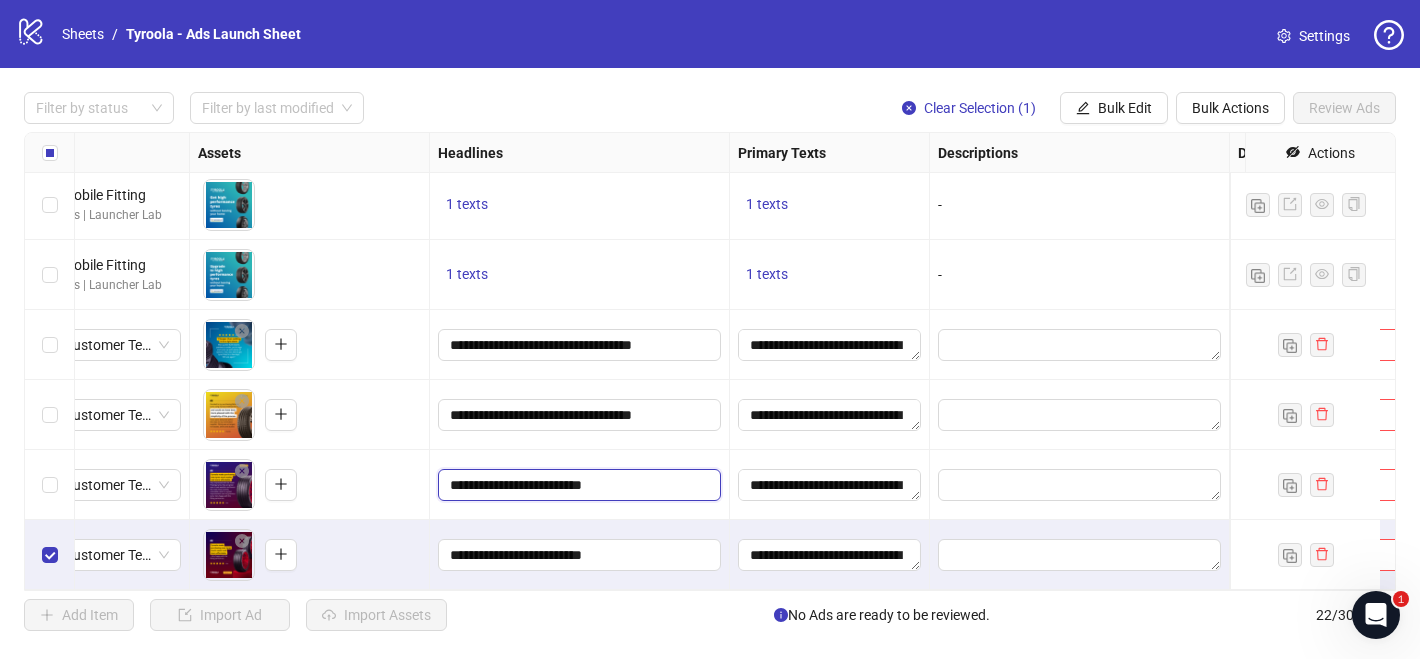 drag, startPoint x: 582, startPoint y: 471, endPoint x: 596, endPoint y: 471, distance: 14 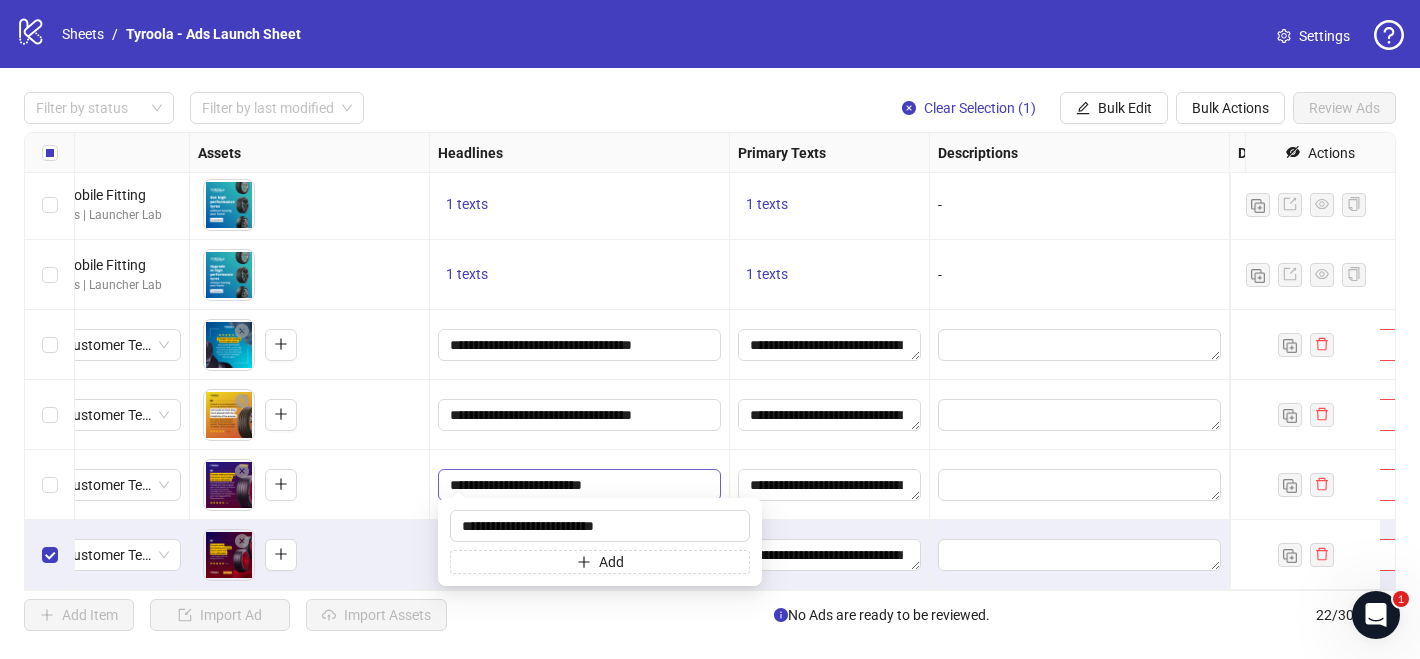 click on "**********" at bounding box center (577, 485) 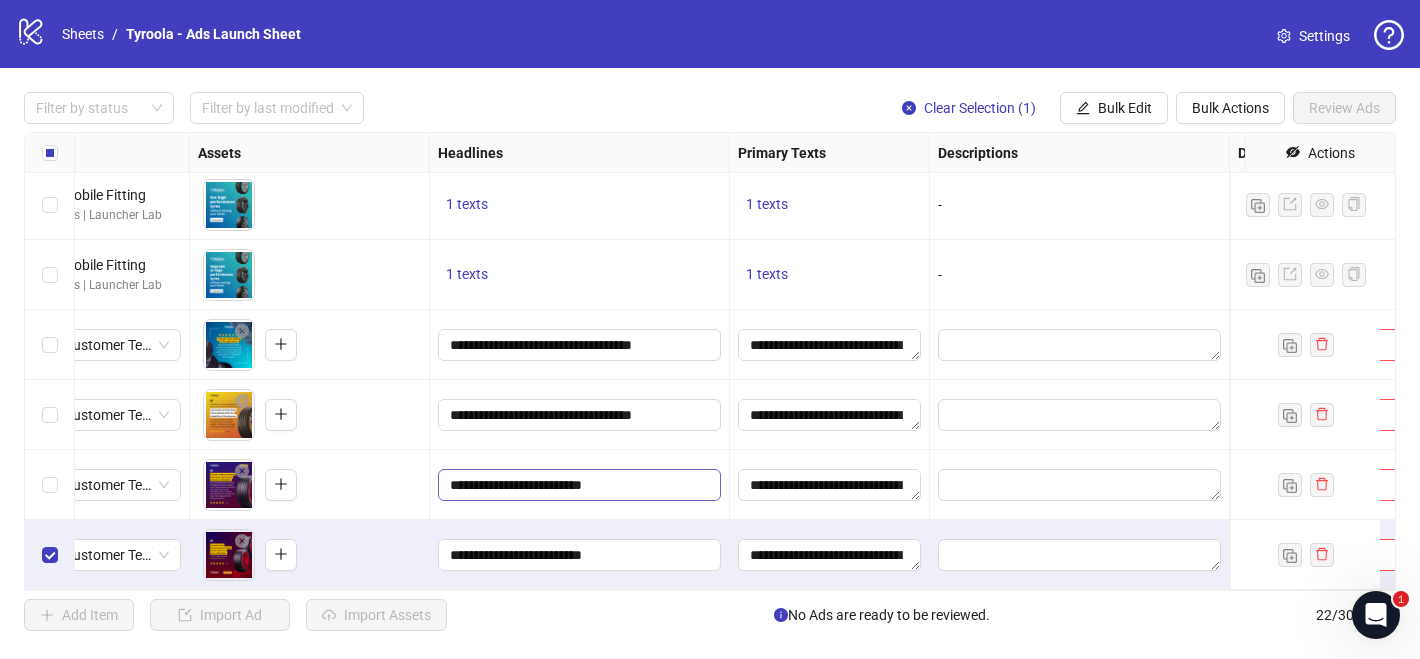 click on "**********" at bounding box center [577, 485] 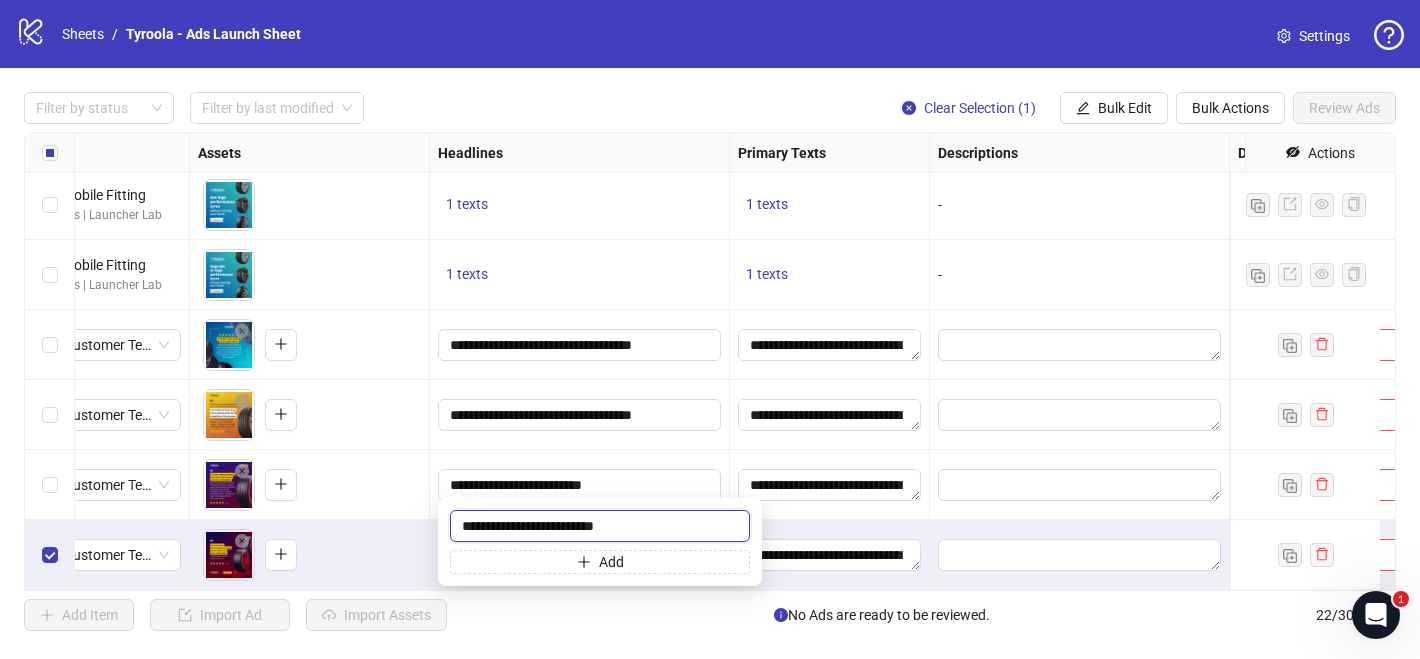 drag, startPoint x: 614, startPoint y: 523, endPoint x: 598, endPoint y: 522, distance: 16.03122 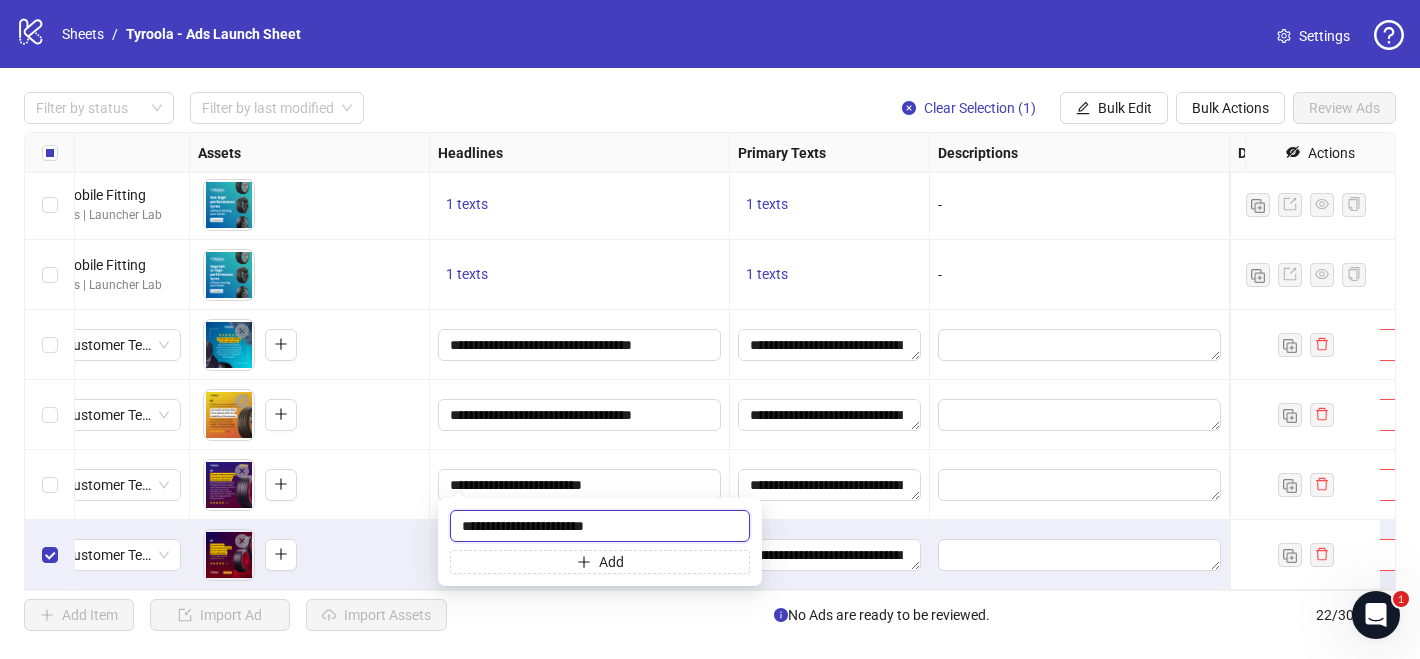 click on "**********" at bounding box center (600, 526) 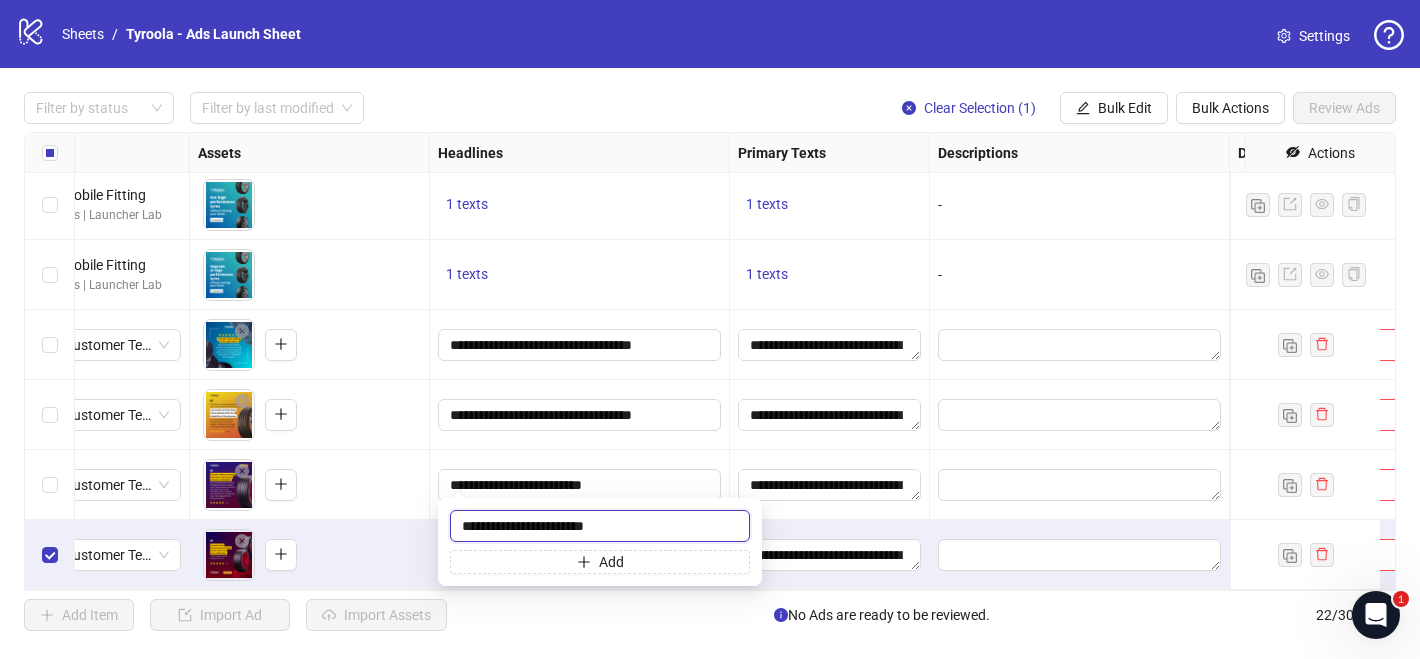 paste on "**" 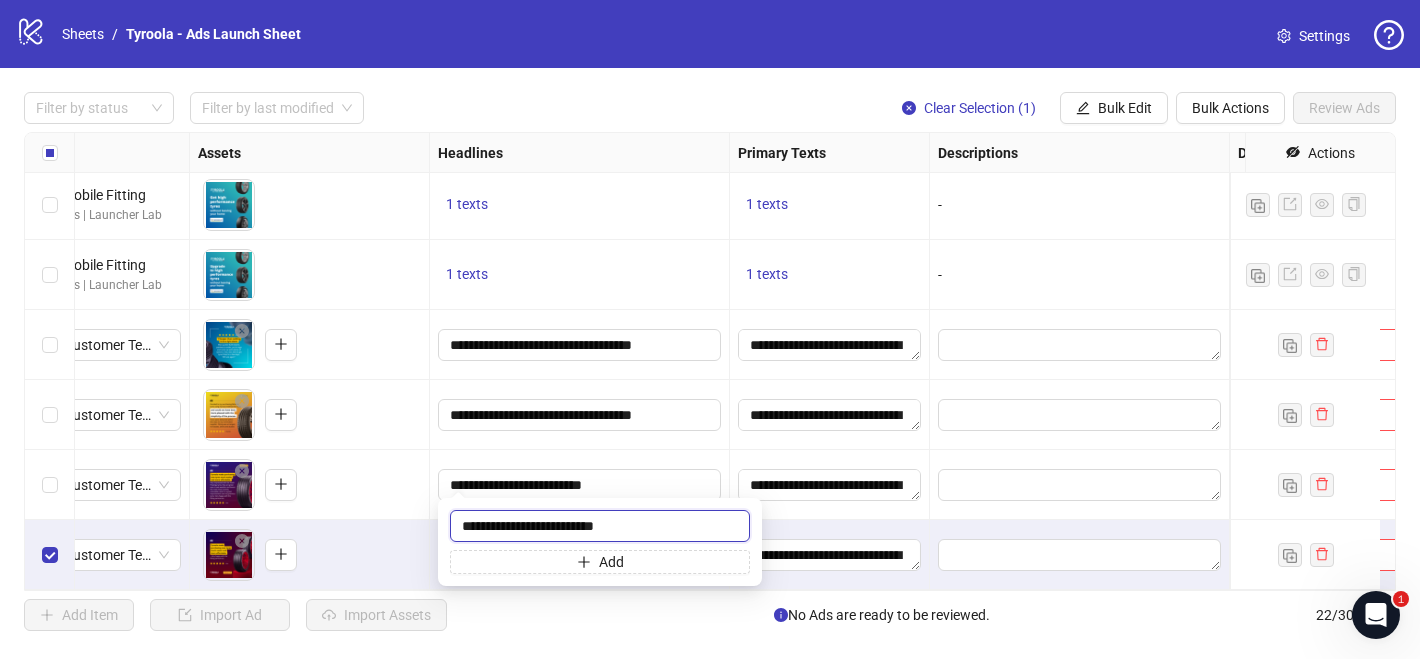 type on "**********" 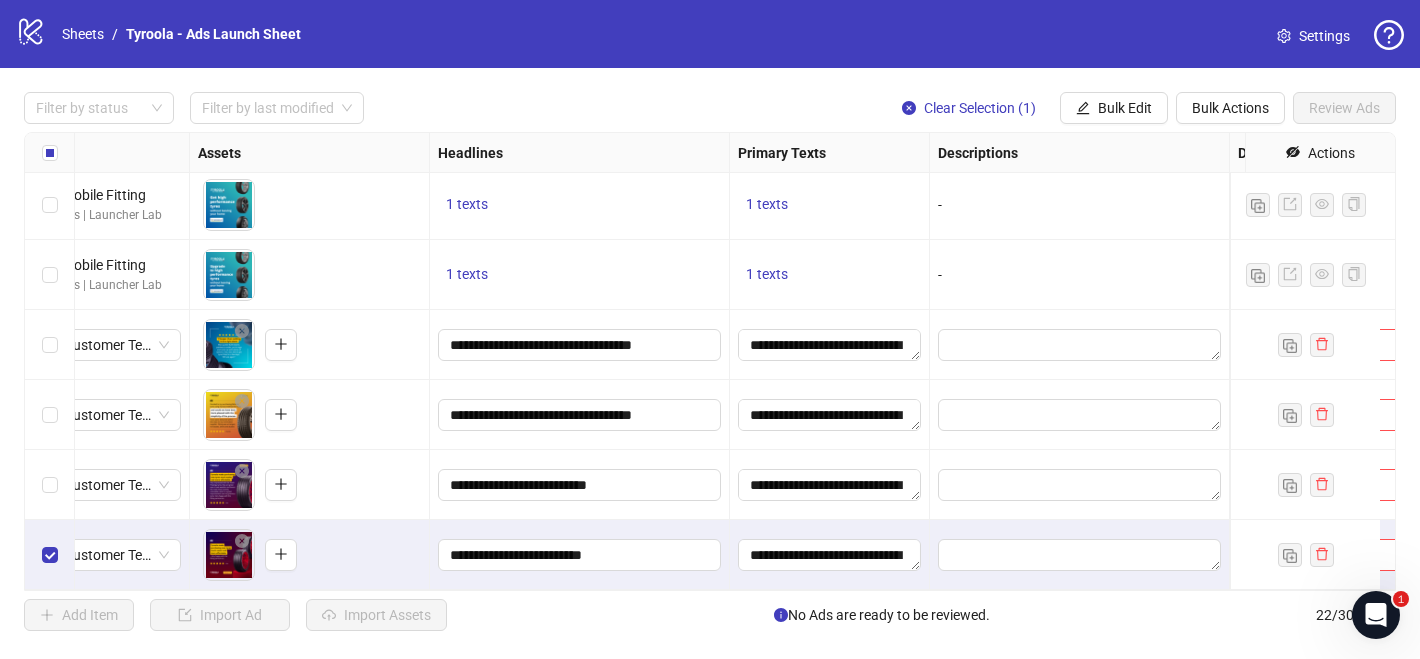 click on "Add Item Import Ad Import Assets  No Ads are ready to be reviewed. 22 / 300  items" at bounding box center (710, 615) 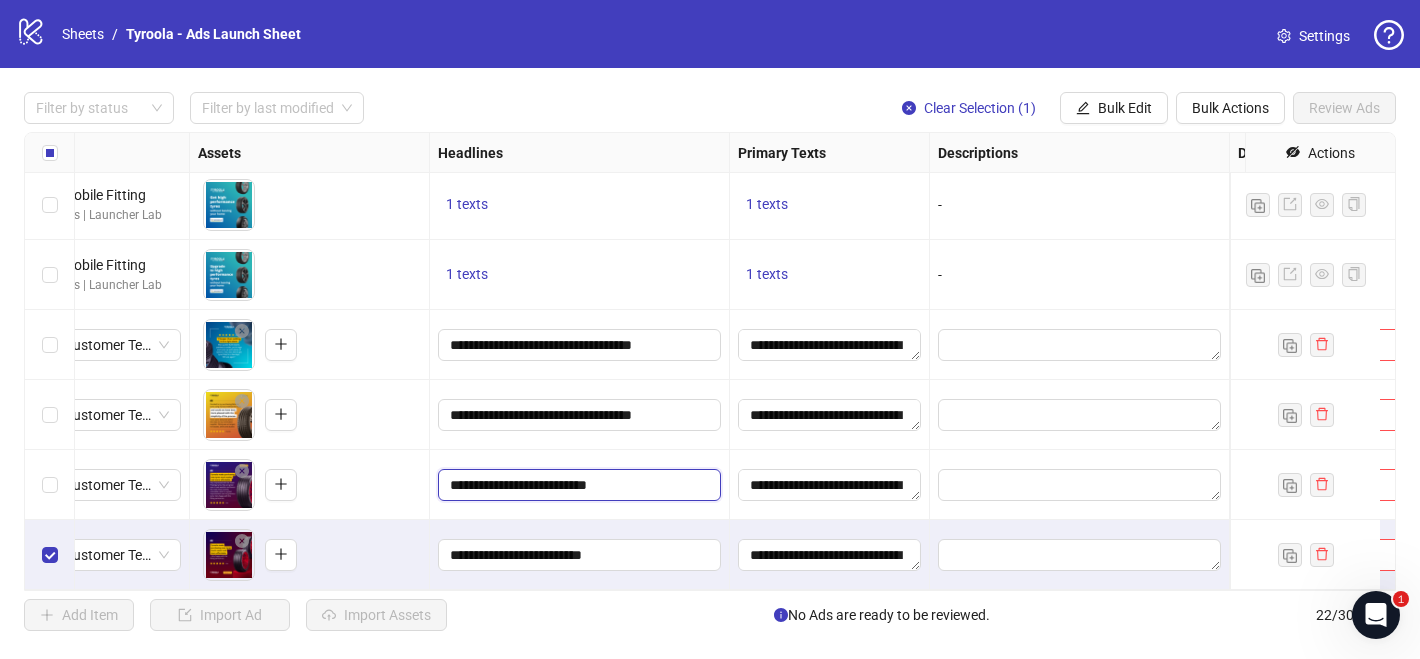 click on "**********" at bounding box center (577, 485) 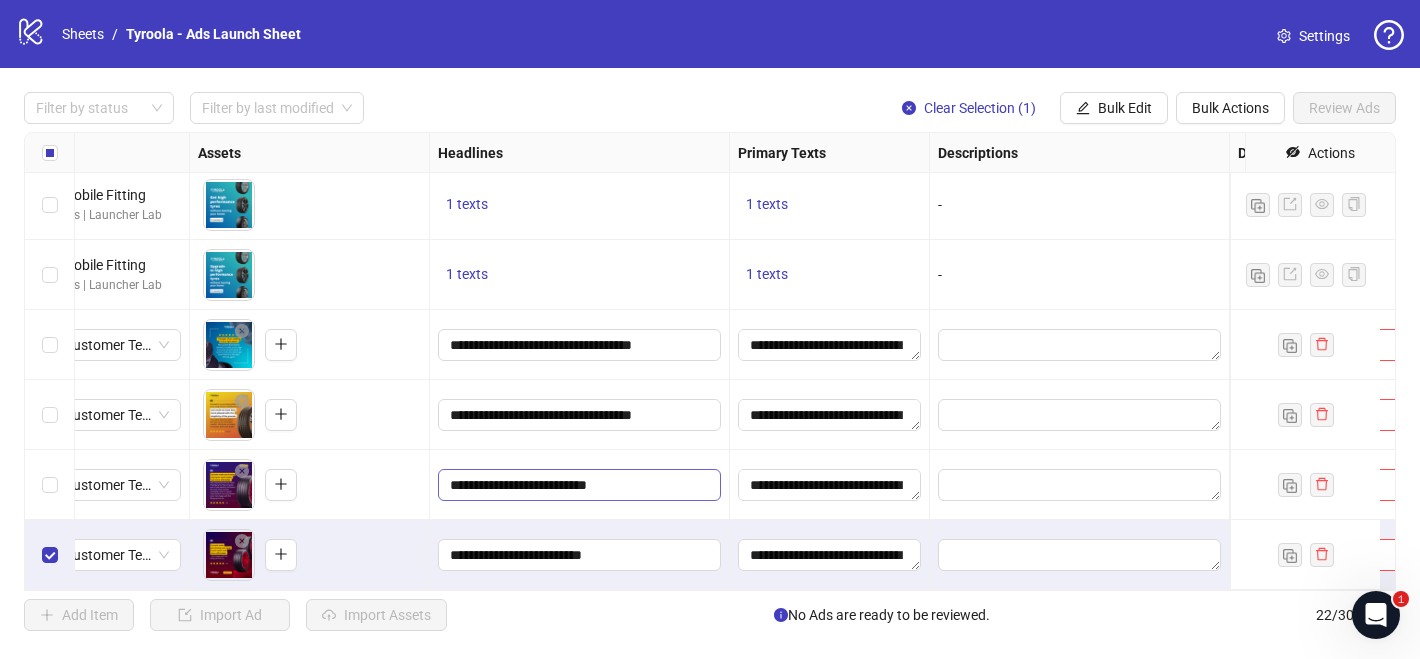 click on "**********" at bounding box center [577, 485] 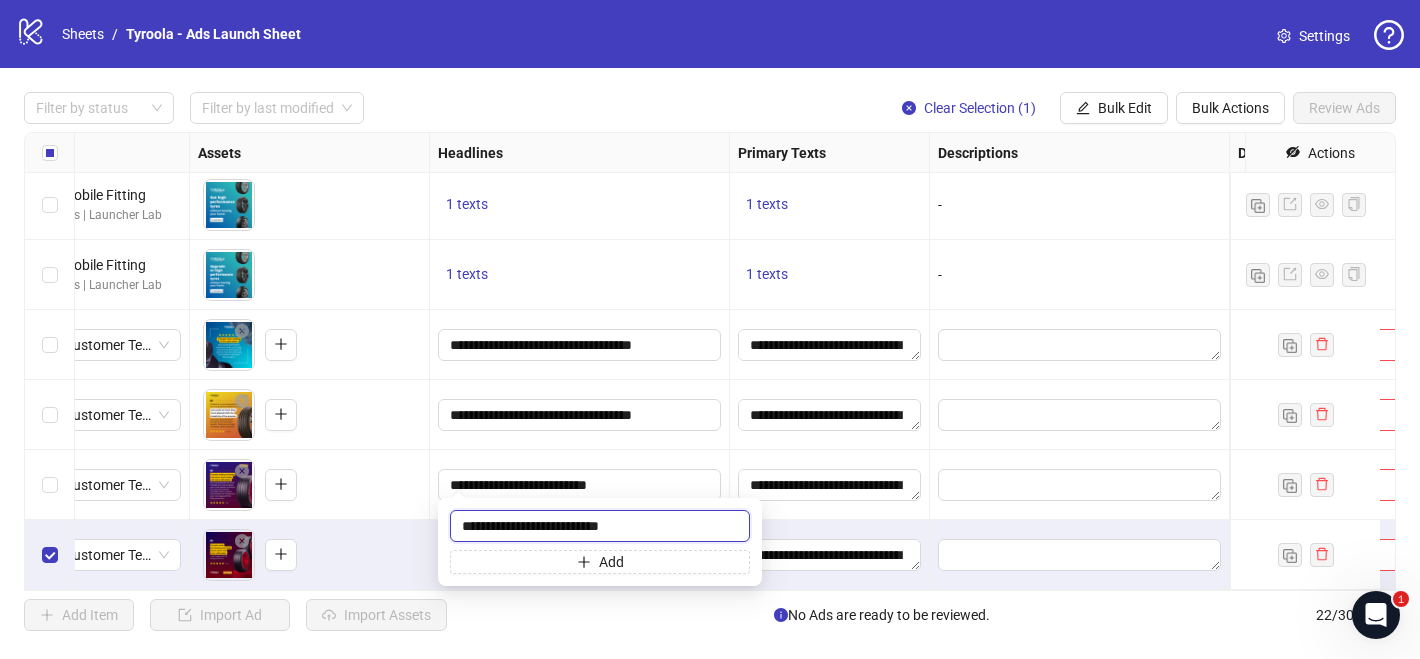 click on "**********" at bounding box center (600, 526) 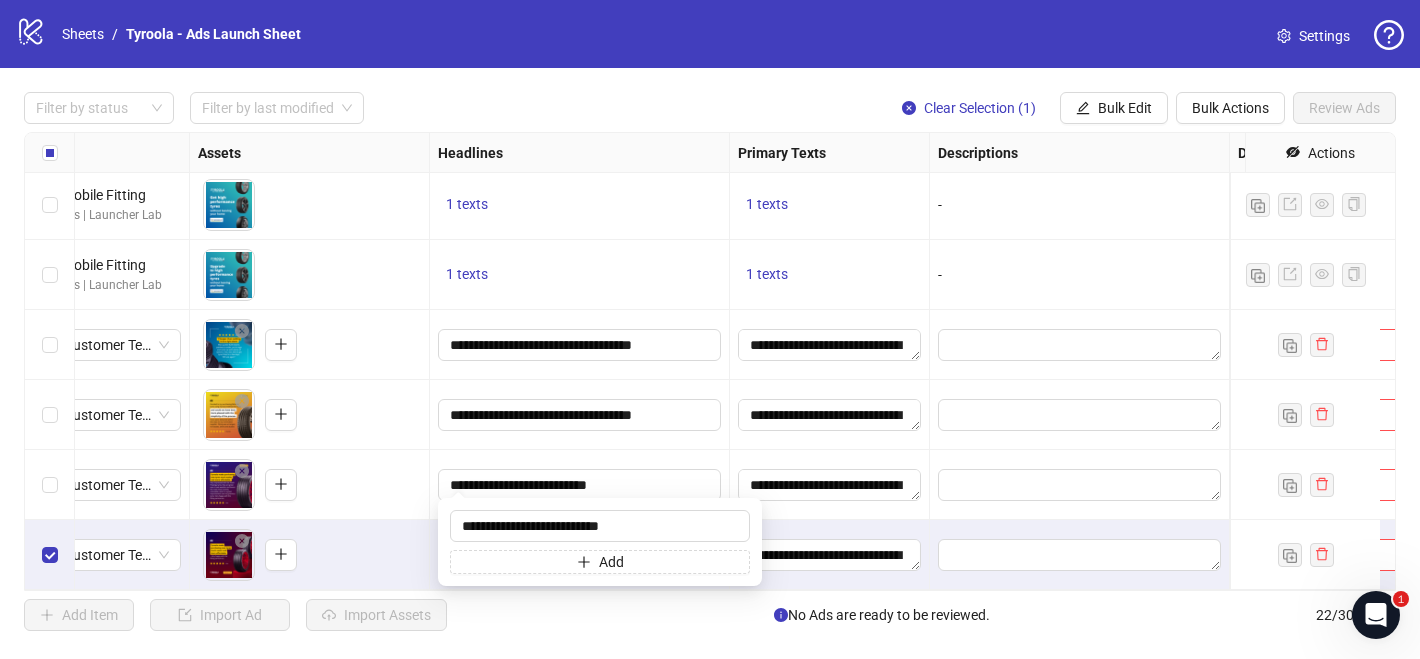 click on "To pick up a draggable item, press the space bar.
While dragging, use the arrow keys to move the item.
Press space again to drop the item in its new position, or press escape to cancel." at bounding box center (309, 485) 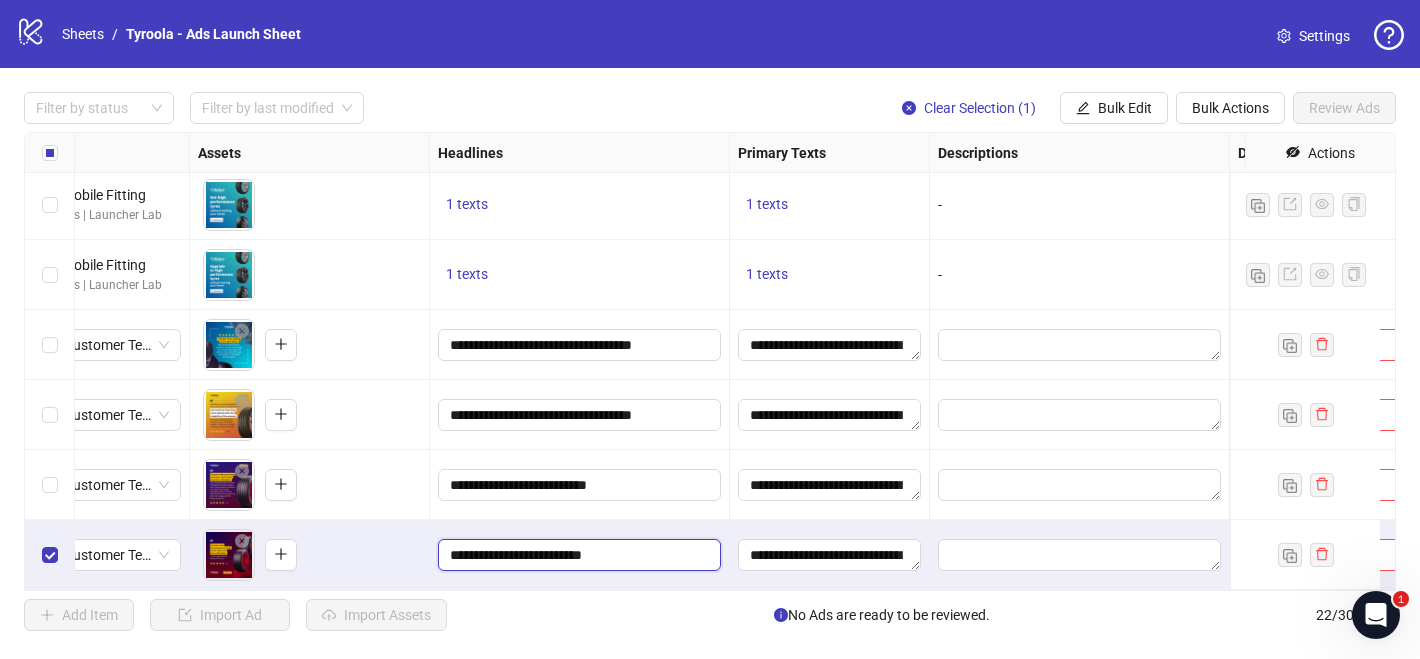 click on "**********" at bounding box center (577, 555) 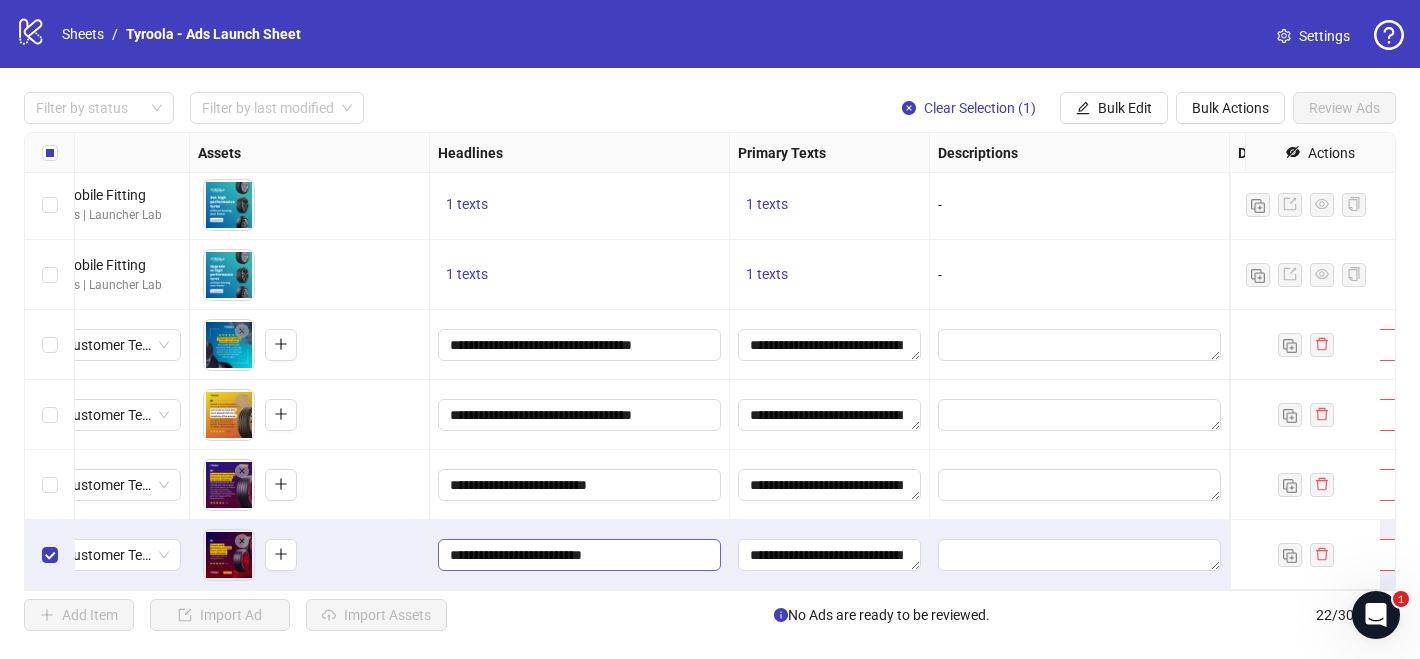 click on "**********" at bounding box center (577, 555) 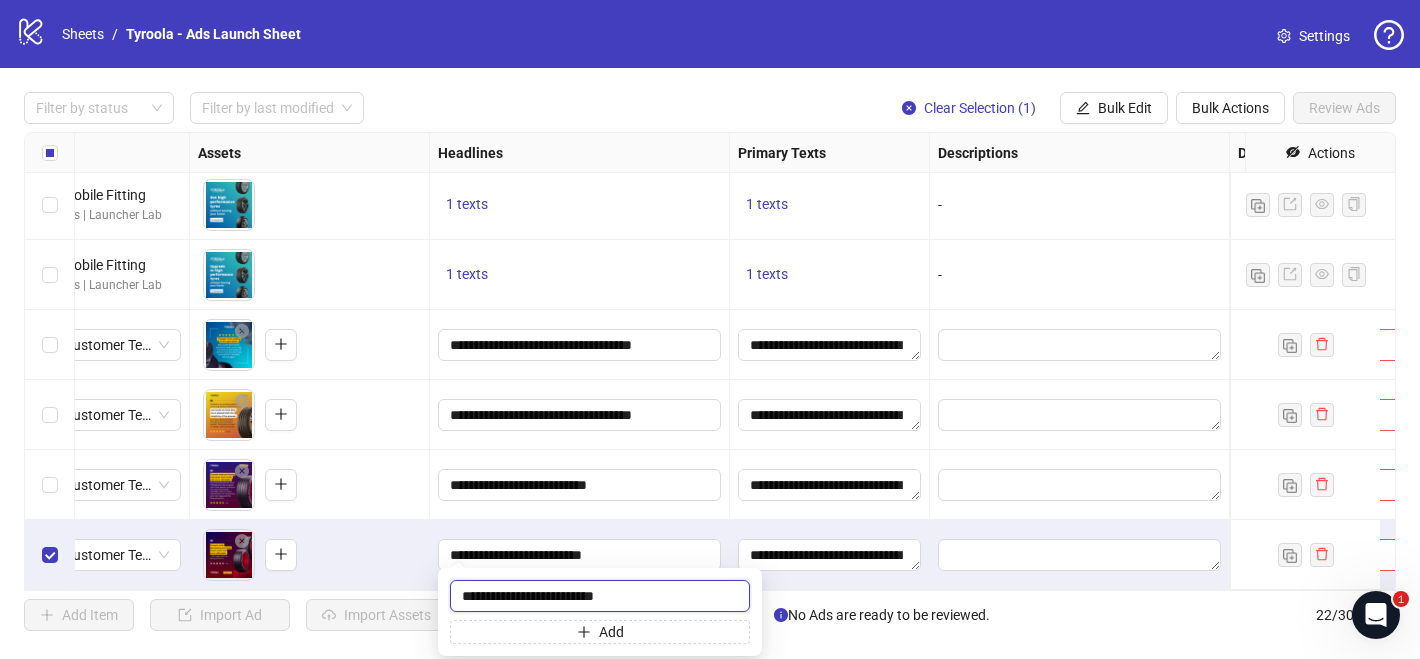 click on "**********" at bounding box center (600, 596) 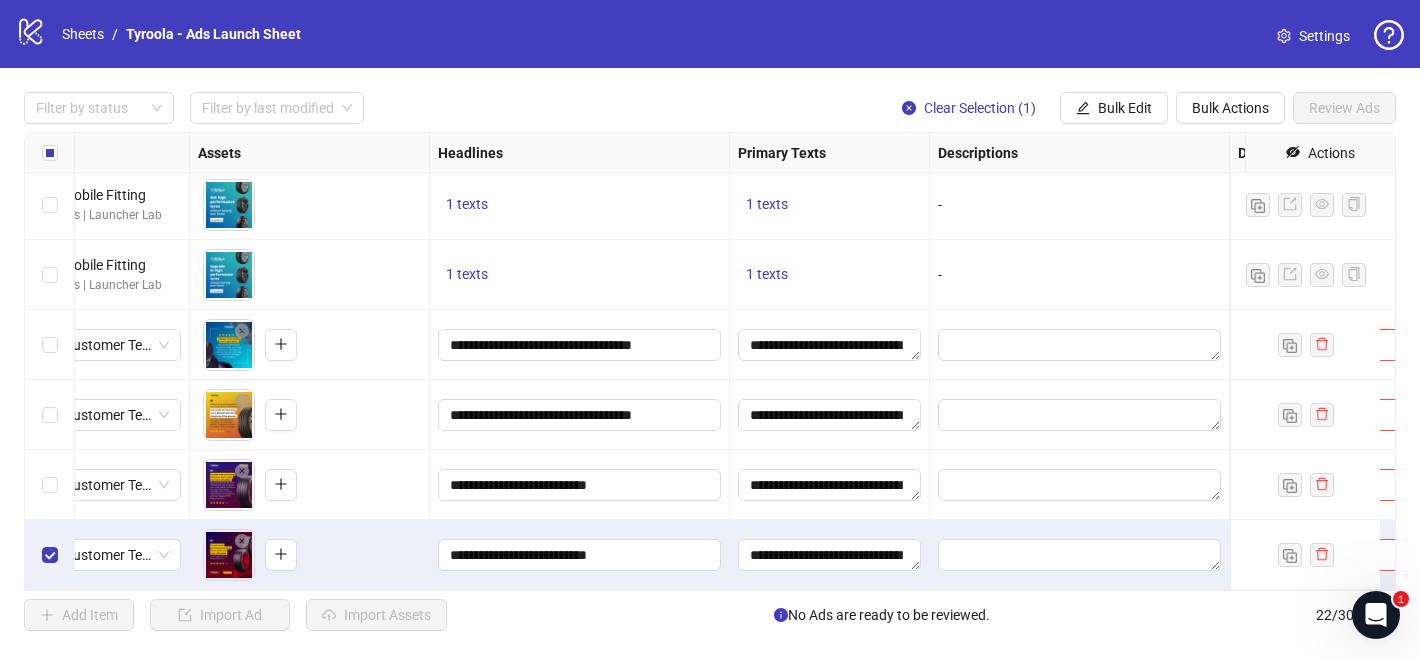 click on "**********" at bounding box center (580, 555) 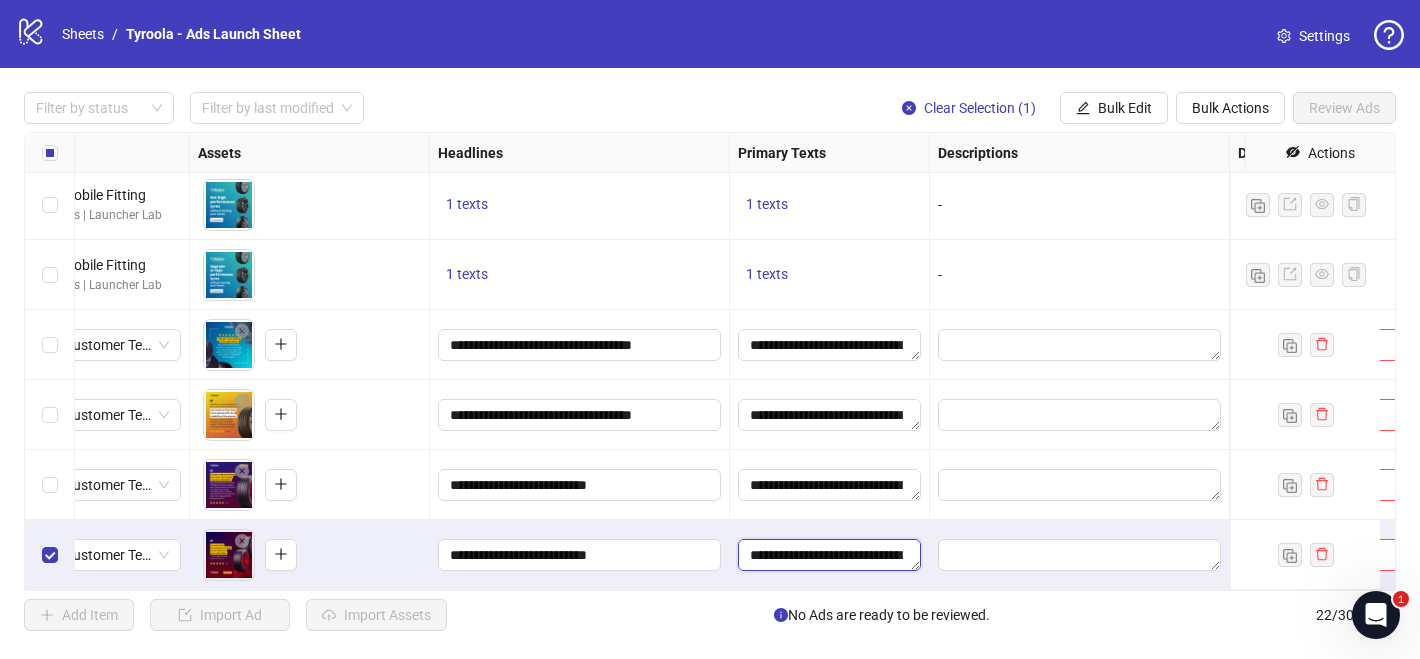 click on "**********" at bounding box center (829, 555) 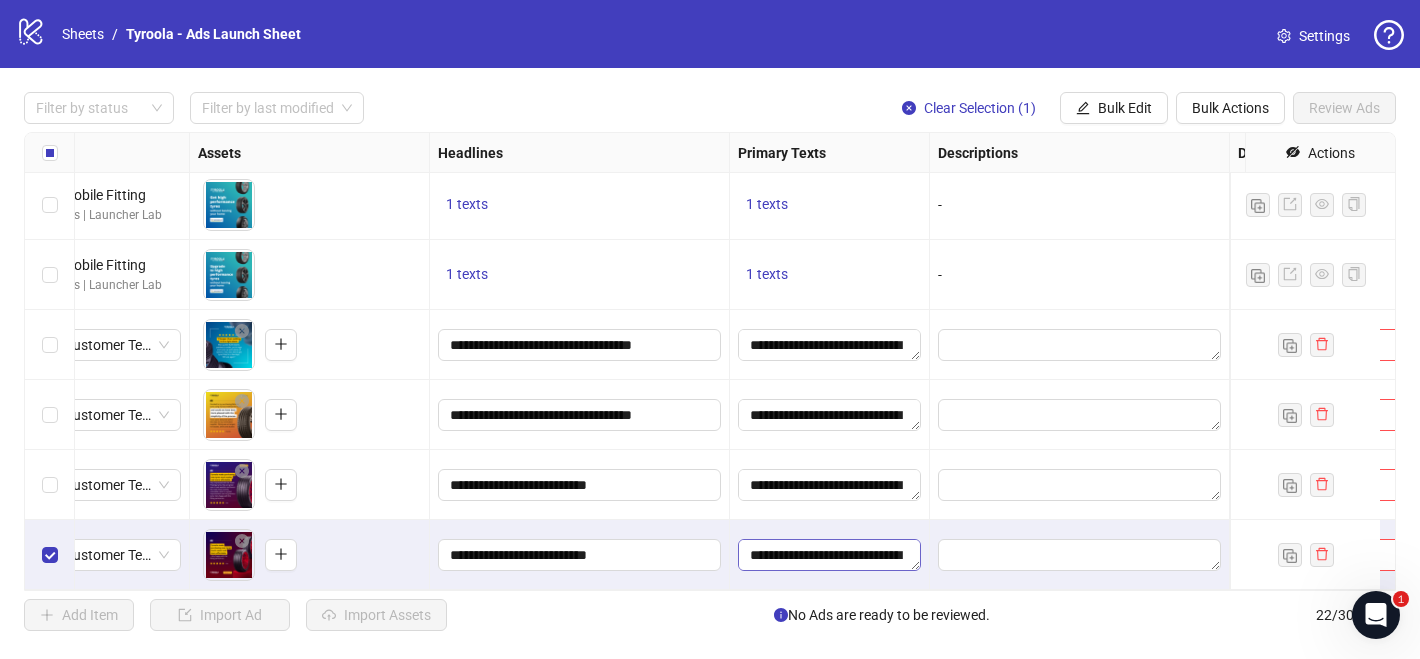 click on "**********" at bounding box center (829, 555) 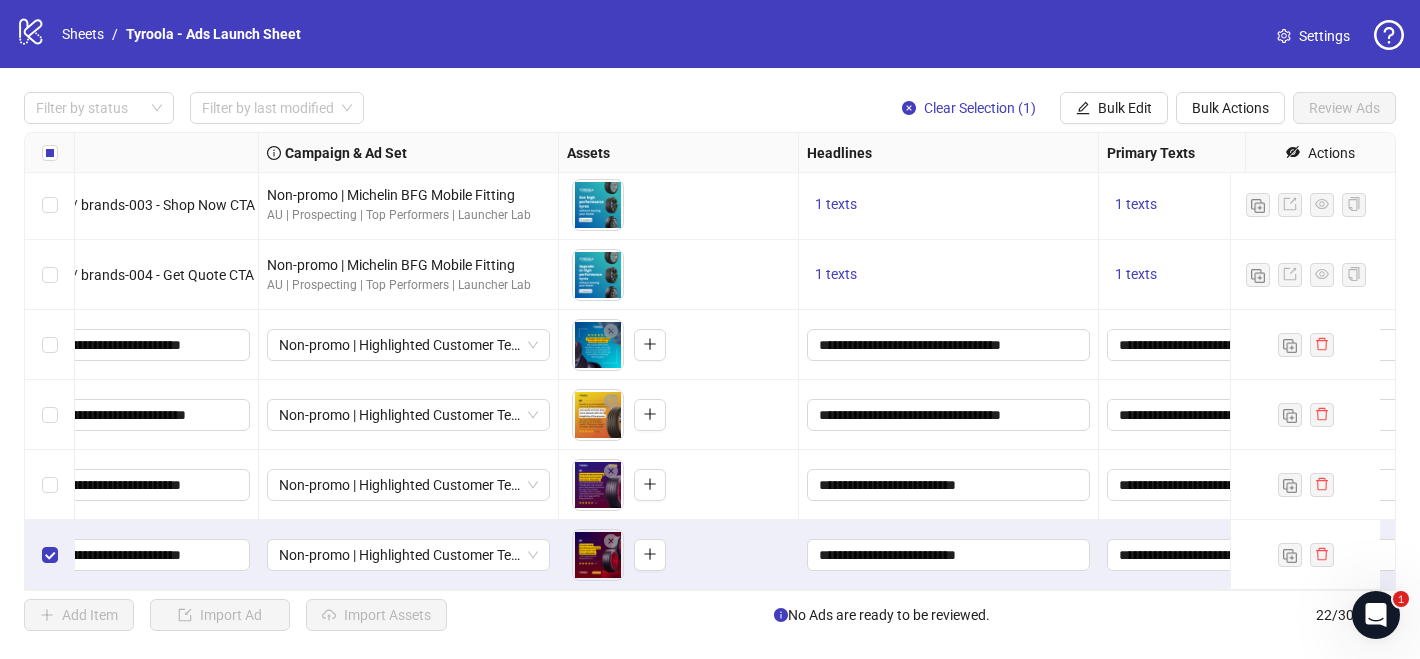 scroll, scrollTop: 1138, scrollLeft: 75, axis: both 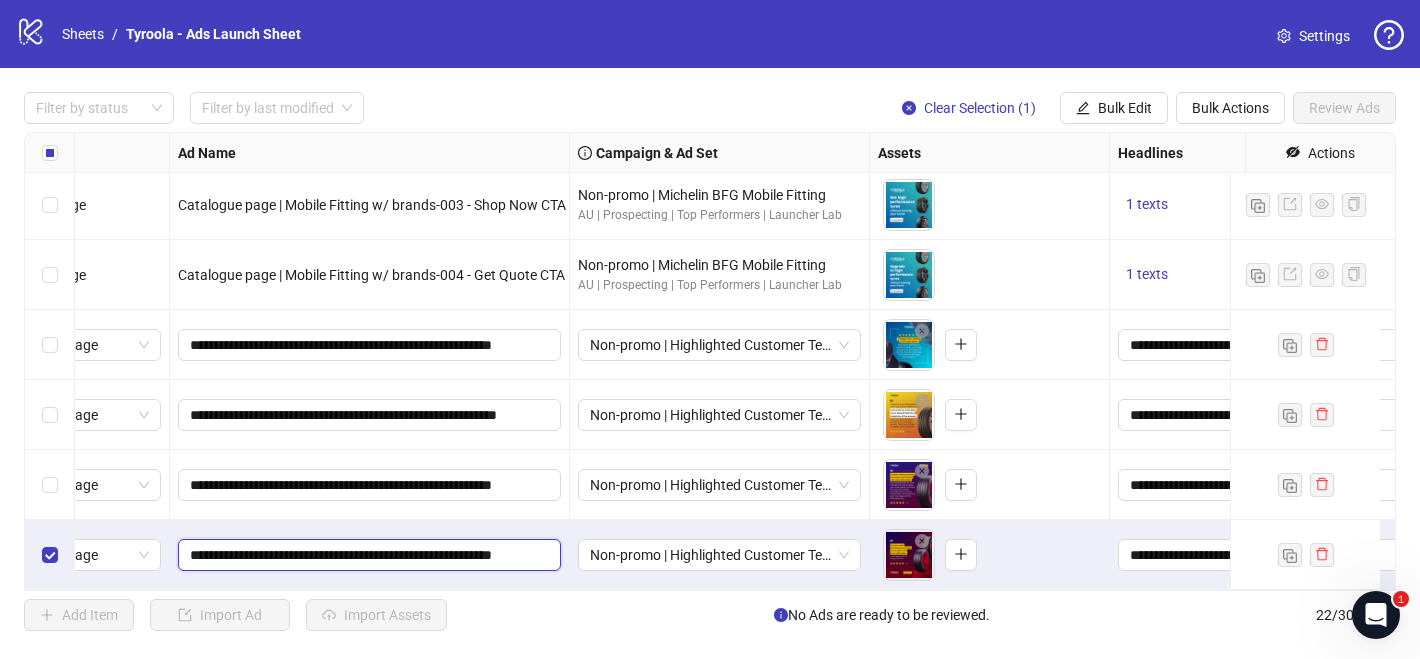 click on "**********" at bounding box center (367, 555) 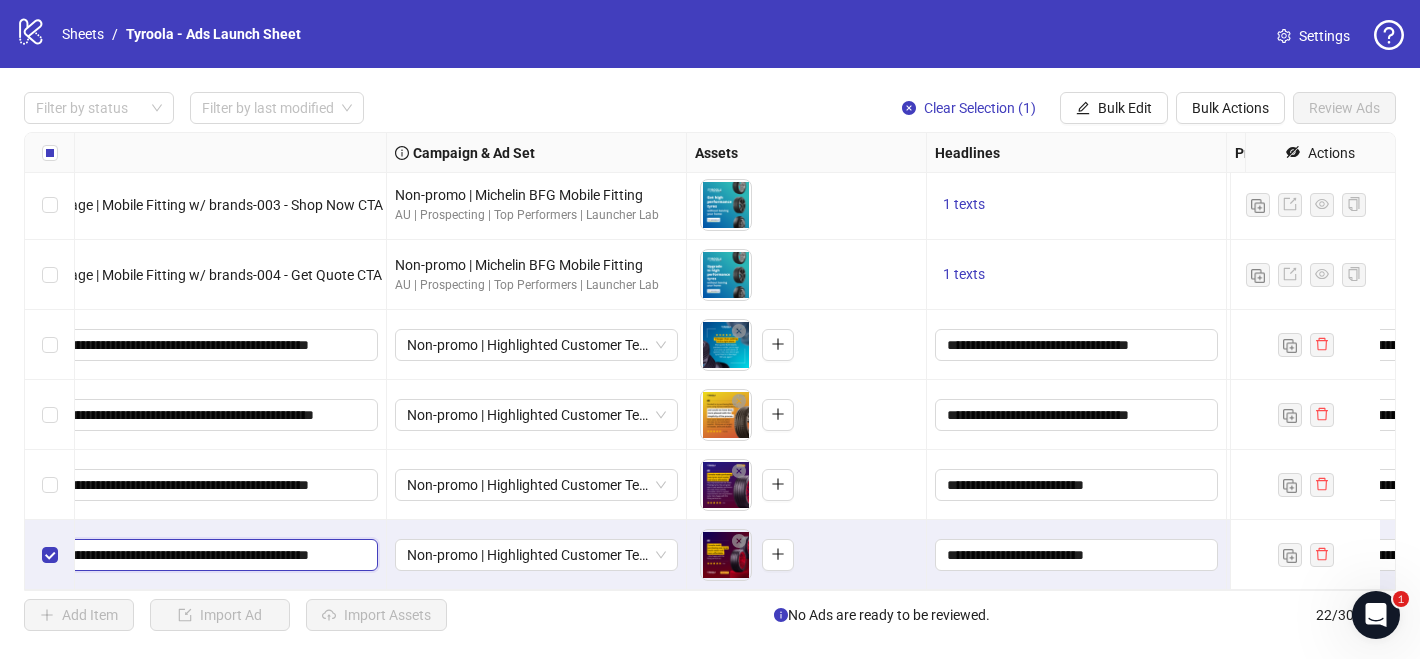 scroll, scrollTop: 1138, scrollLeft: 225, axis: both 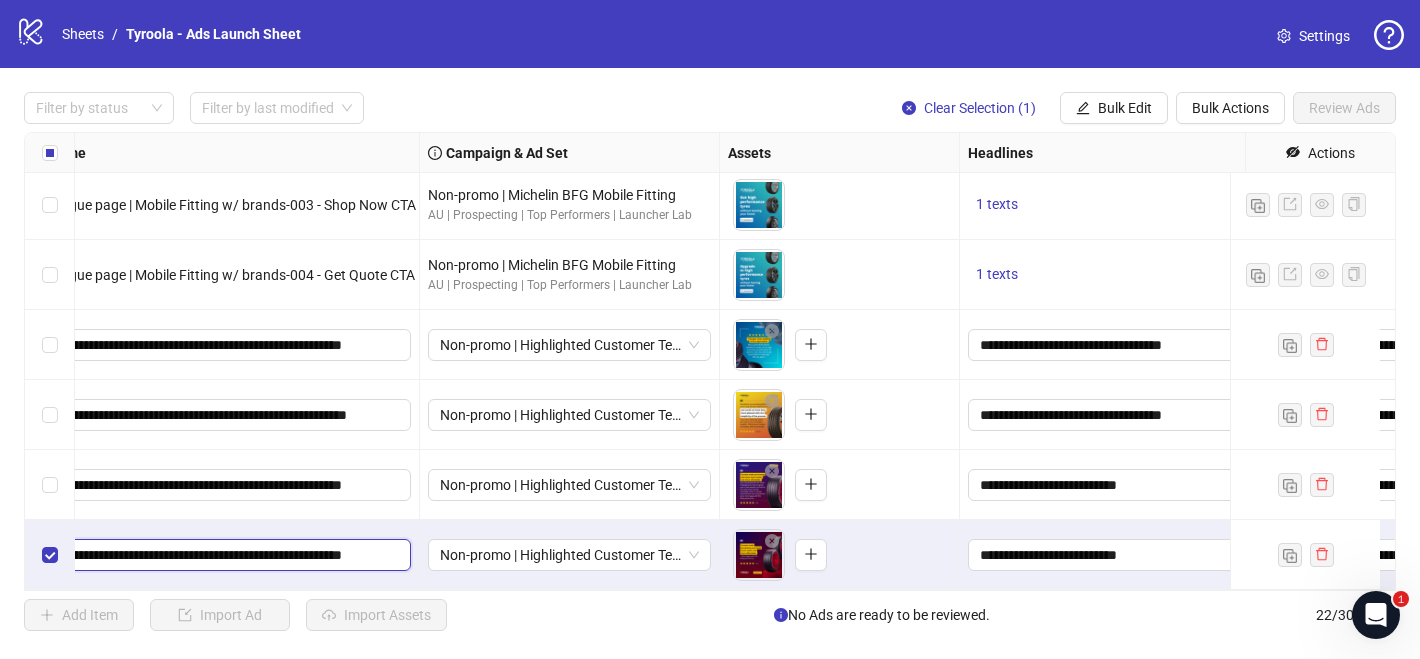 drag, startPoint x: 329, startPoint y: 534, endPoint x: 407, endPoint y: 538, distance: 78.10249 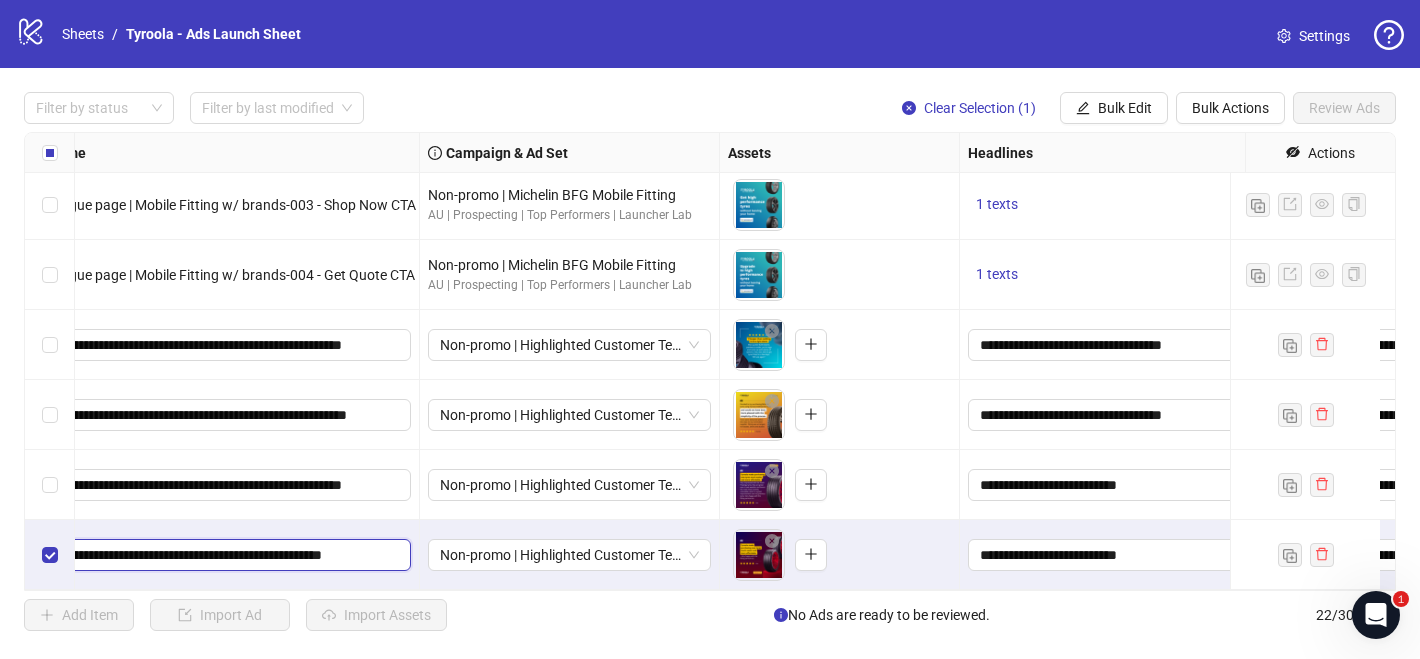 scroll, scrollTop: 0, scrollLeft: 0, axis: both 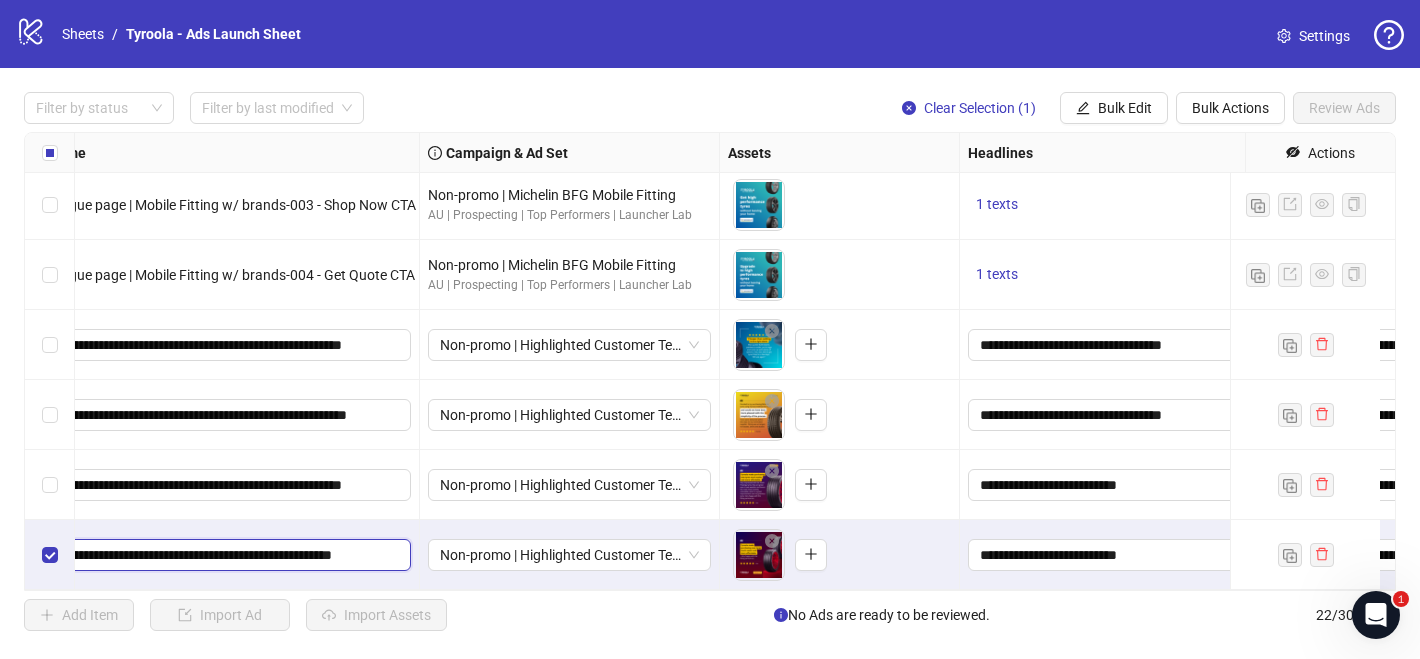 type on "**********" 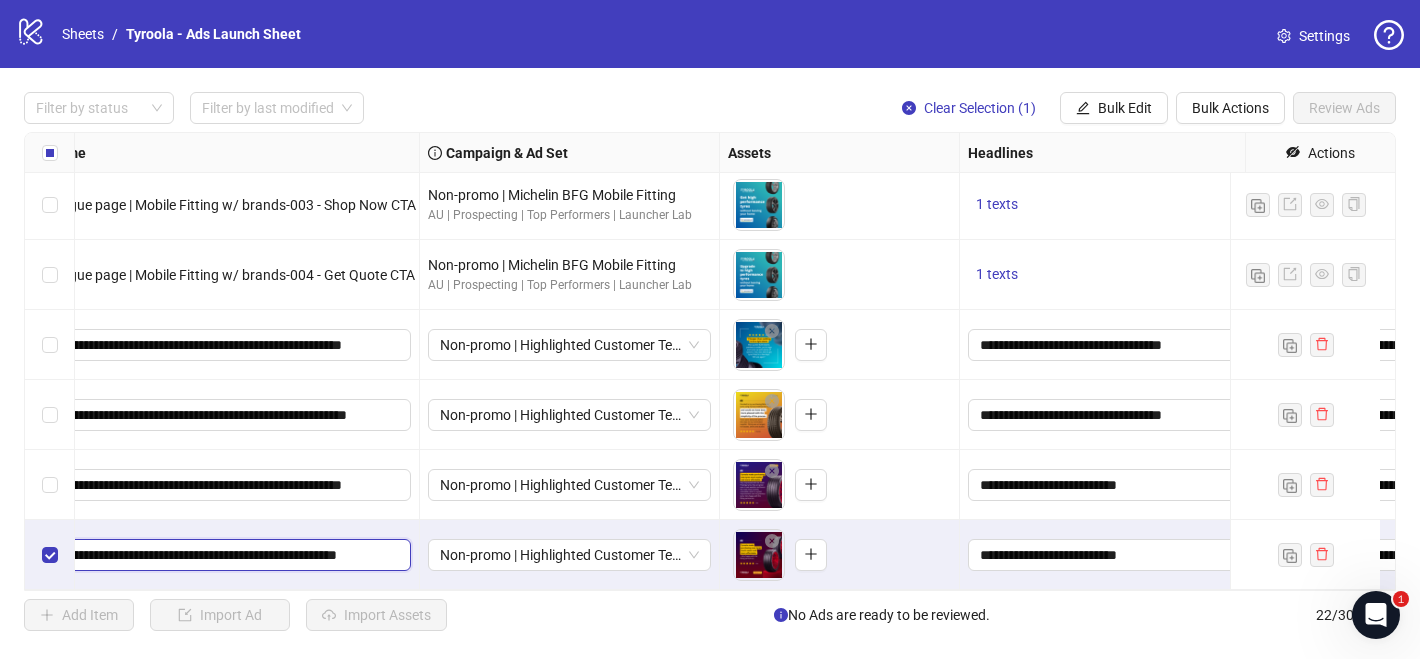 scroll, scrollTop: 0, scrollLeft: 26, axis: horizontal 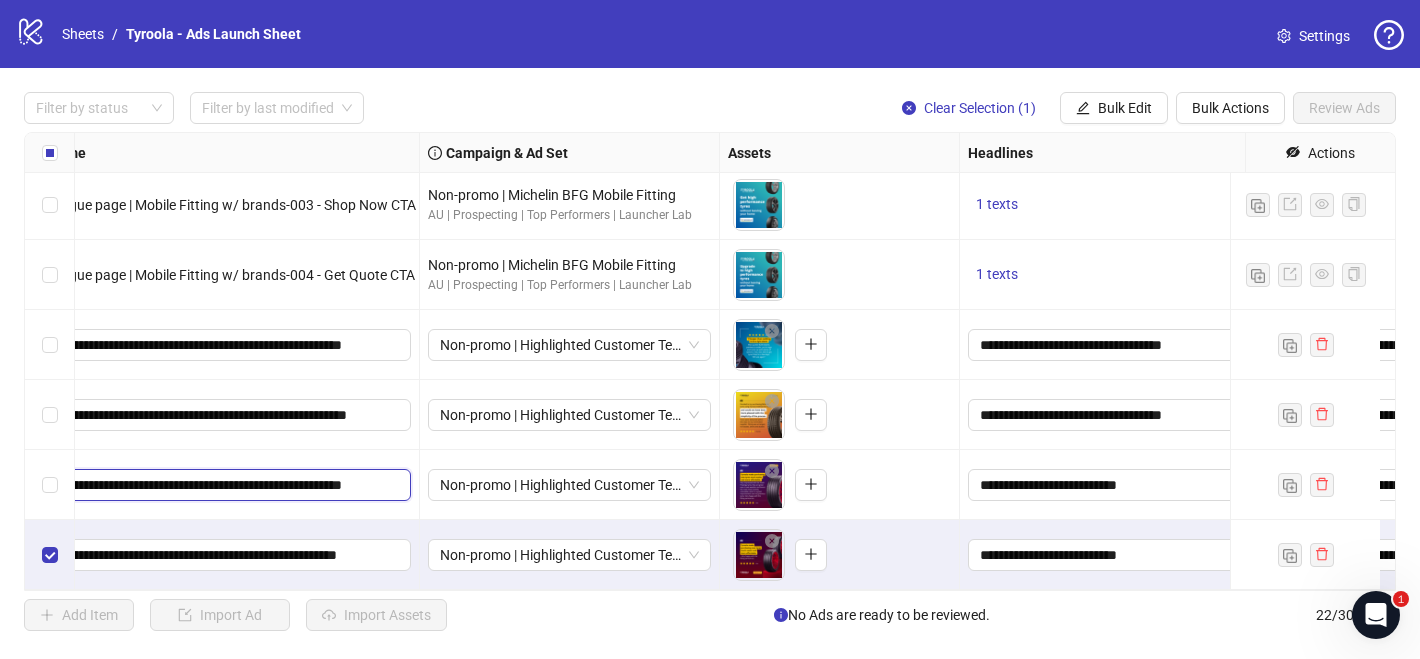 click on "**********" at bounding box center [217, 485] 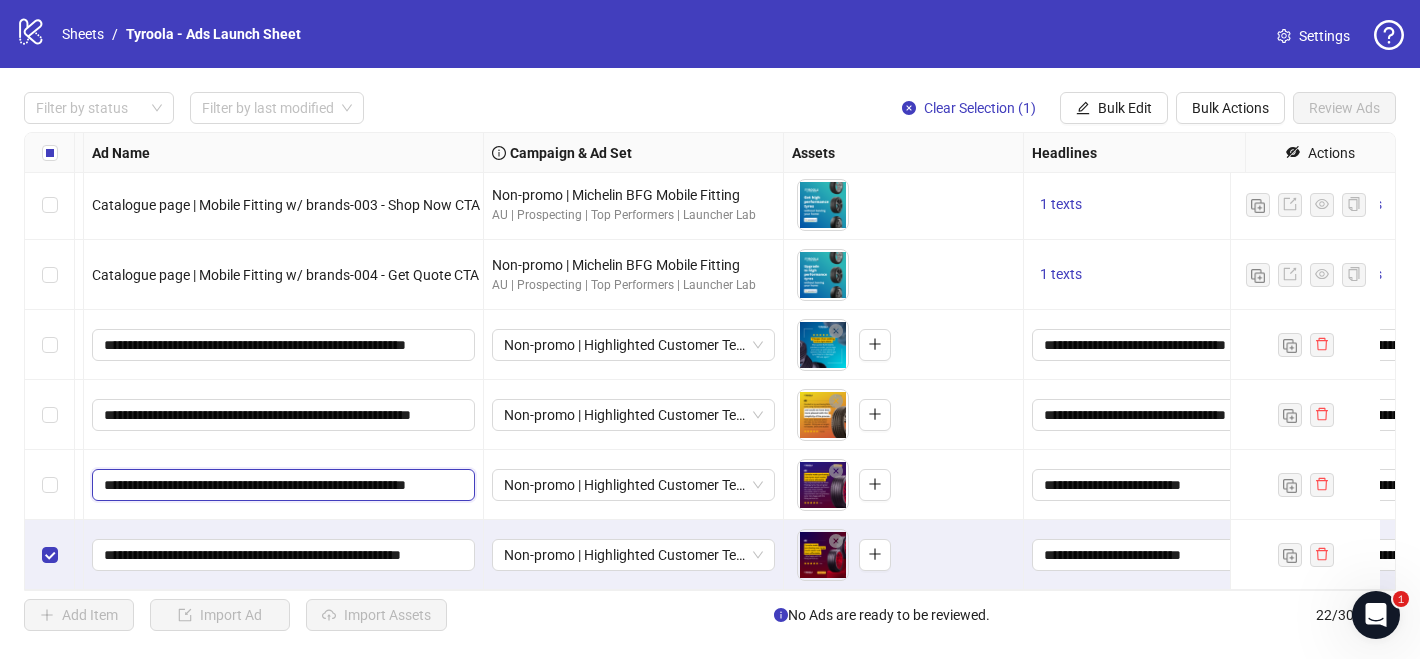 scroll, scrollTop: 1138, scrollLeft: 158, axis: both 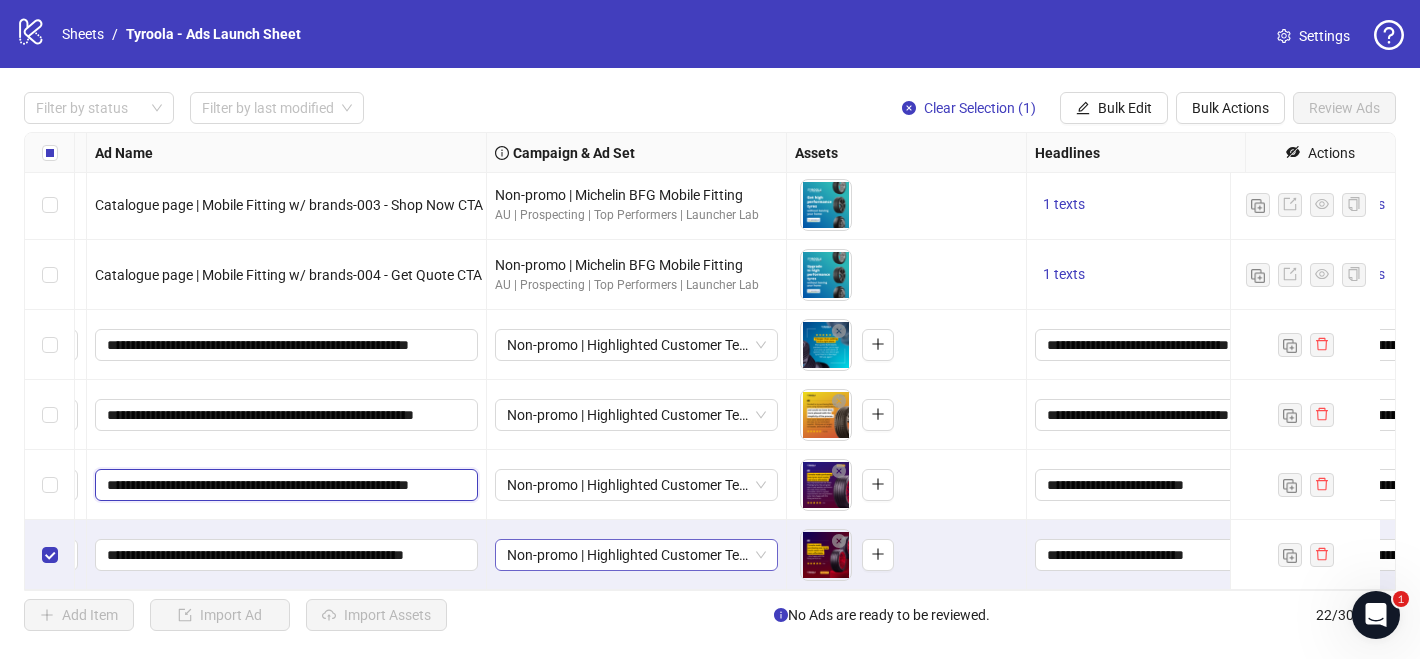 click on "Non-promo | Highlighted Customer Testimonials" at bounding box center (636, 555) 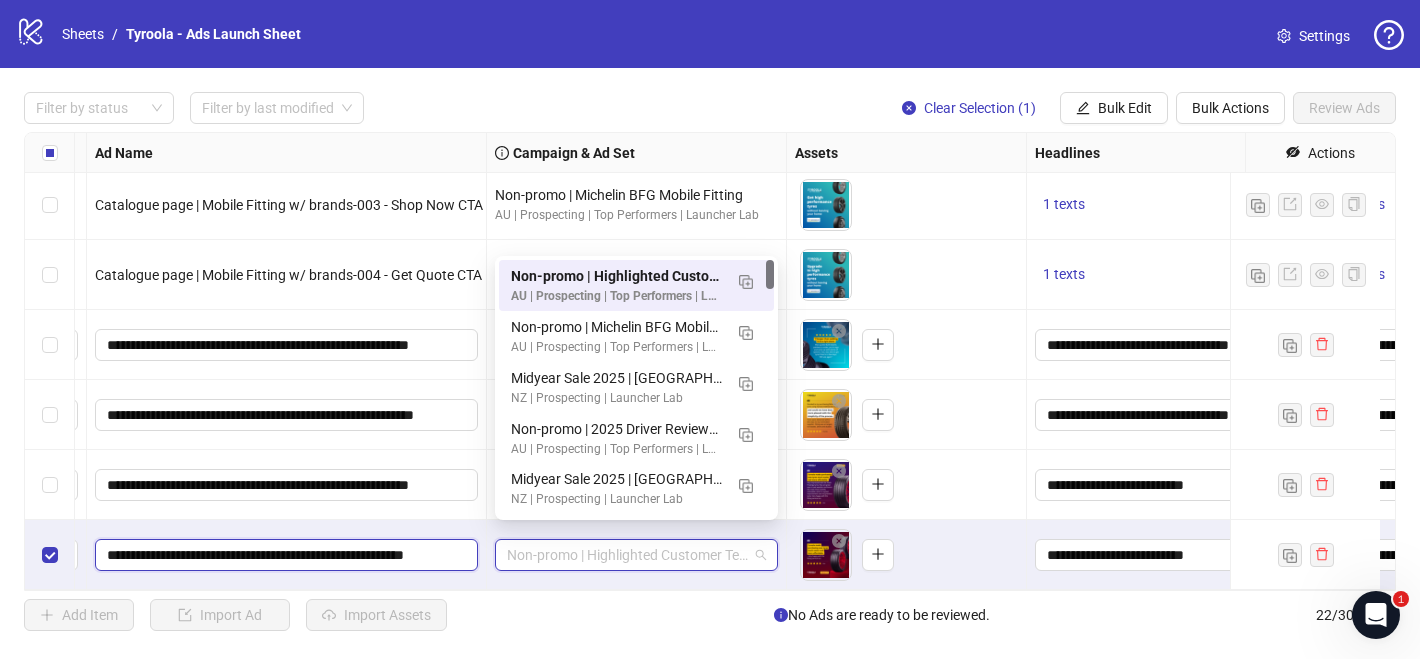 click on "**********" at bounding box center (284, 555) 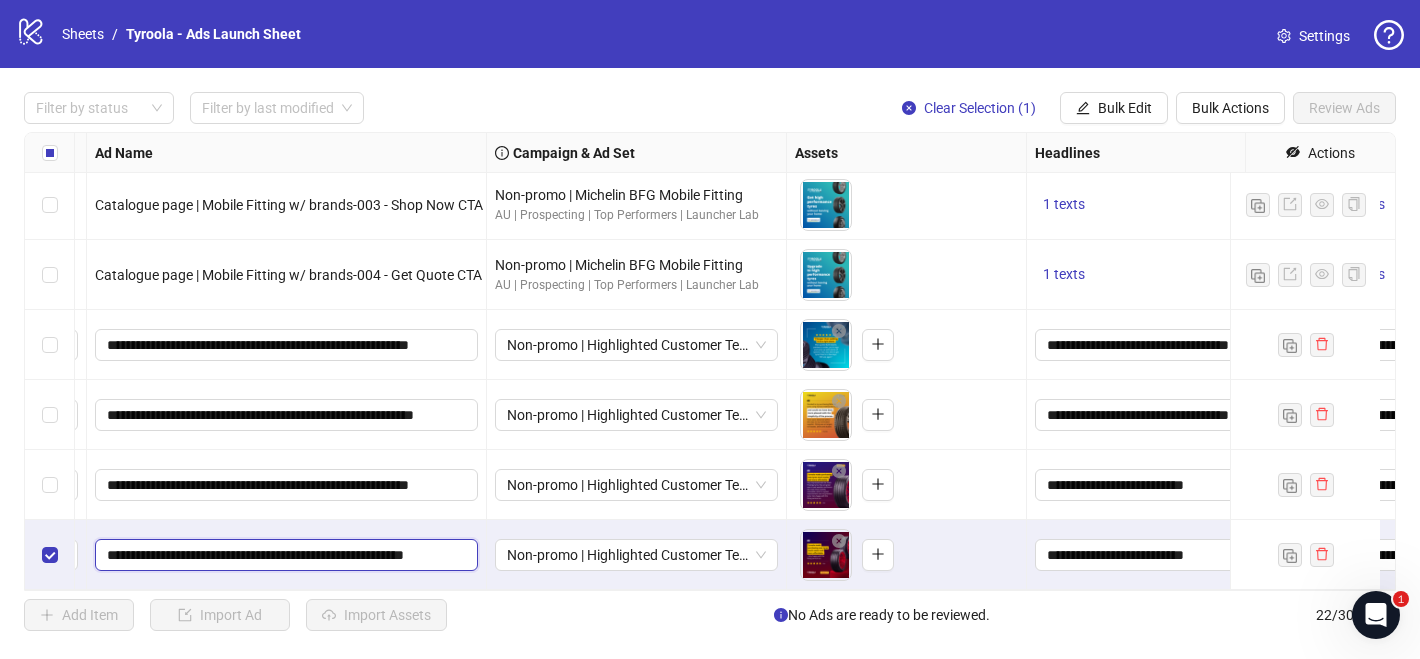 click on "**********" at bounding box center [284, 555] 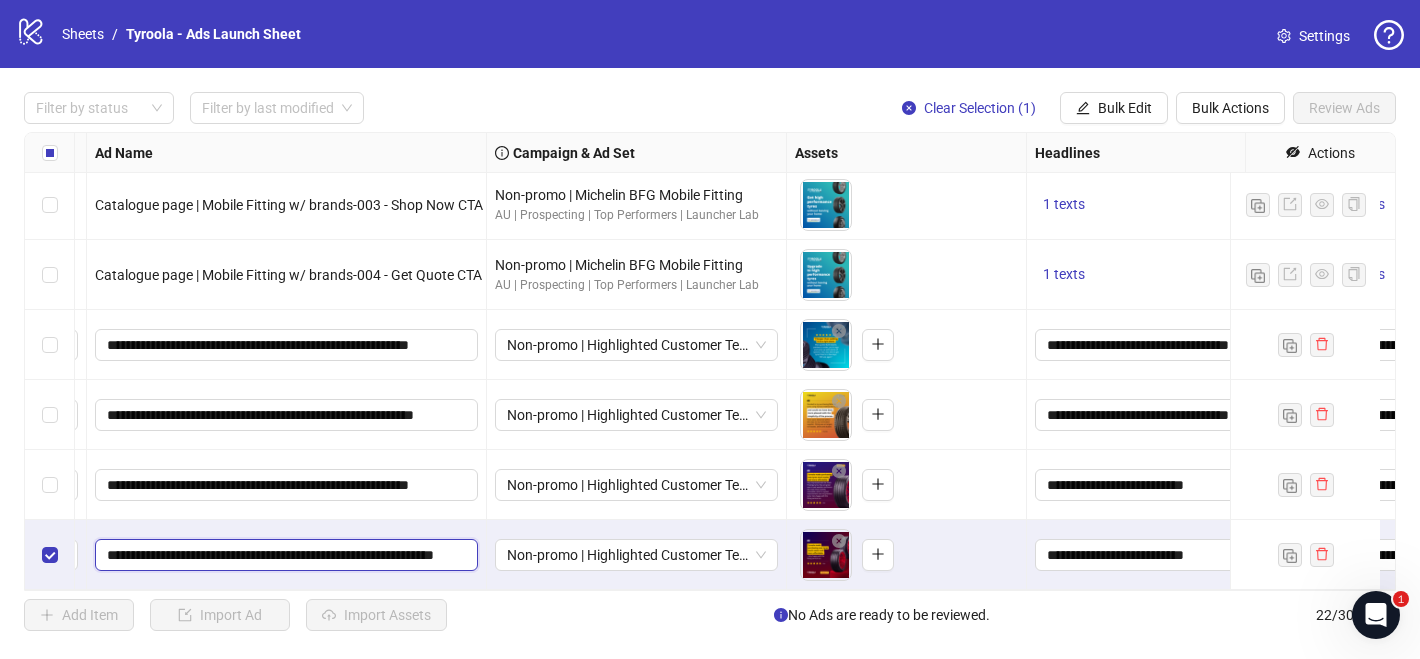 type on "**********" 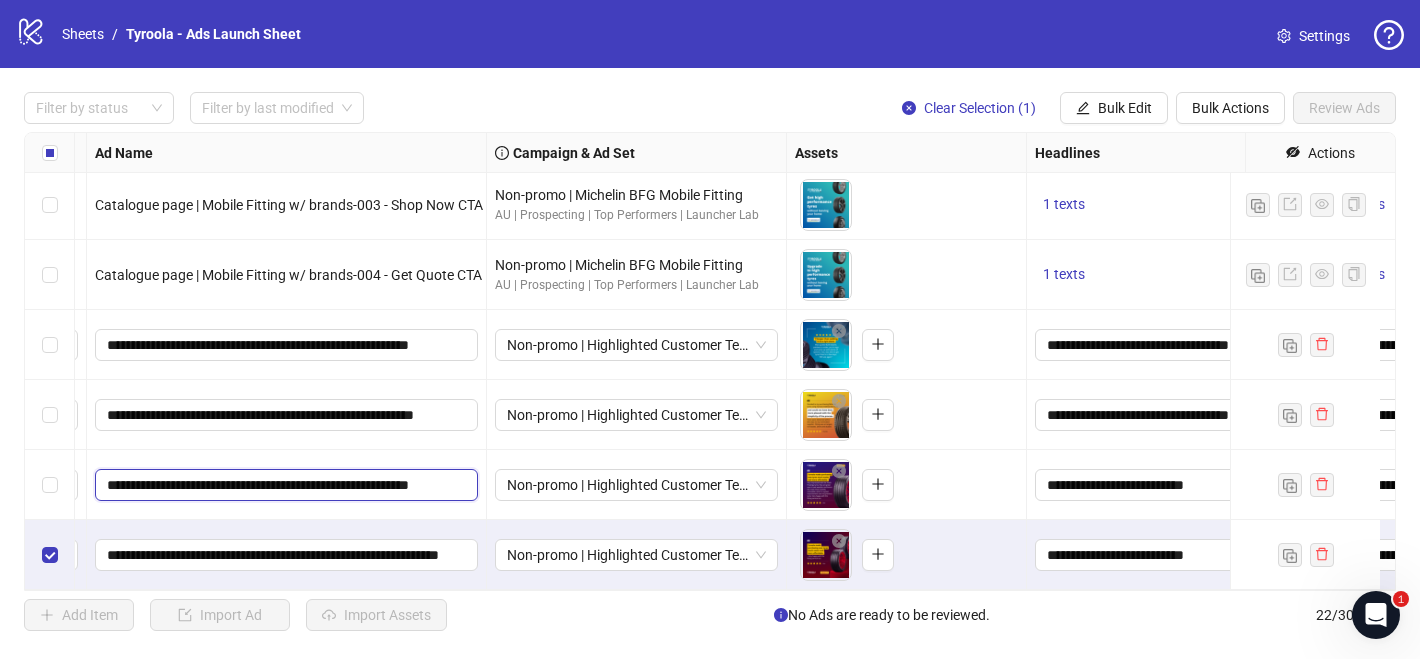 click on "**********" at bounding box center (284, 485) 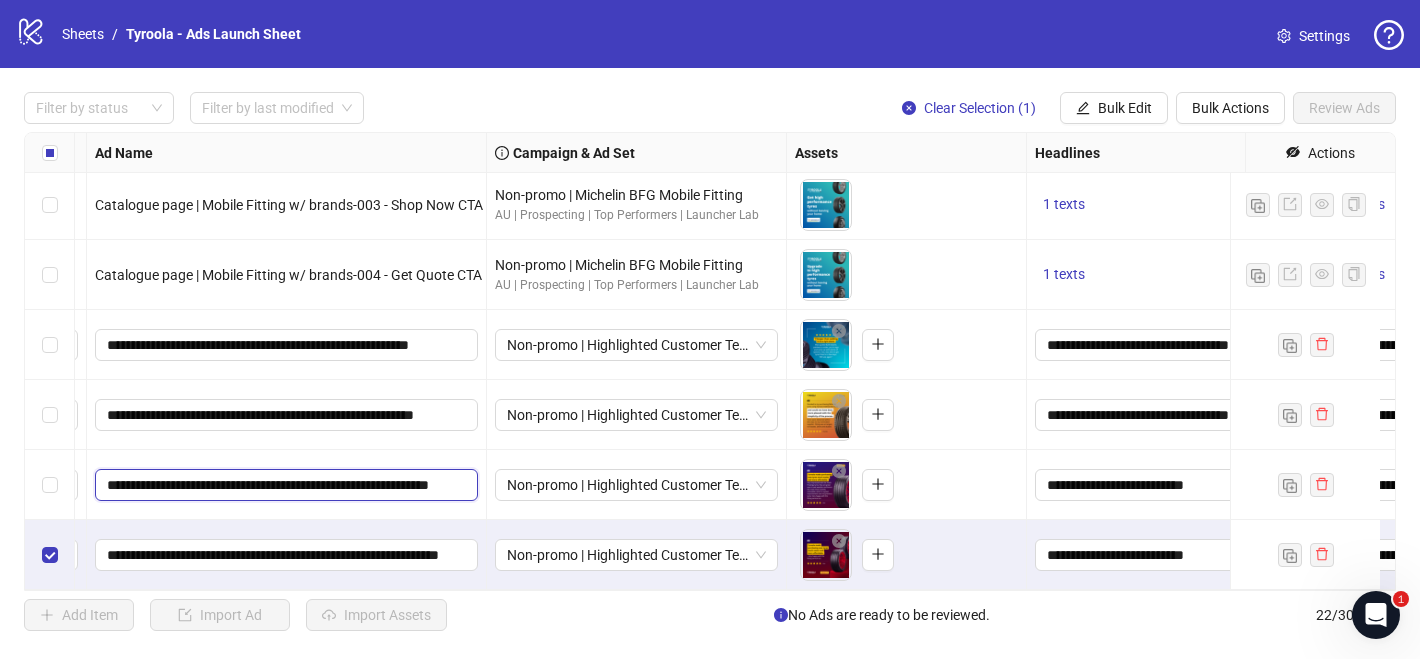 type on "**********" 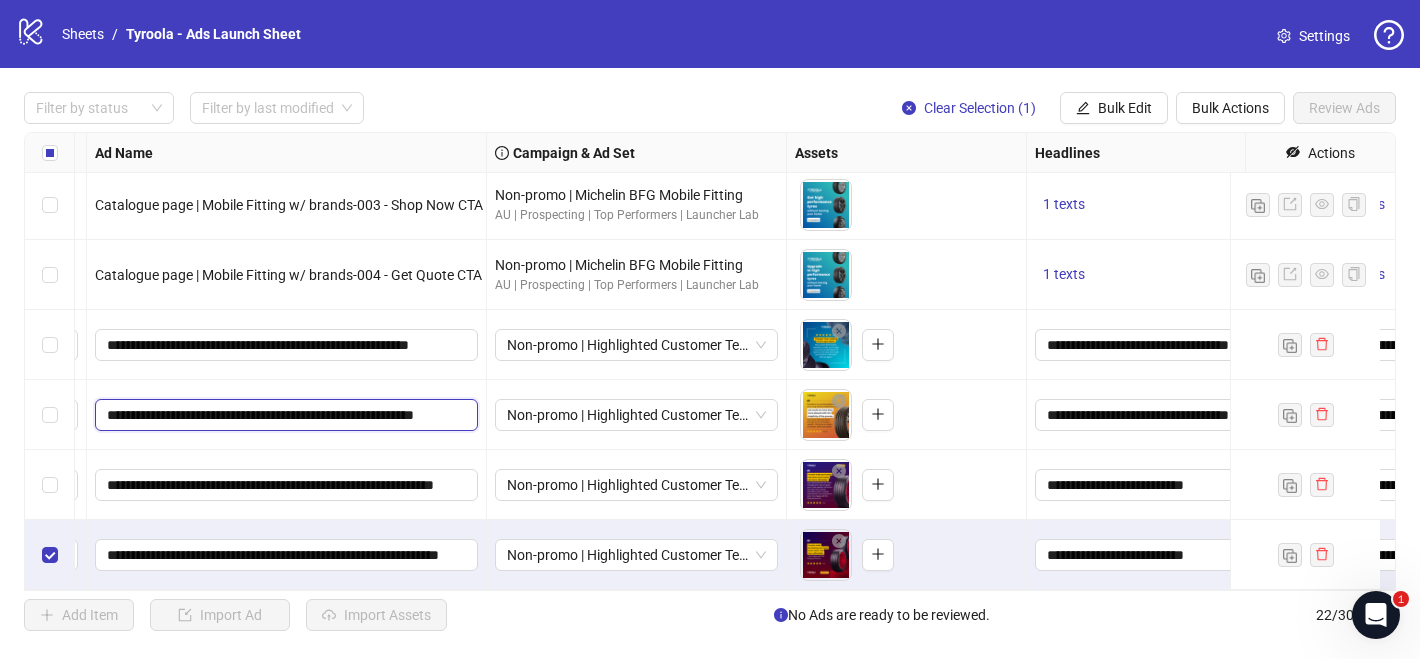 click on "**********" at bounding box center (284, 415) 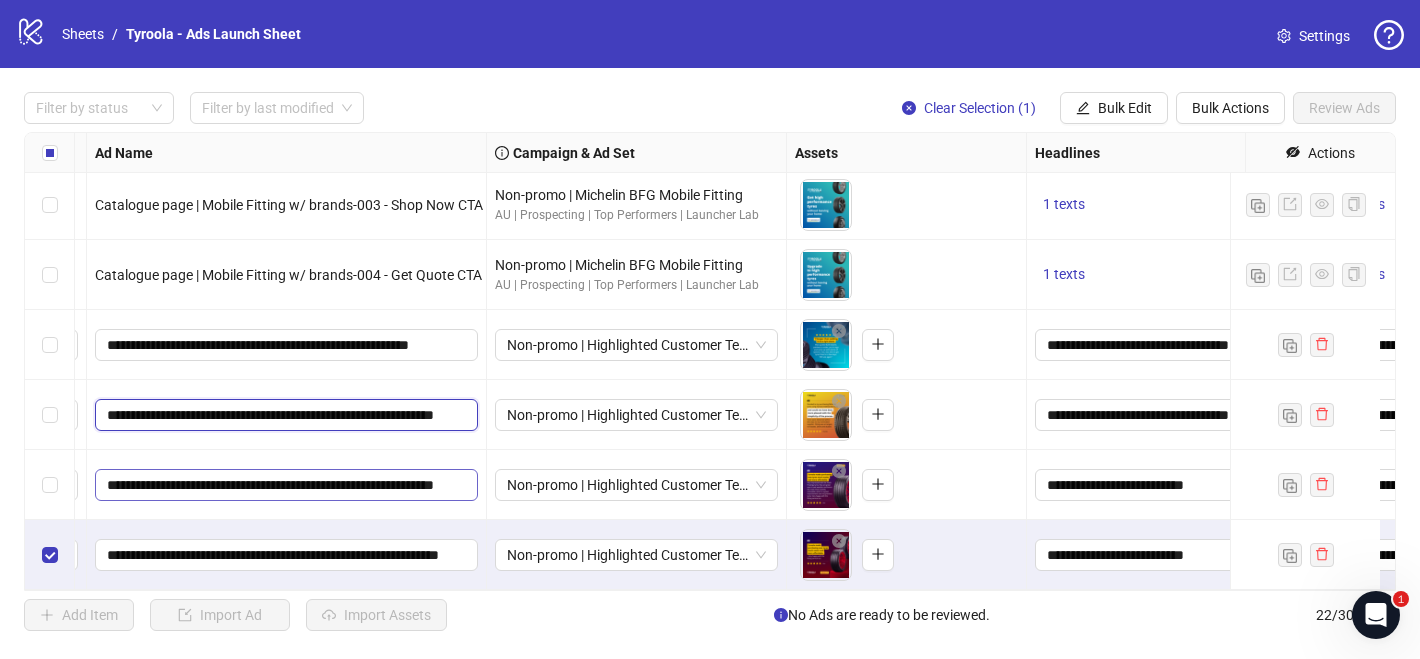 type on "**********" 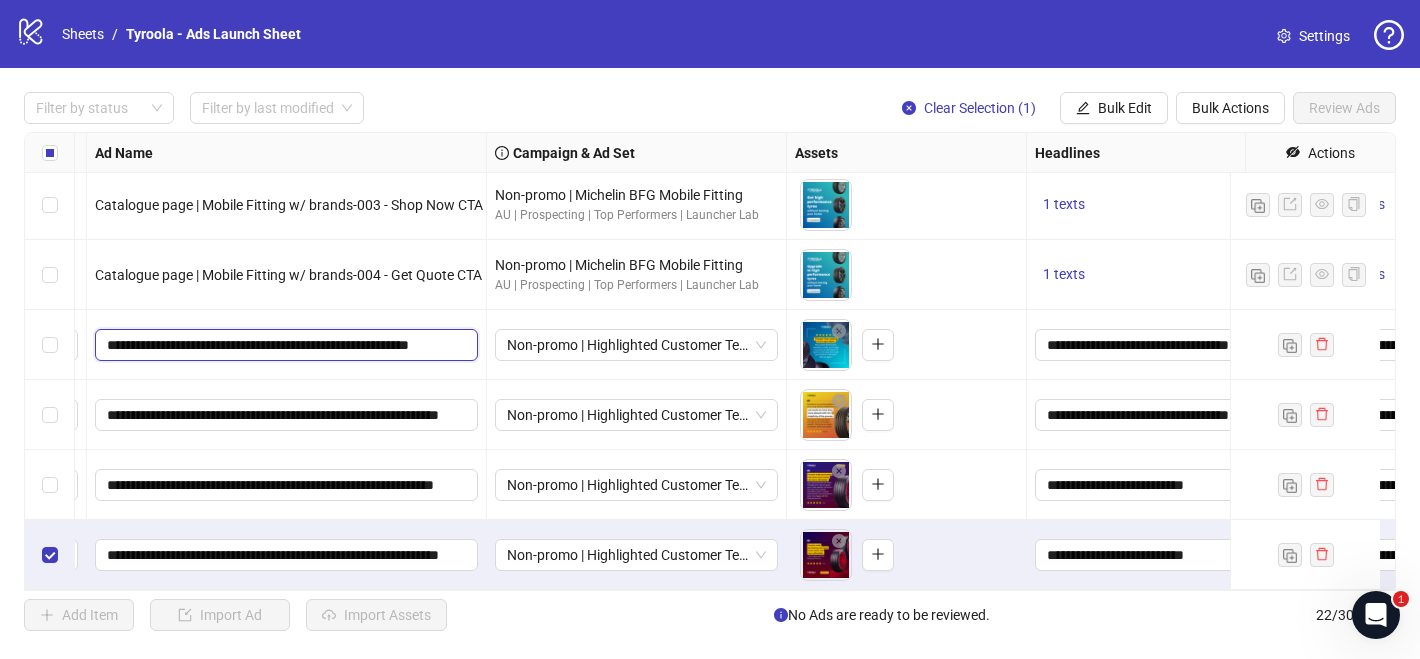 click on "**********" at bounding box center (284, 345) 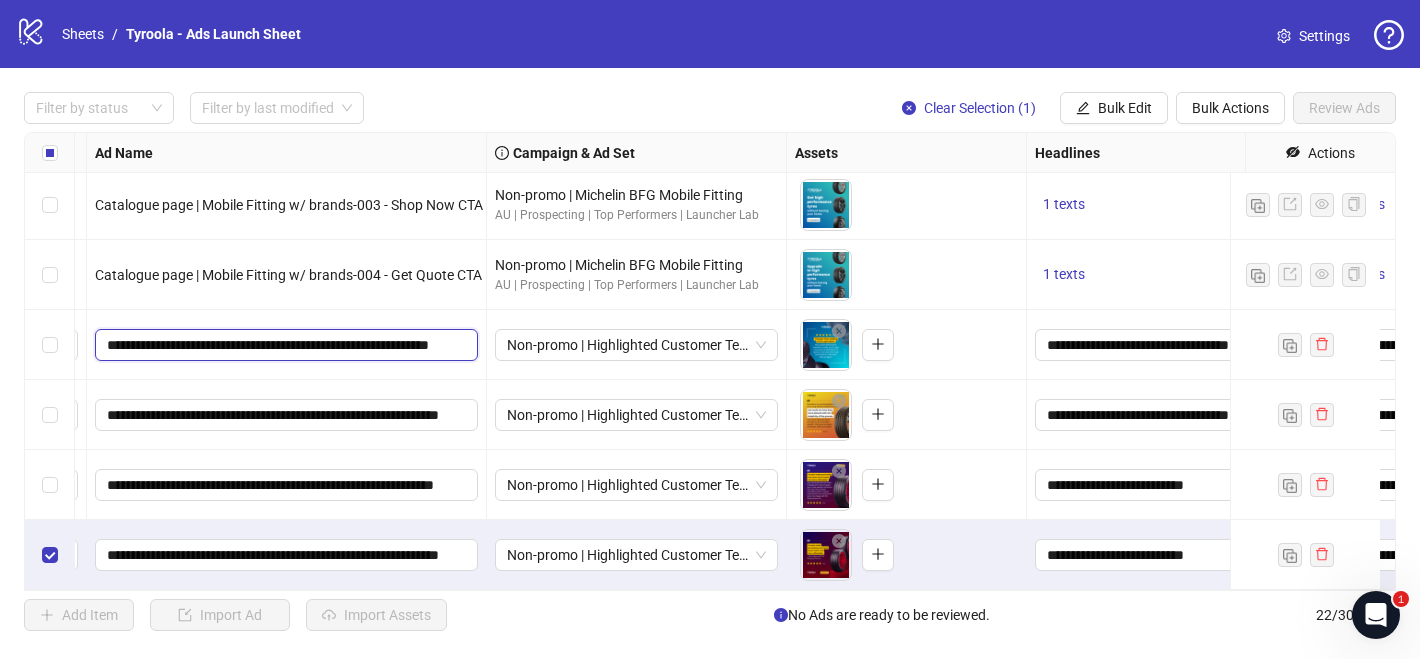 type on "**********" 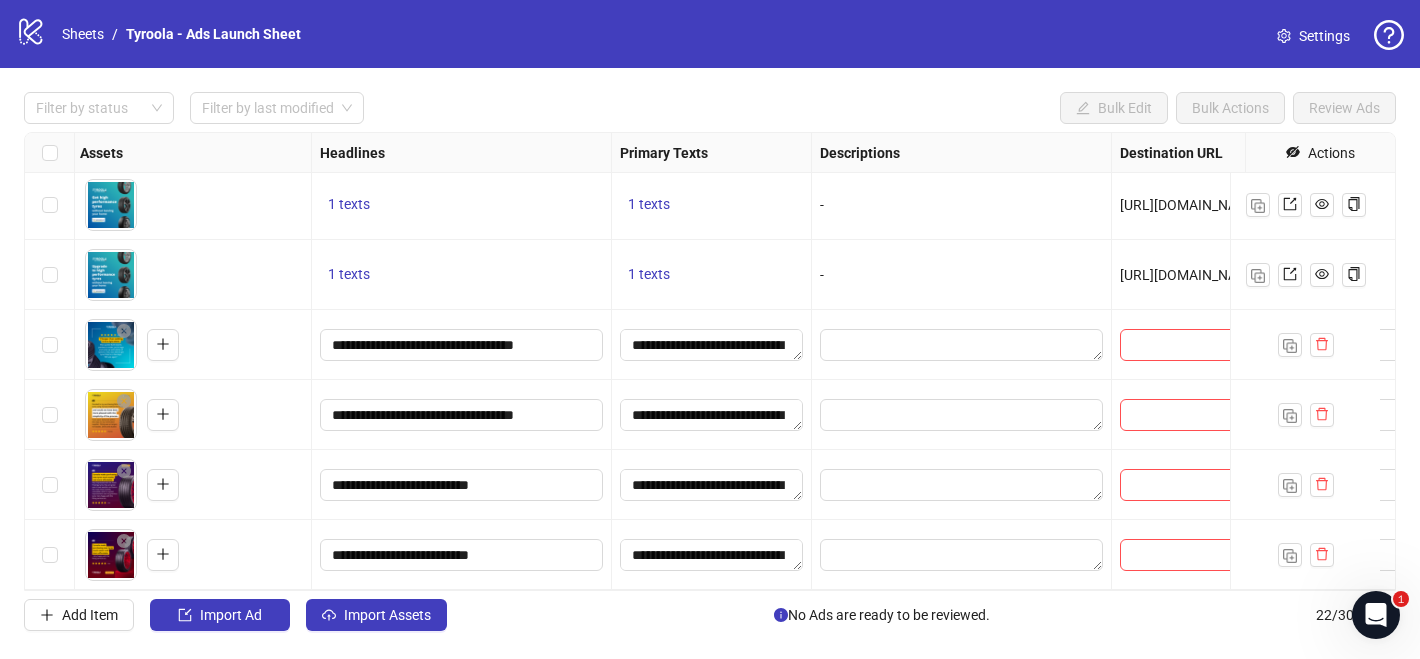 scroll, scrollTop: 1138, scrollLeft: 668, axis: both 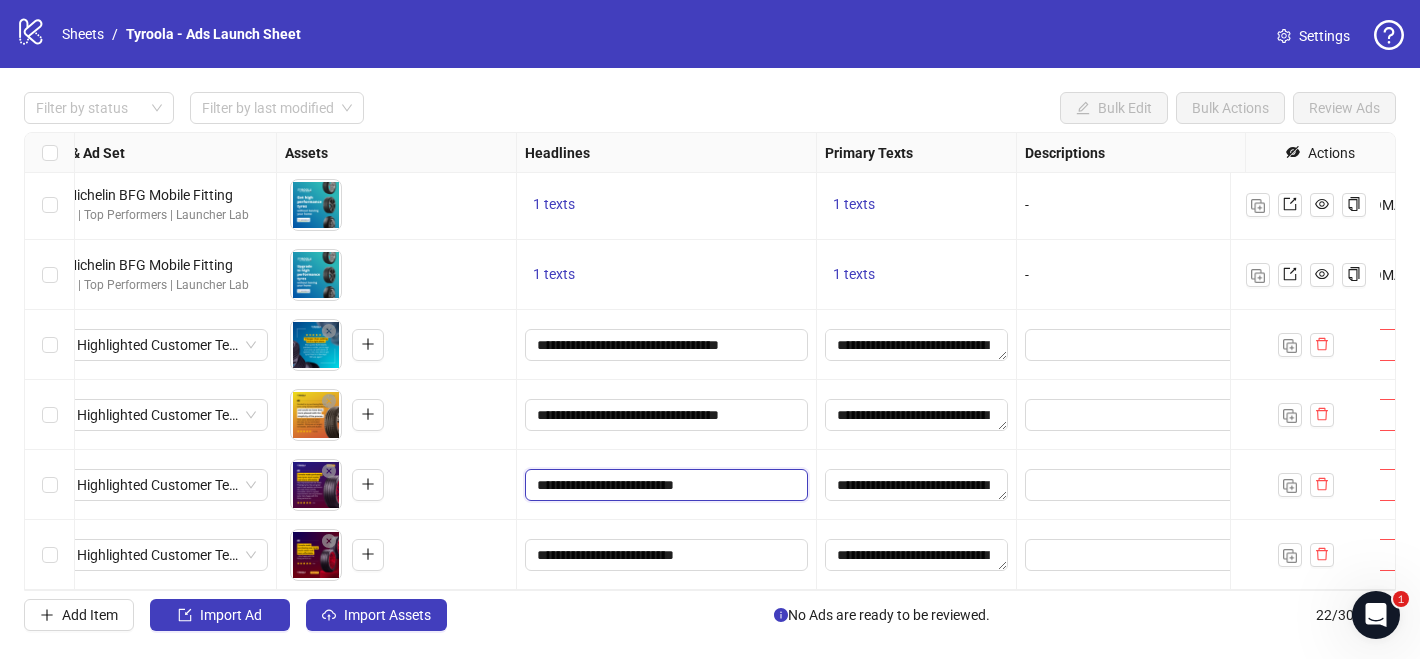drag, startPoint x: 556, startPoint y: 464, endPoint x: 696, endPoint y: 474, distance: 140.35669 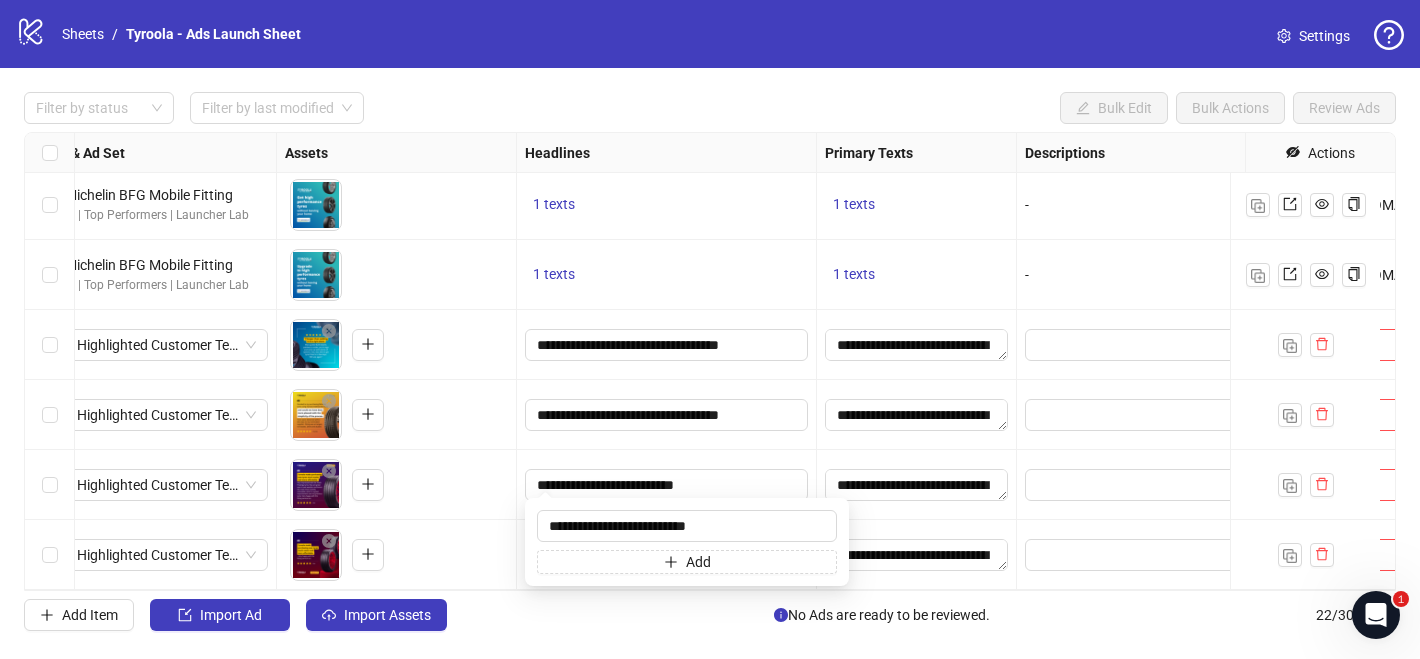 click on "**********" at bounding box center (667, 415) 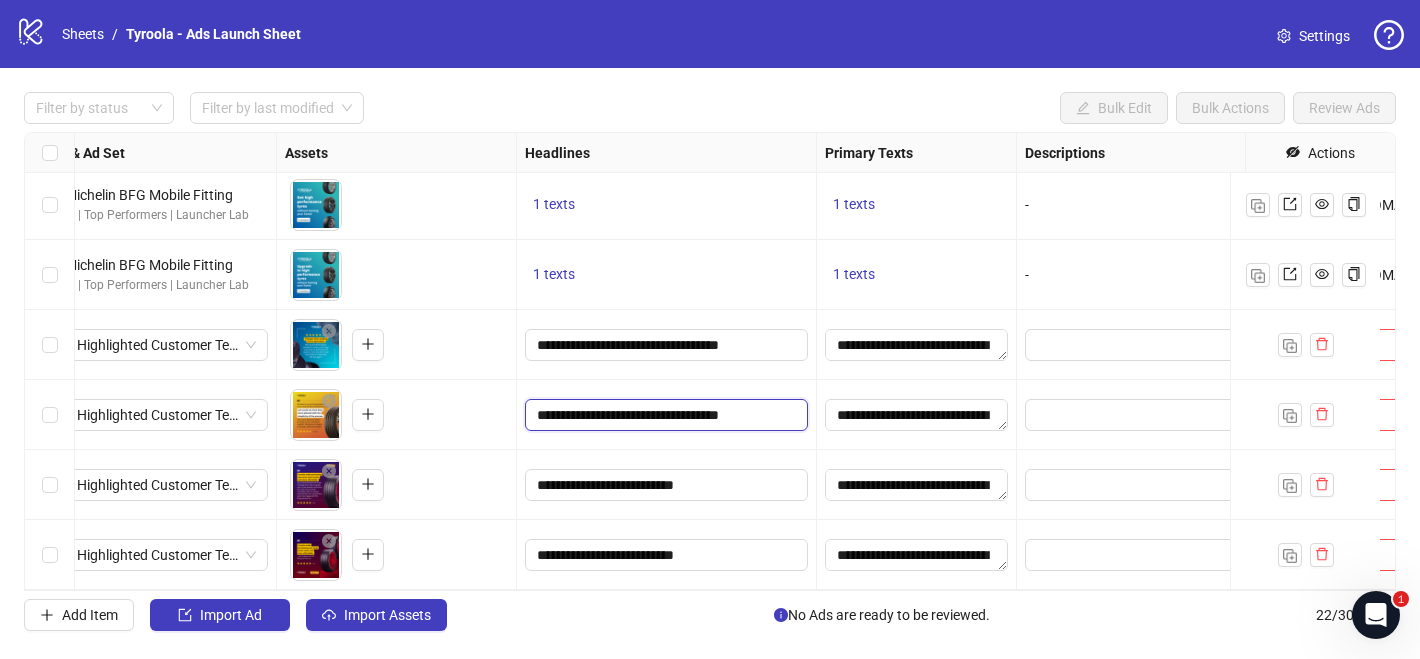click on "**********" at bounding box center (664, 415) 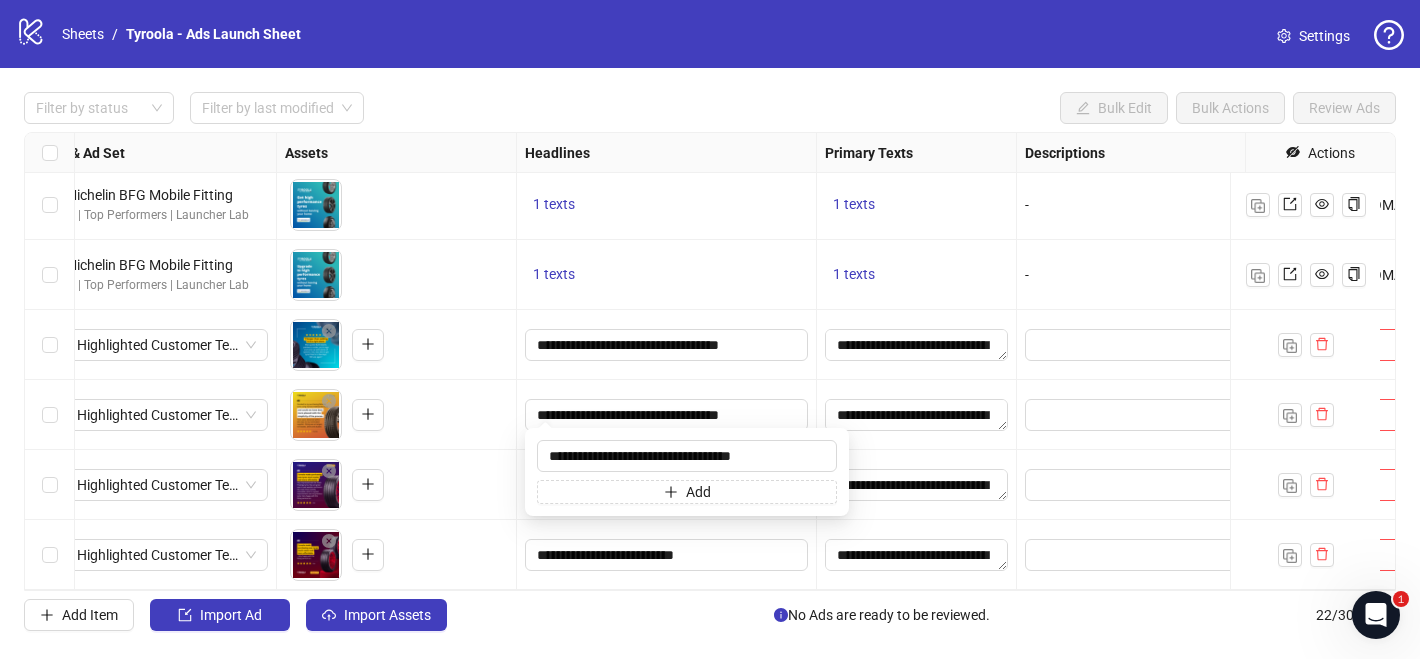 click on "**********" at bounding box center (667, 415) 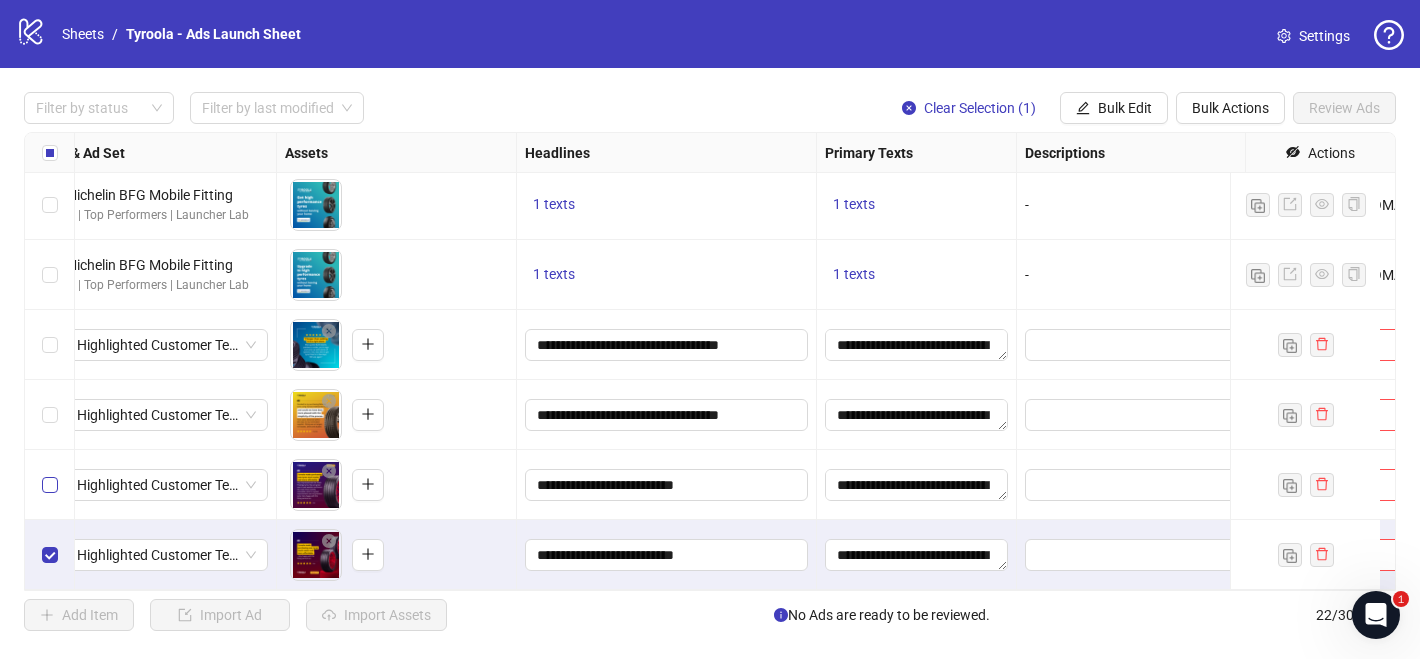 click at bounding box center [50, 485] 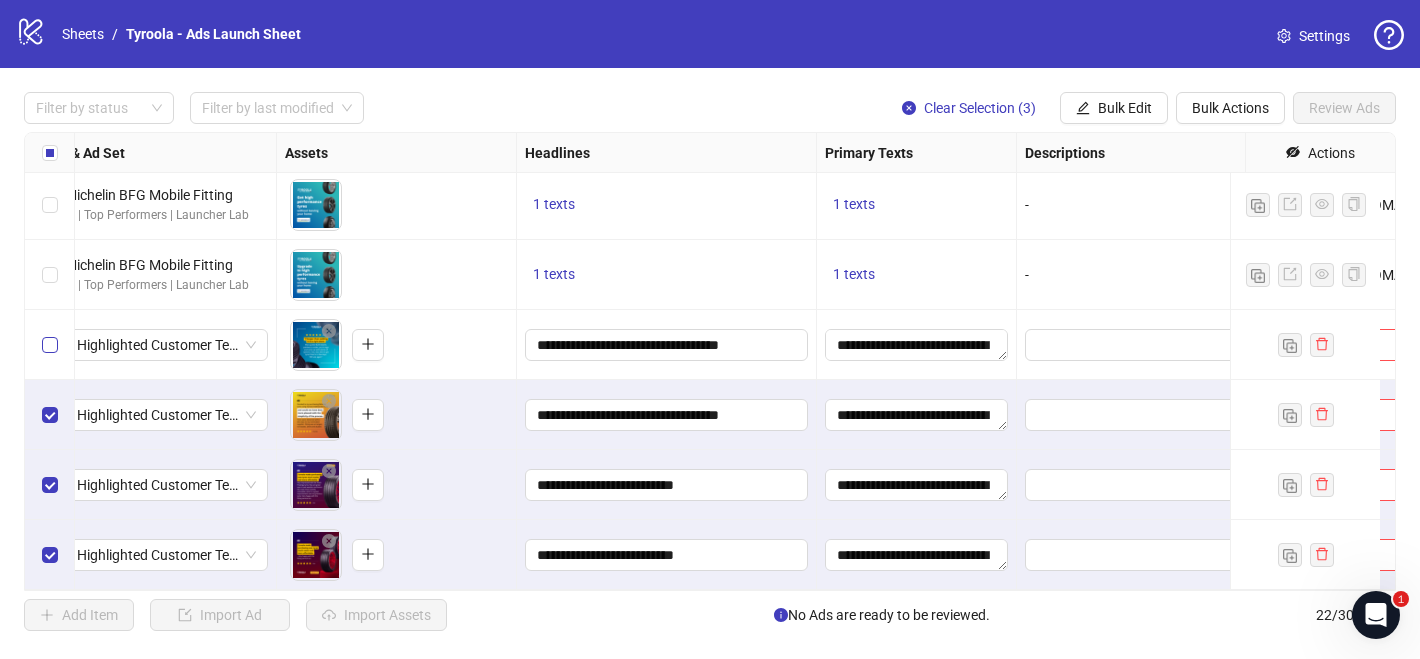 click at bounding box center [50, 345] 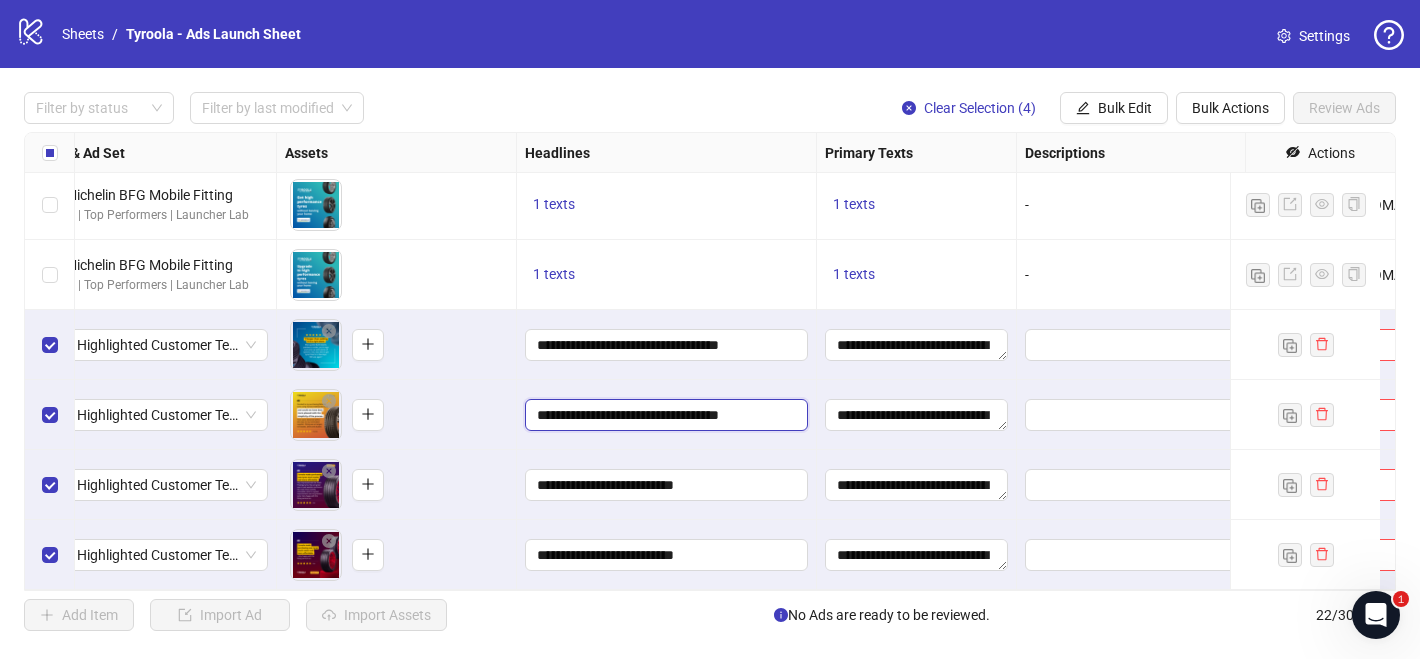 click on "**********" at bounding box center (664, 415) 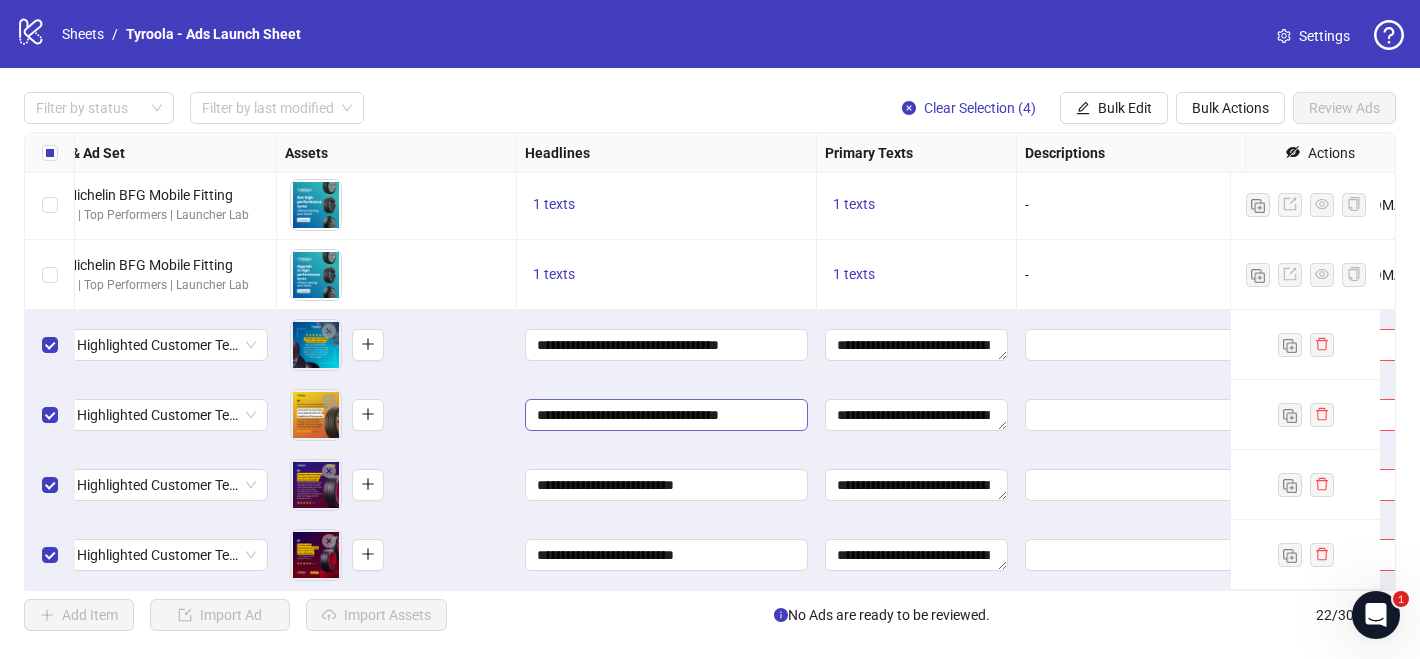 click on "**********" at bounding box center (664, 415) 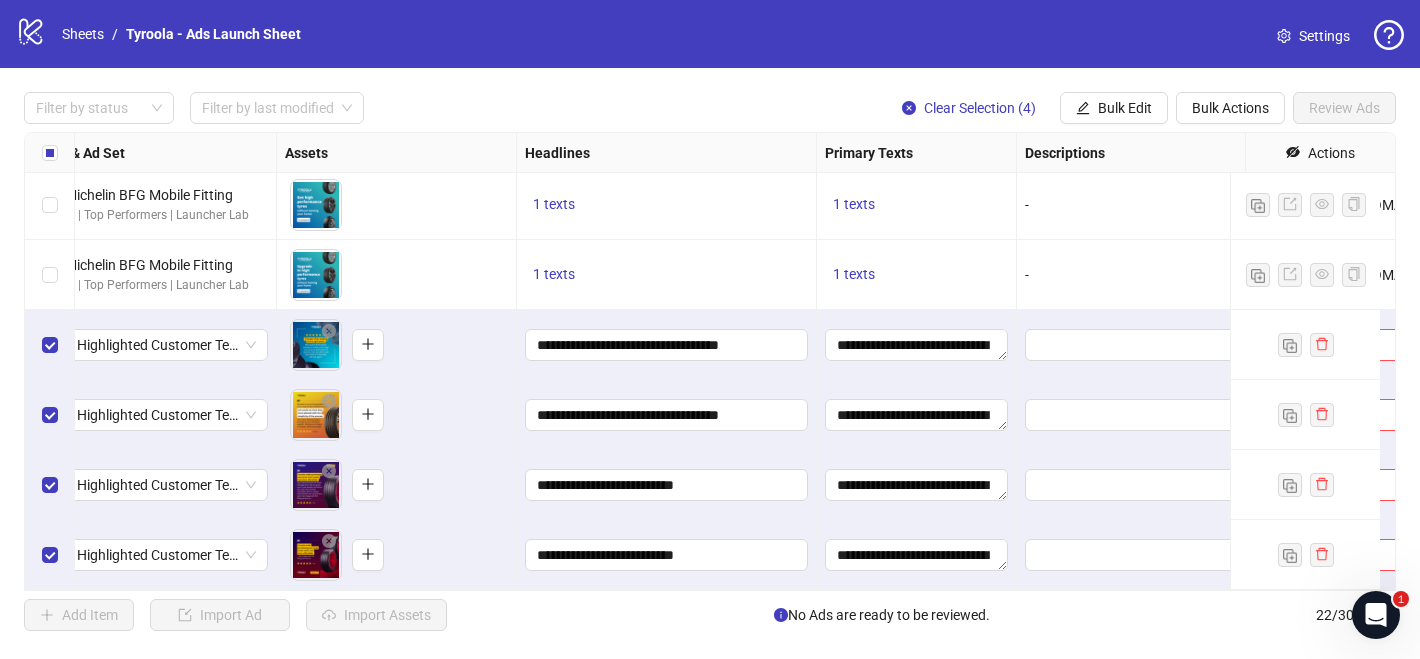 click on "**********" at bounding box center [667, 345] 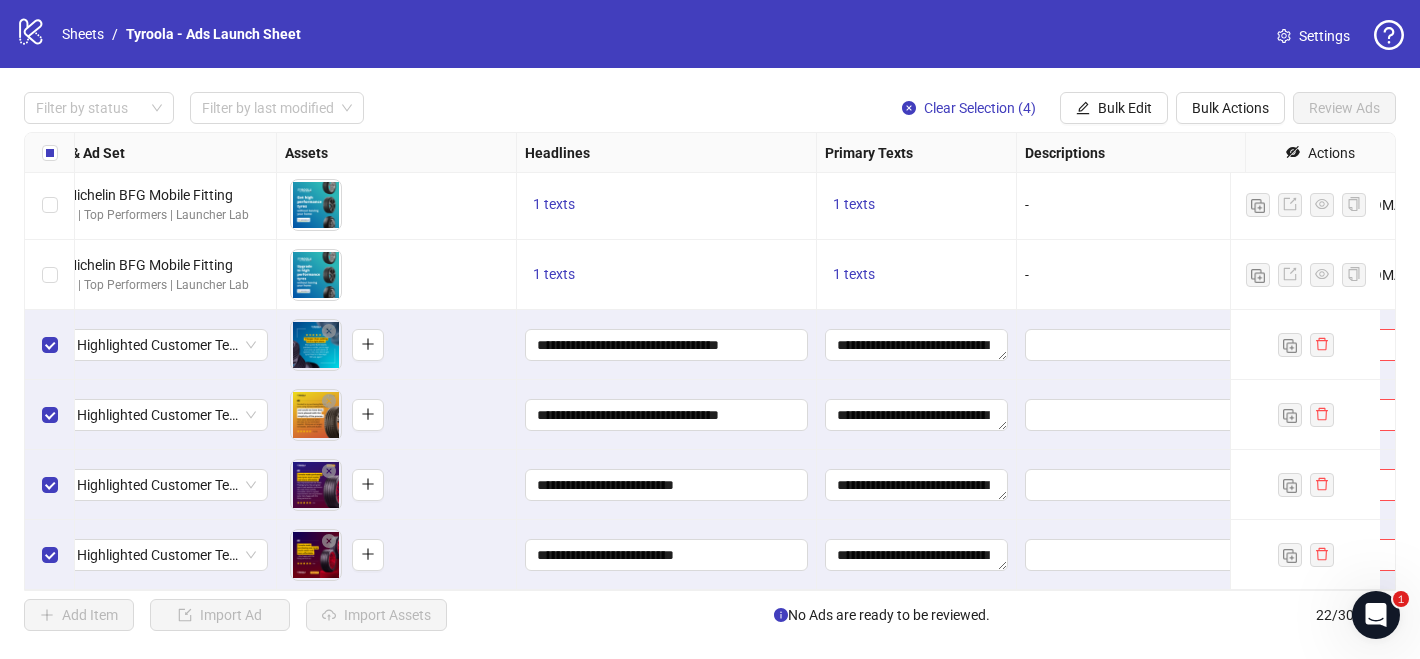 scroll, scrollTop: 1138, scrollLeft: 694, axis: both 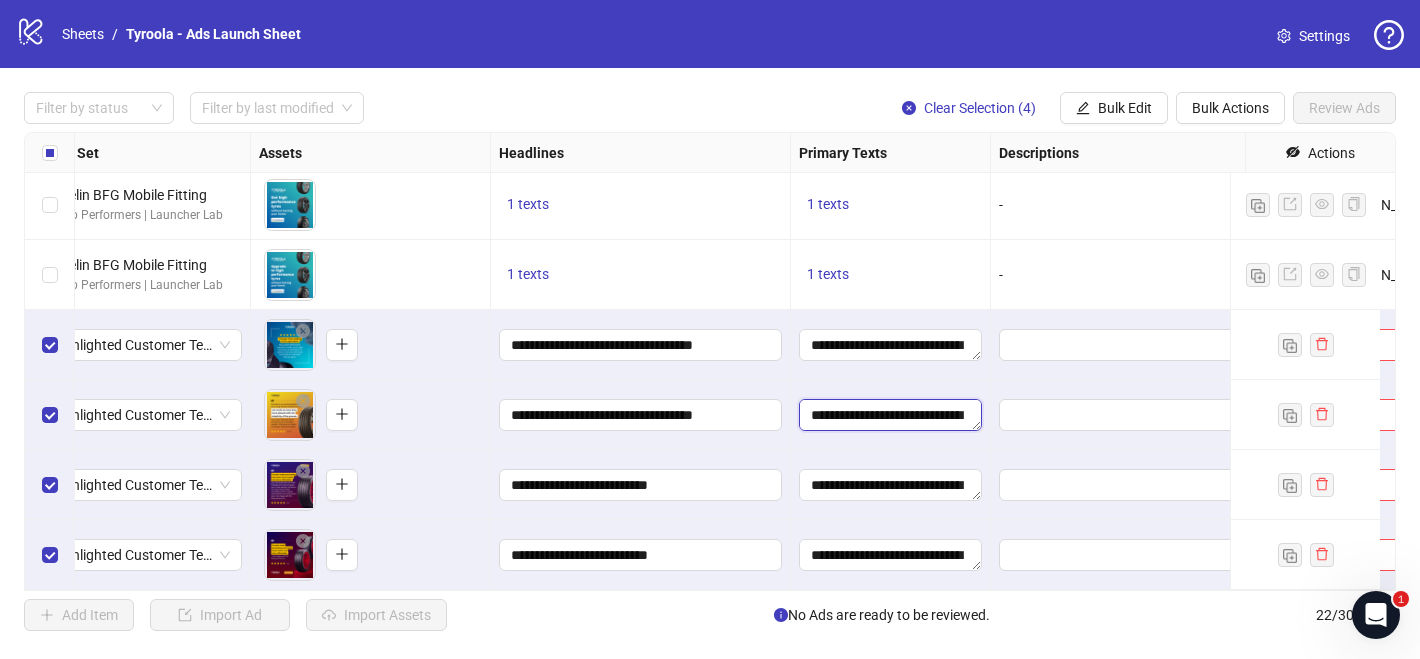 click on "**********" at bounding box center [890, 415] 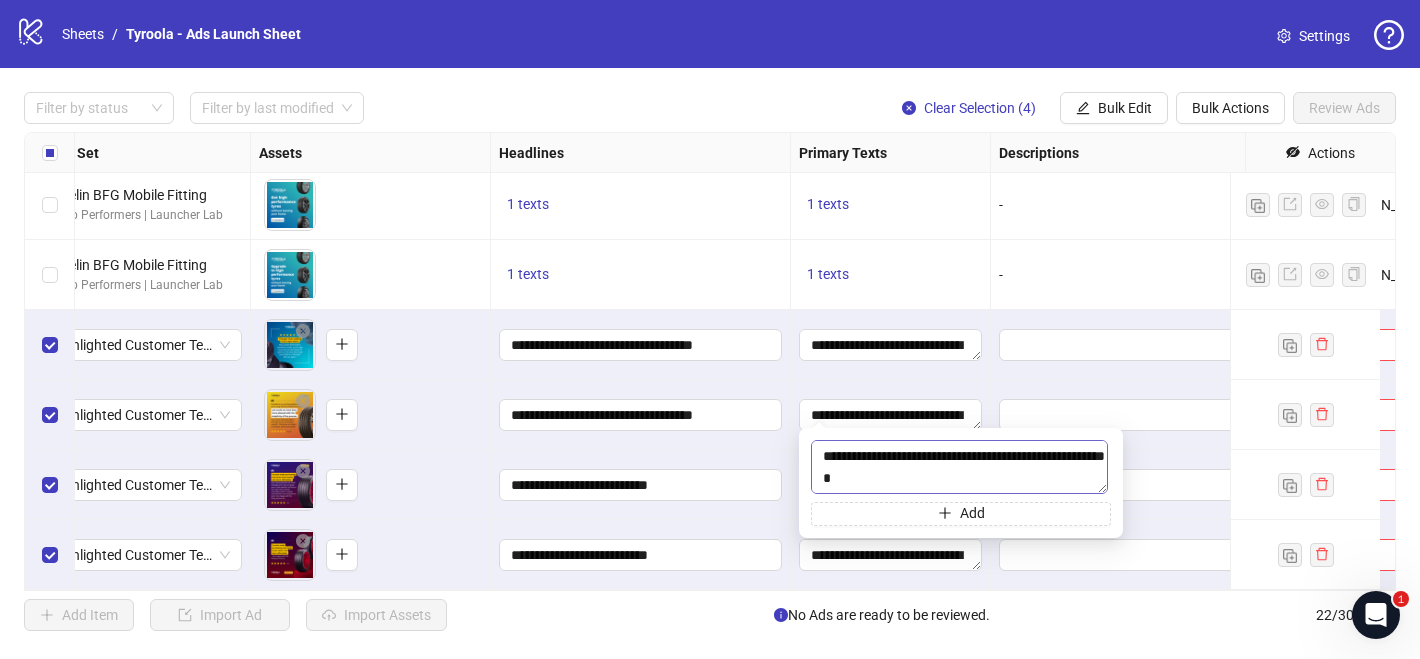 click on "**********" at bounding box center [959, 467] 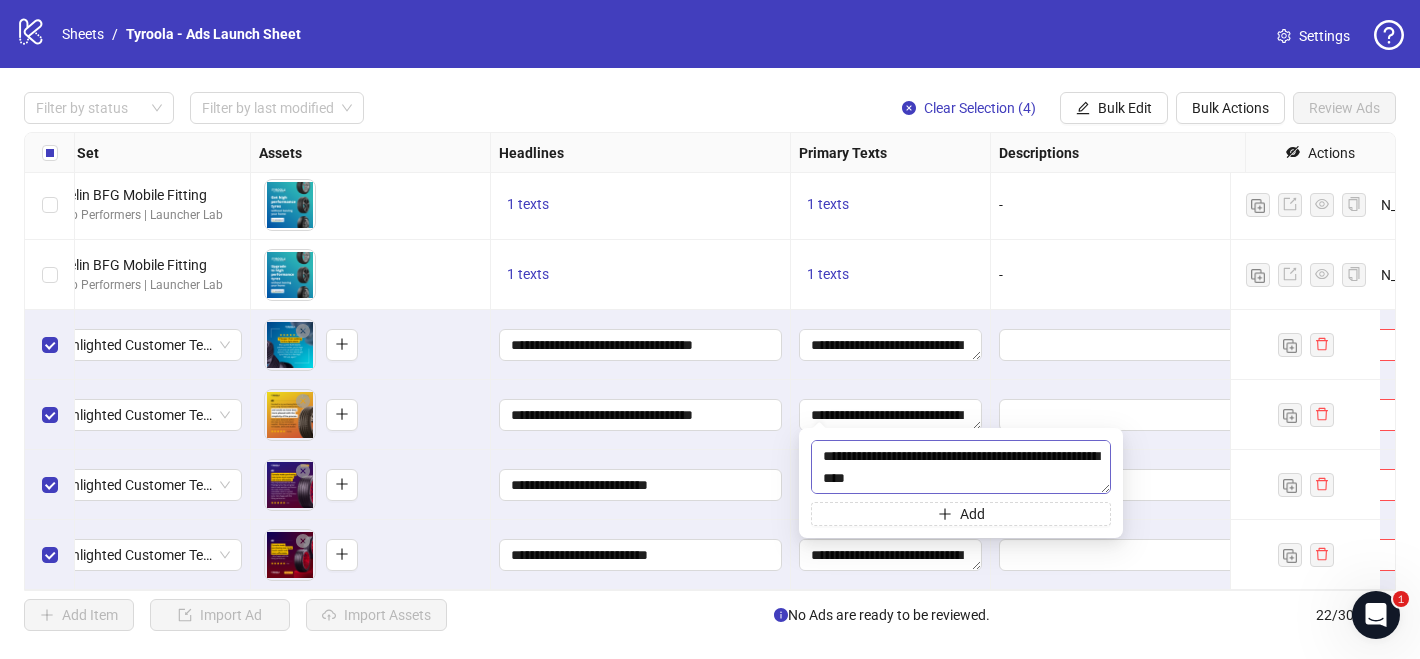 drag, startPoint x: 950, startPoint y: 482, endPoint x: 878, endPoint y: 481, distance: 72.00694 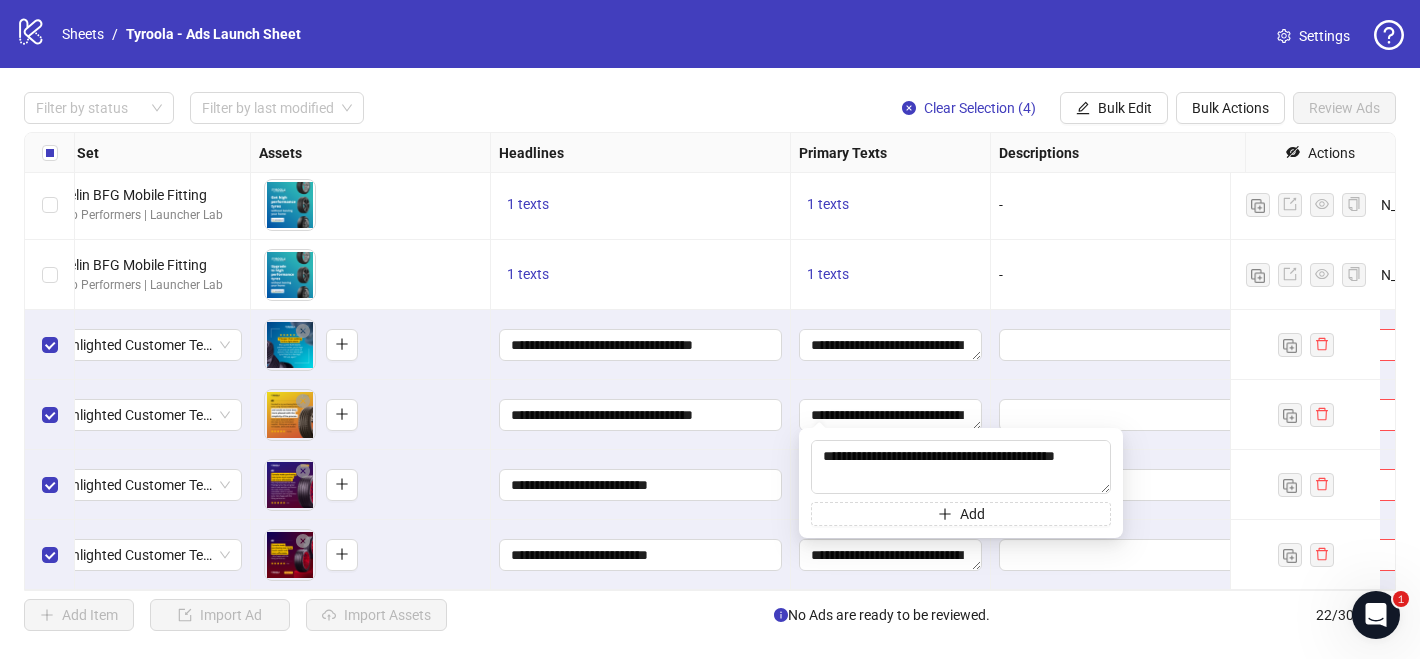 type on "**********" 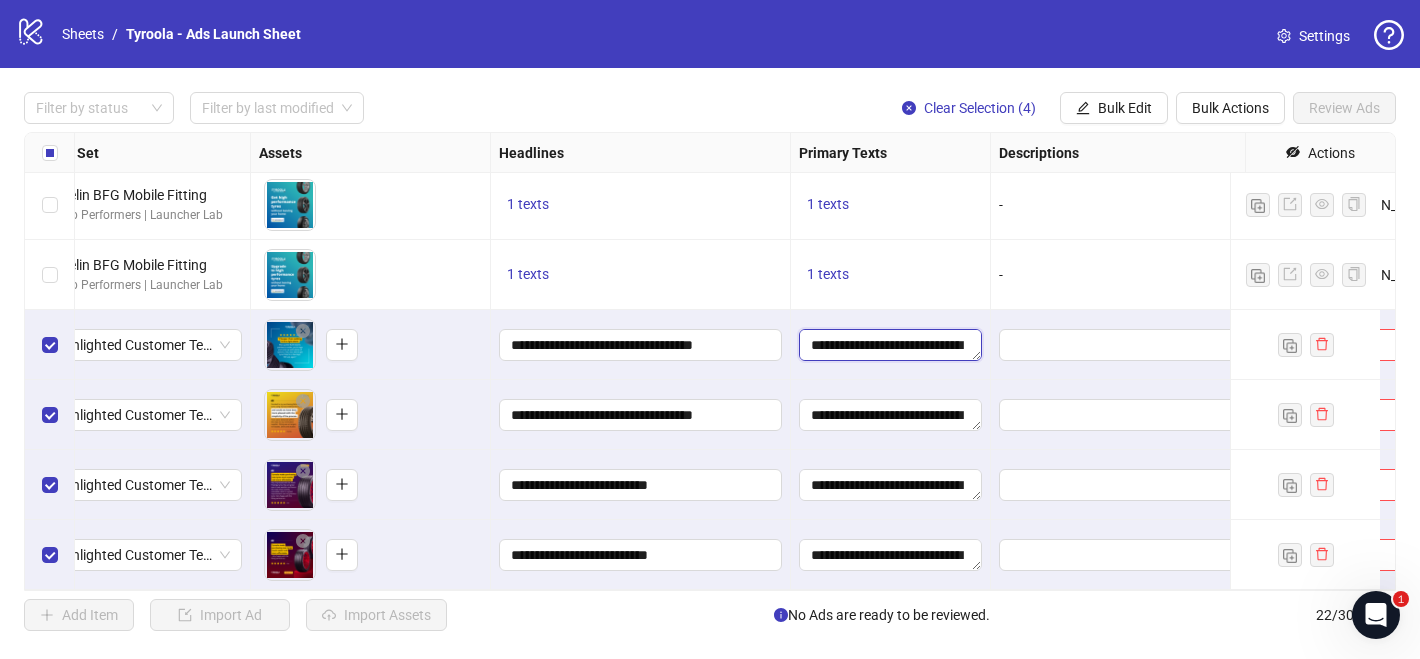 click on "**********" at bounding box center [890, 345] 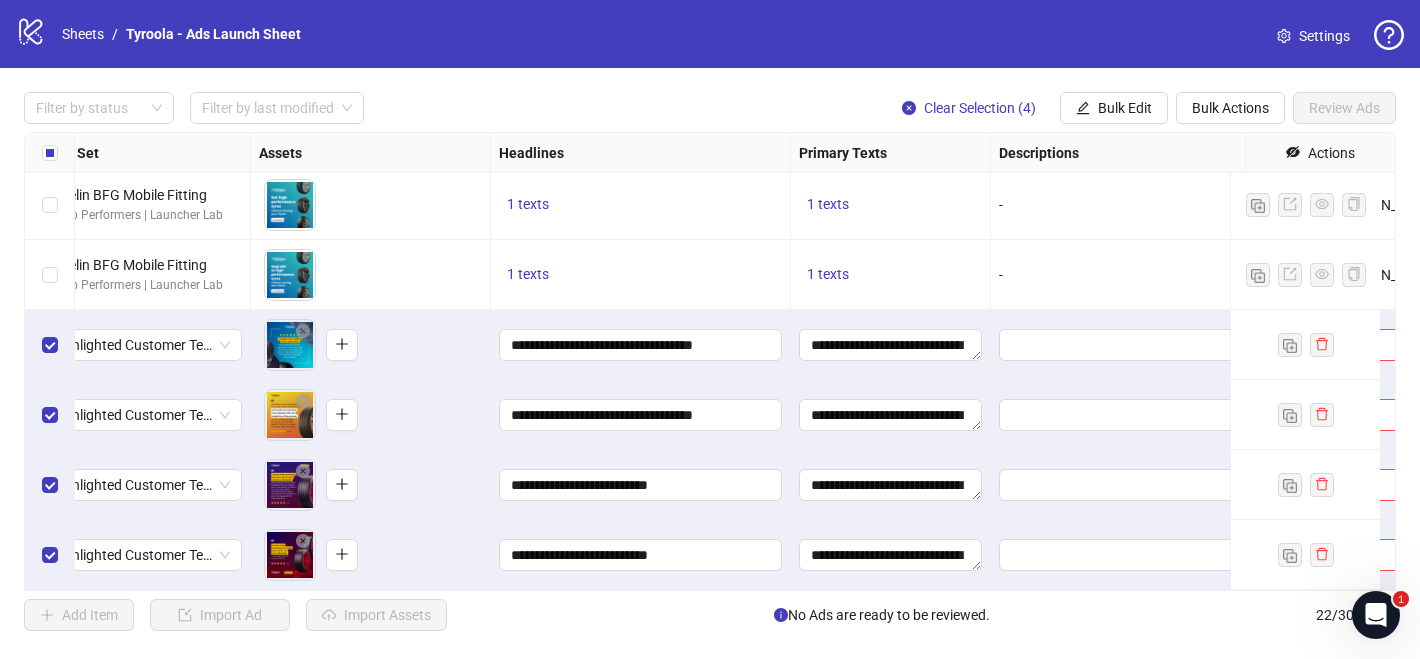 click at bounding box center (1141, 485) 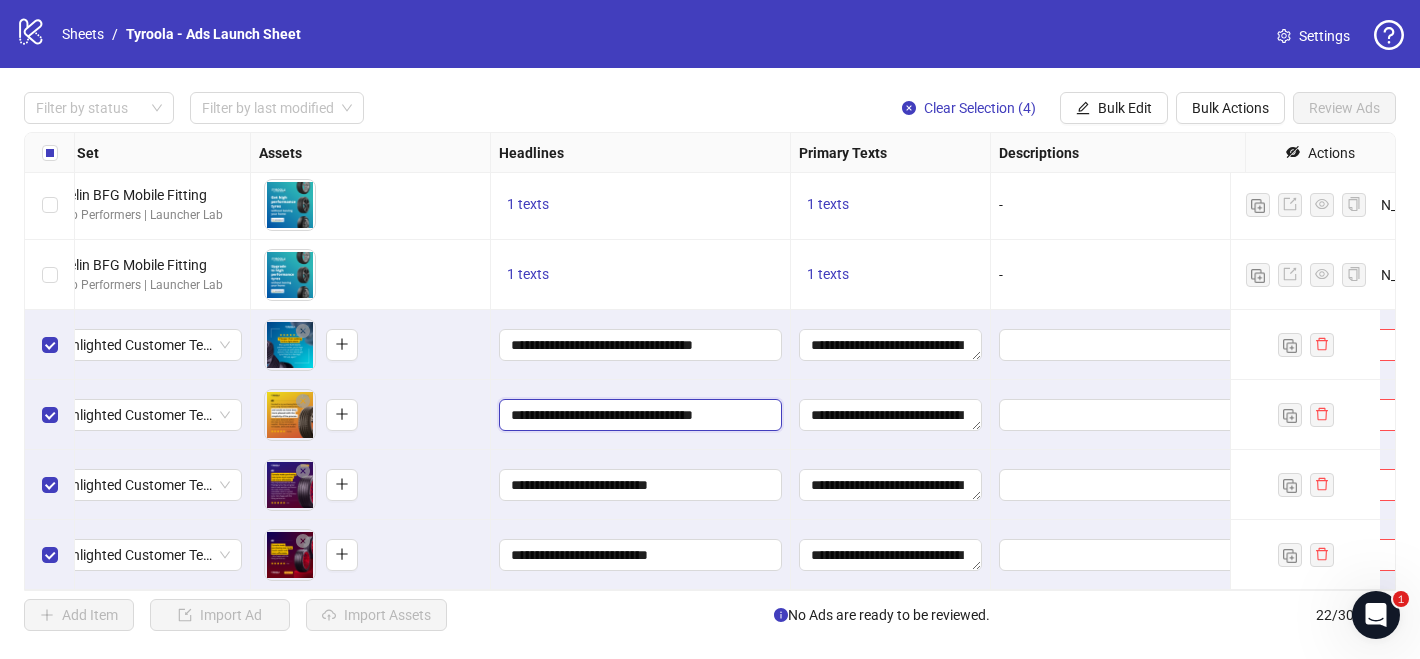 click on "**********" at bounding box center [638, 415] 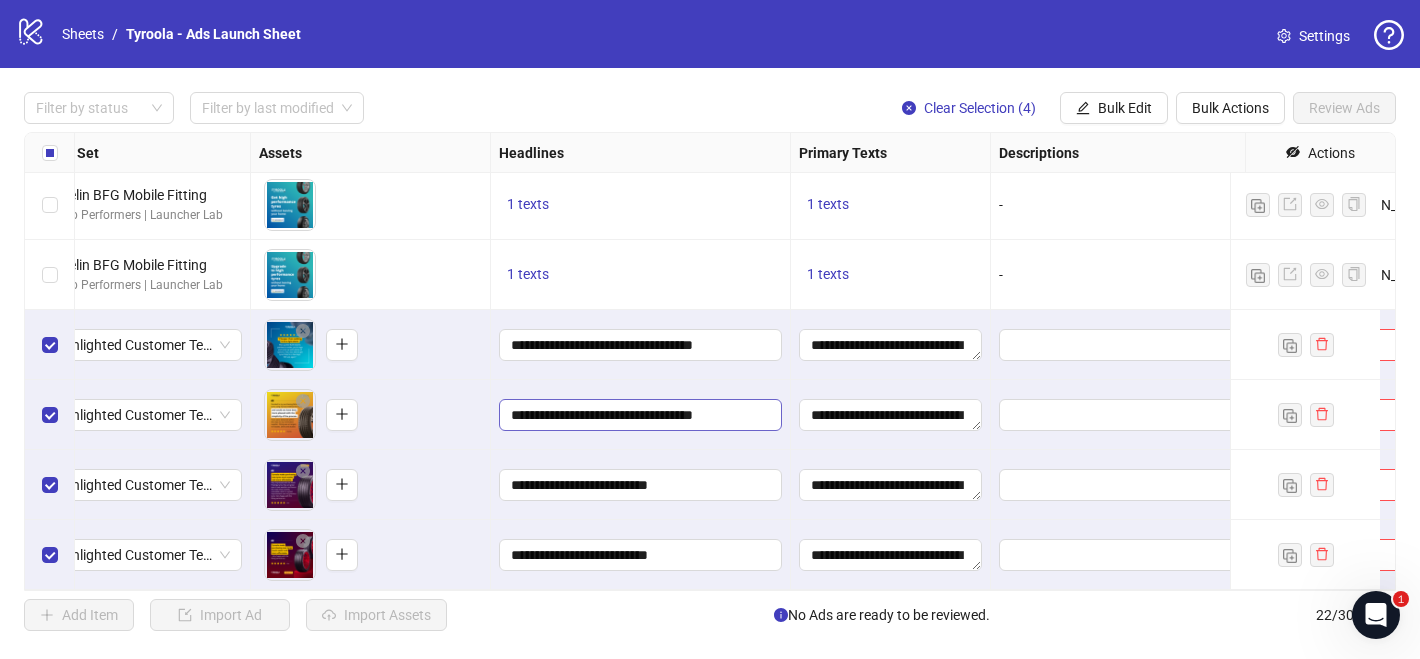 click on "**********" at bounding box center (638, 415) 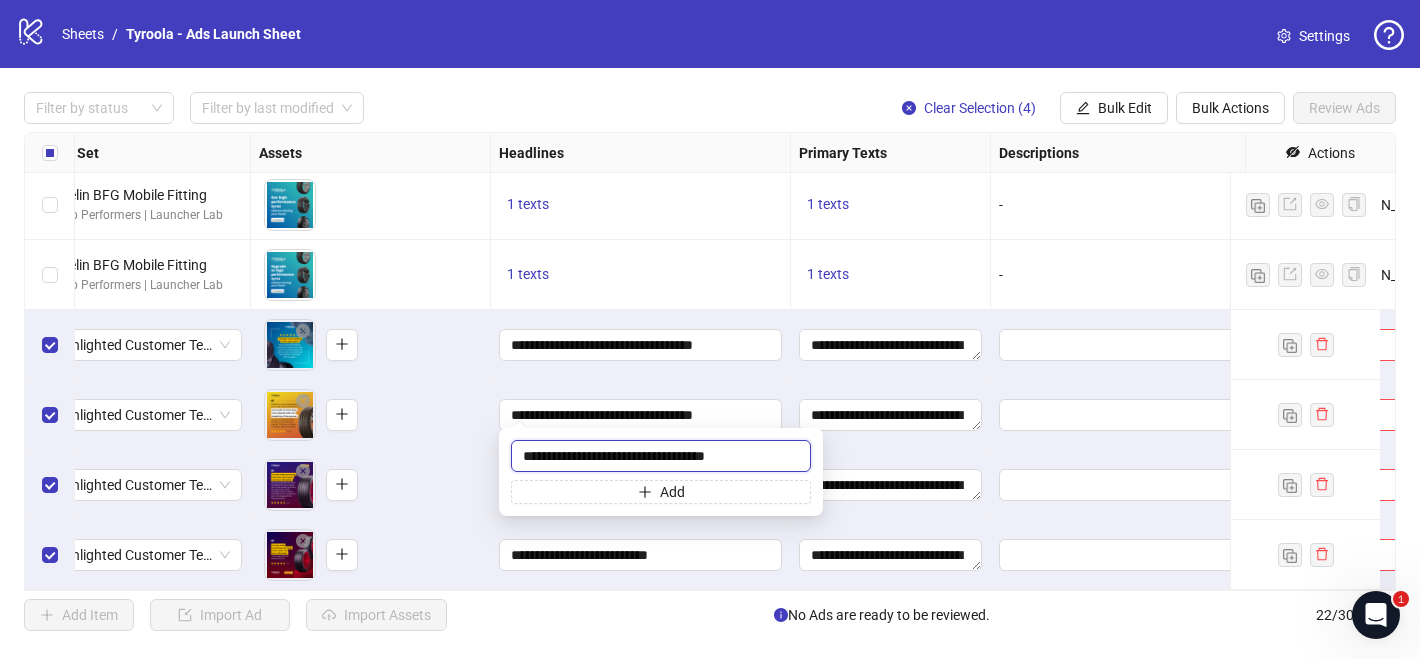 click on "**********" at bounding box center (661, 456) 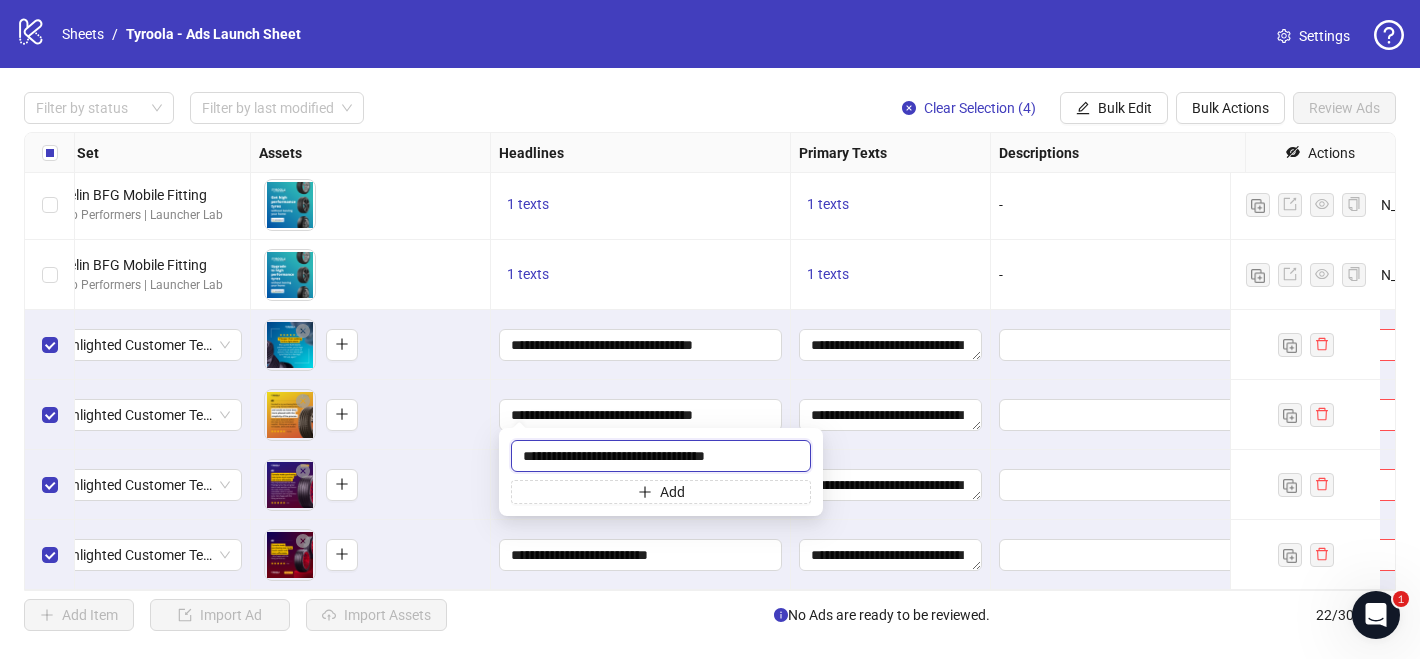 click on "**********" at bounding box center [661, 456] 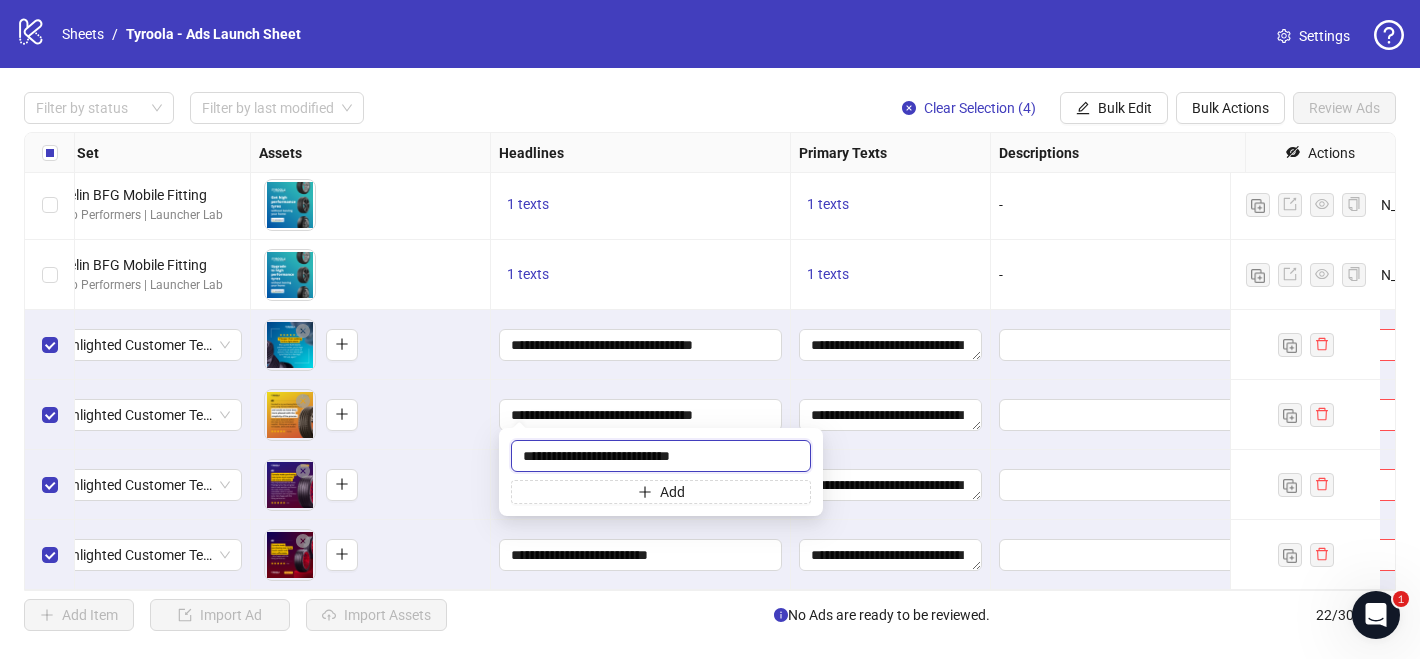 type on "**********" 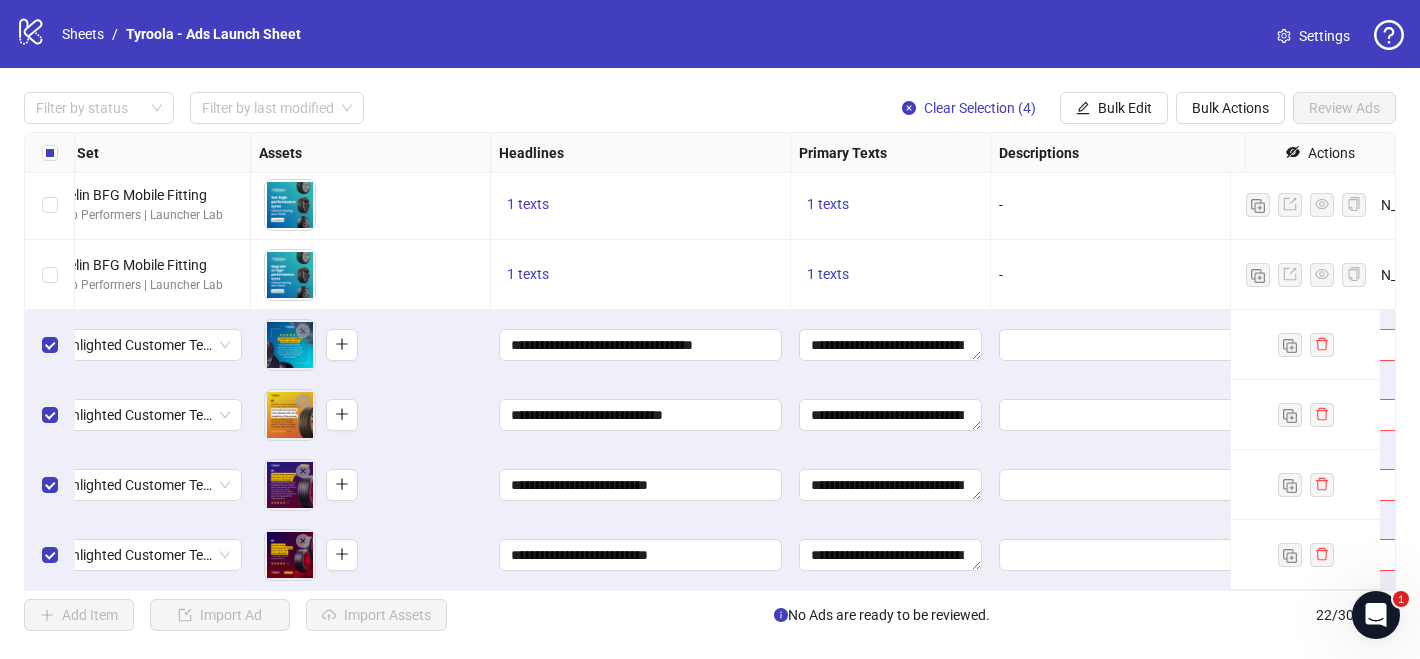 click on "**********" at bounding box center (641, 415) 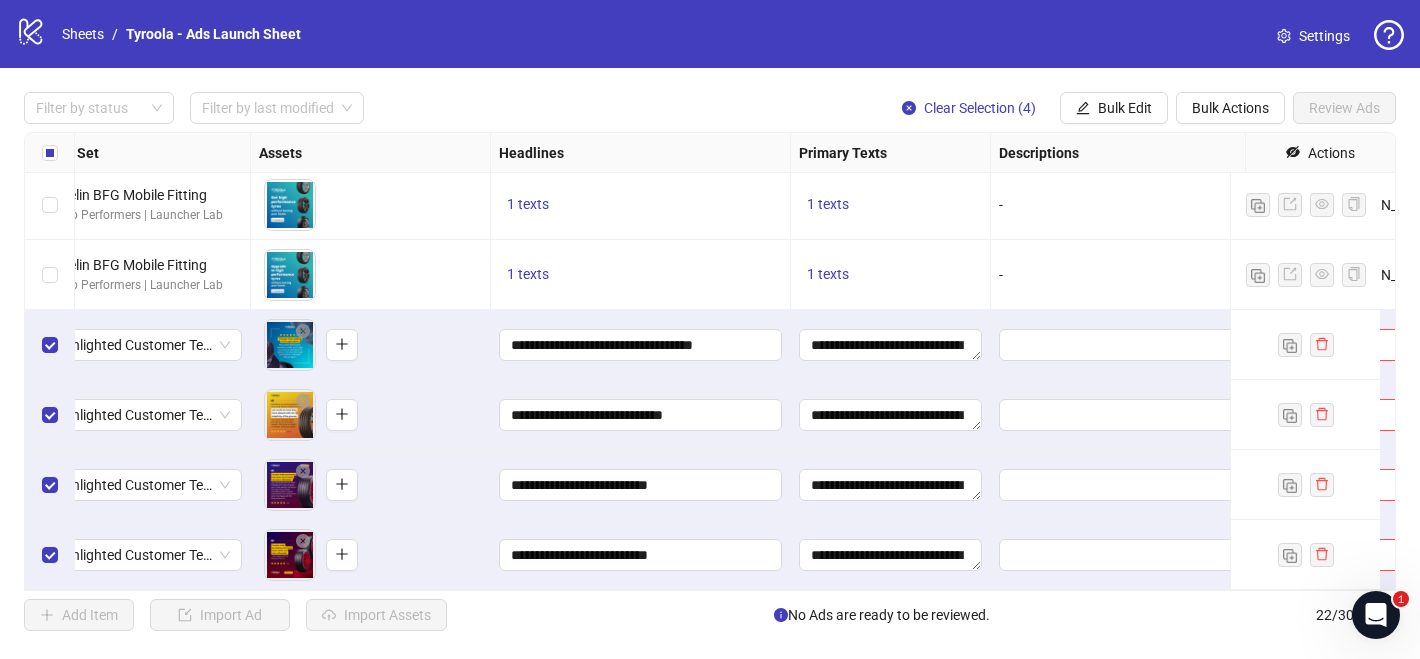 scroll, scrollTop: 1138, scrollLeft: 694, axis: both 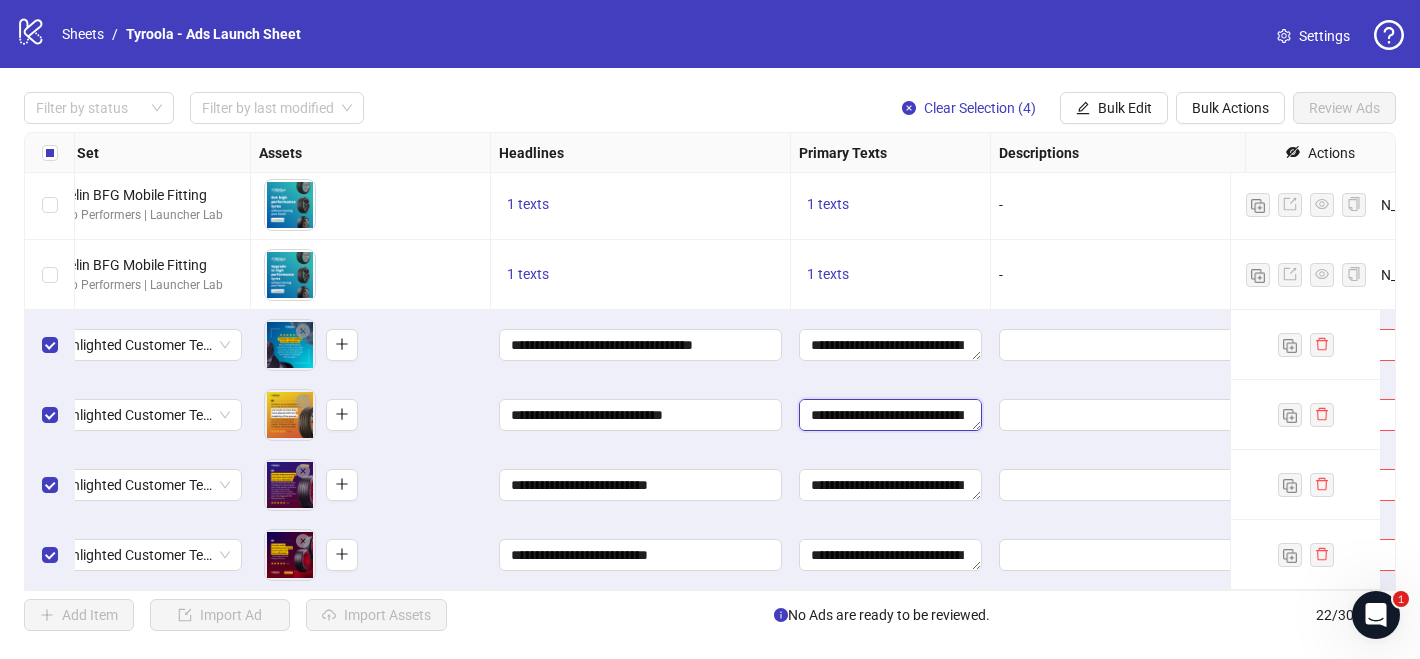click on "**********" at bounding box center [890, 415] 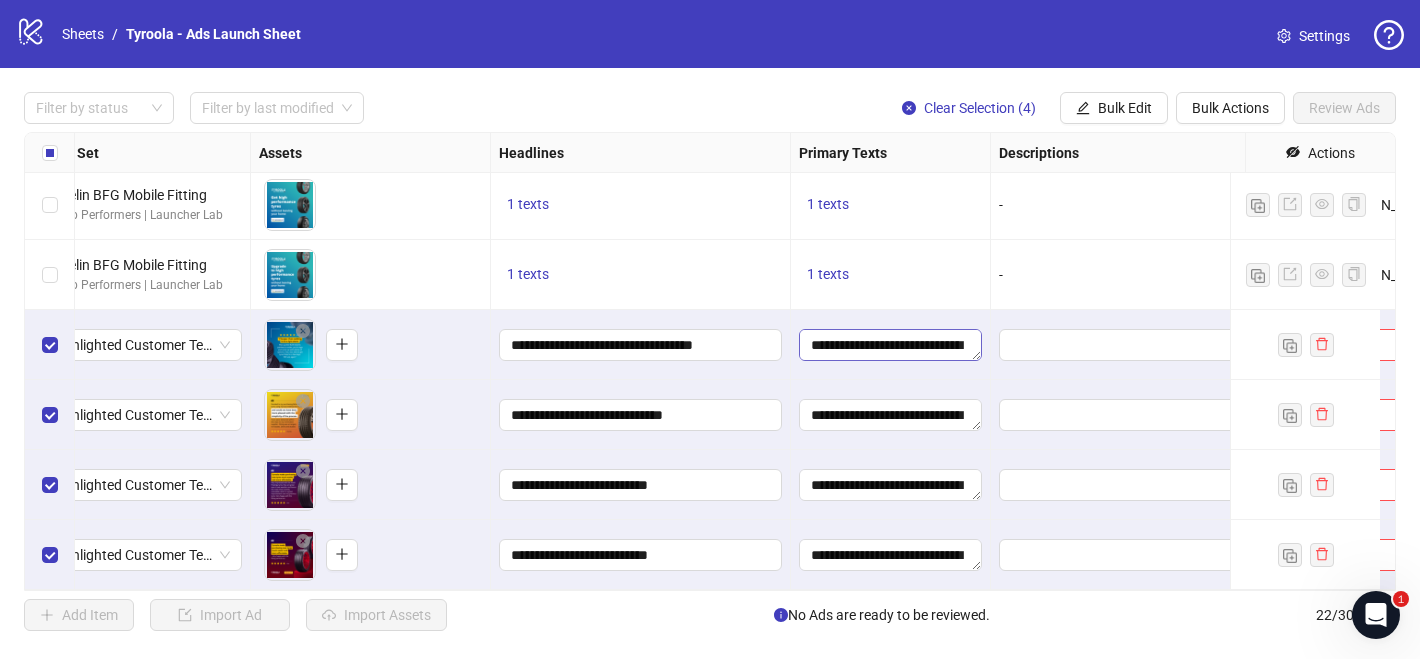 click on "**********" at bounding box center [890, 345] 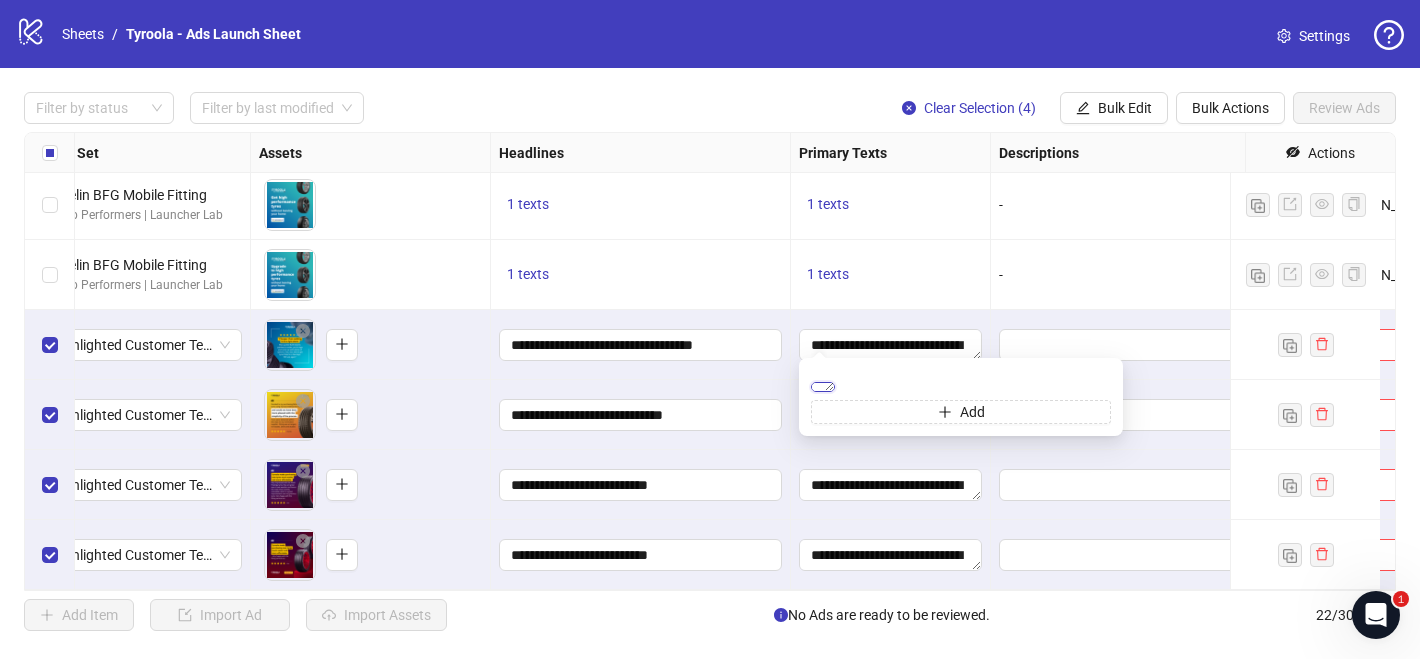 click on "**********" at bounding box center [823, 387] 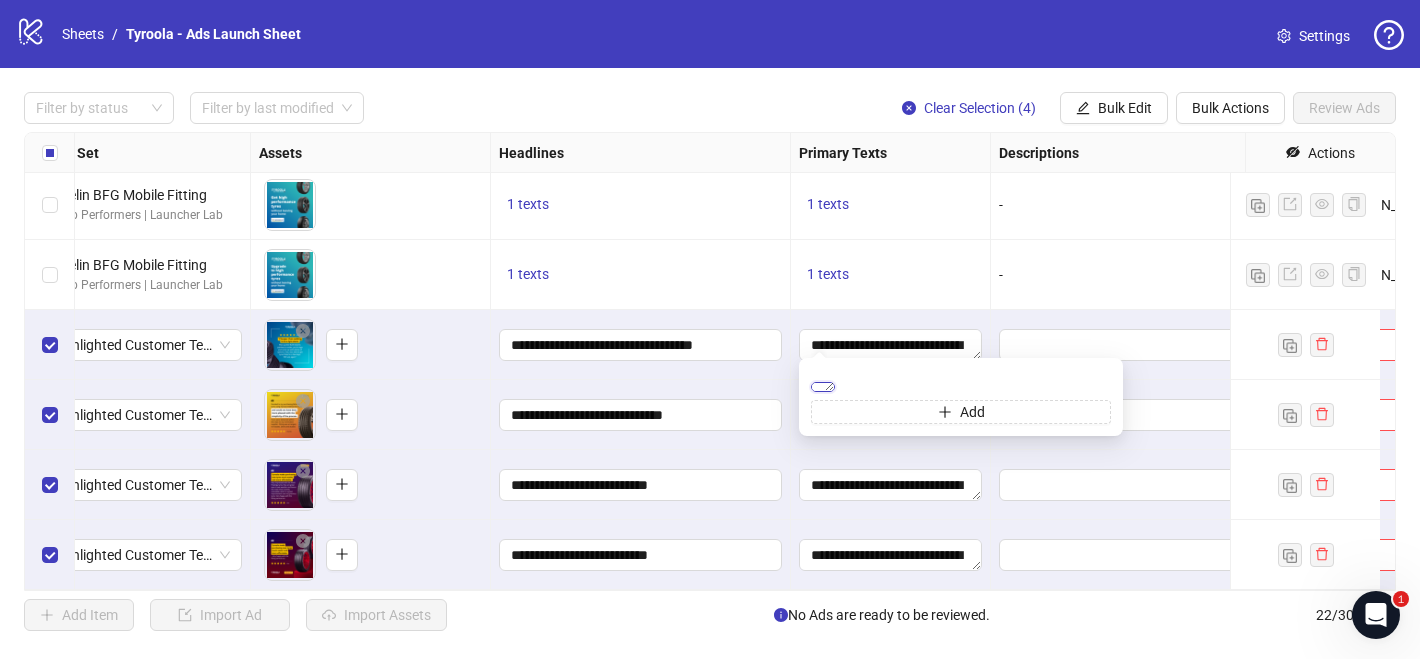 drag, startPoint x: 886, startPoint y: 406, endPoint x: 973, endPoint y: 407, distance: 87.005745 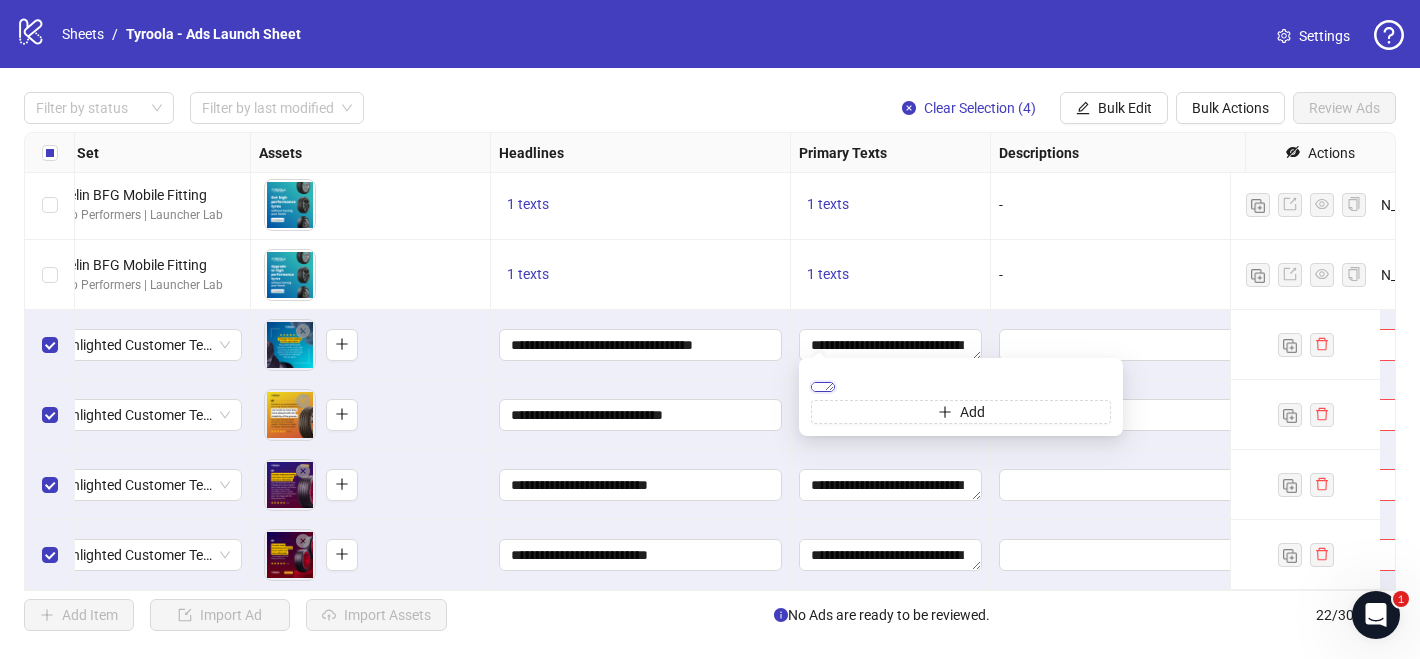 click on "**********" at bounding box center (823, 387) 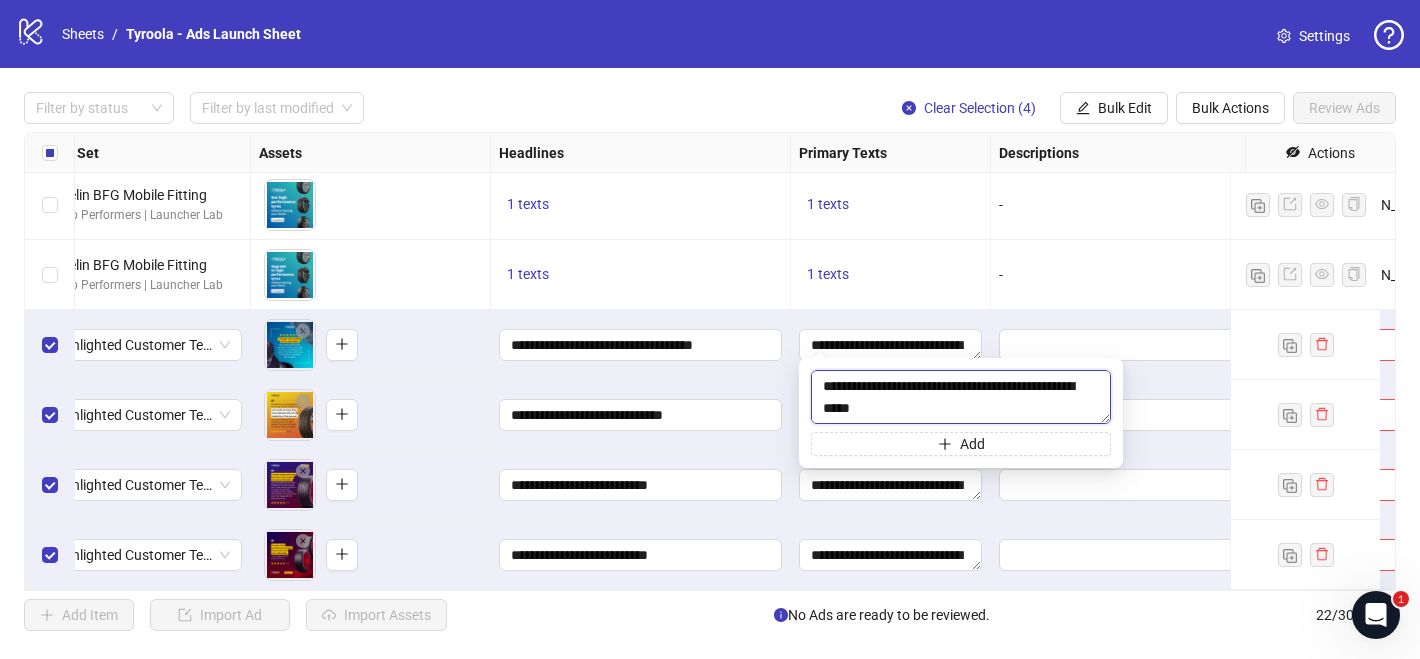 click on "**********" at bounding box center (961, 397) 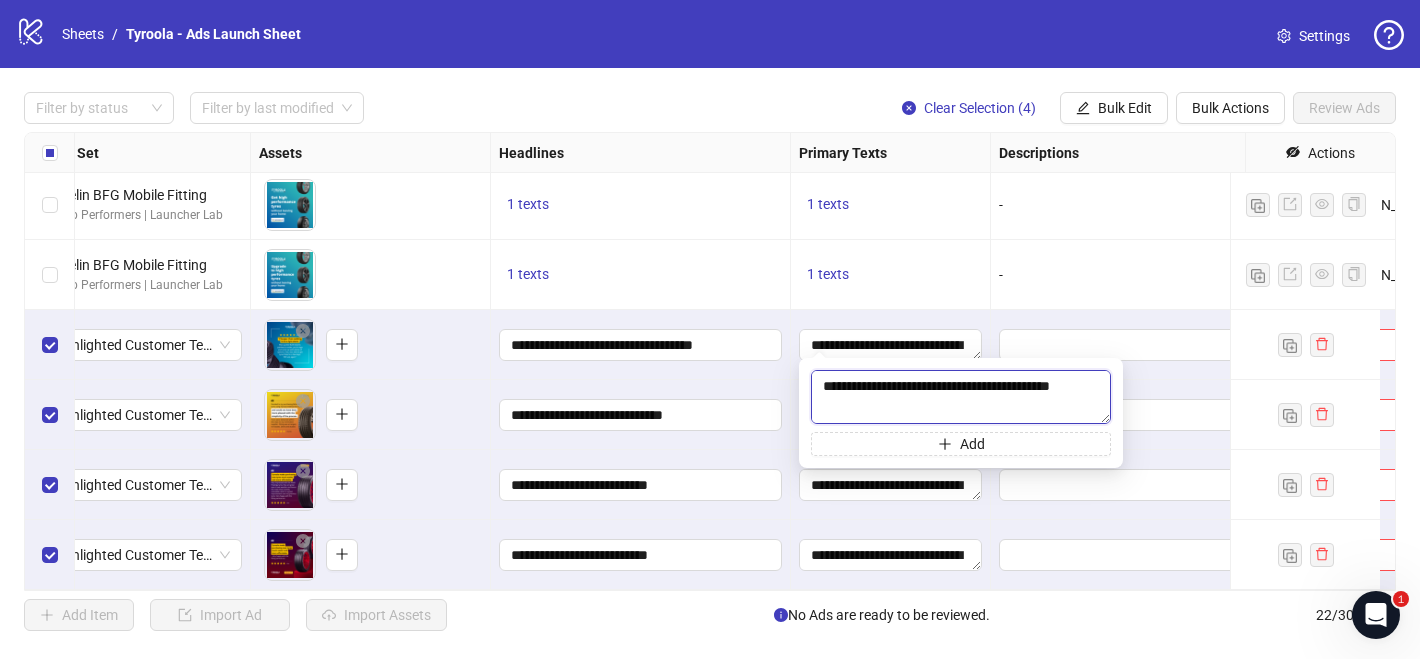drag, startPoint x: 871, startPoint y: 408, endPoint x: 824, endPoint y: 387, distance: 51.47815 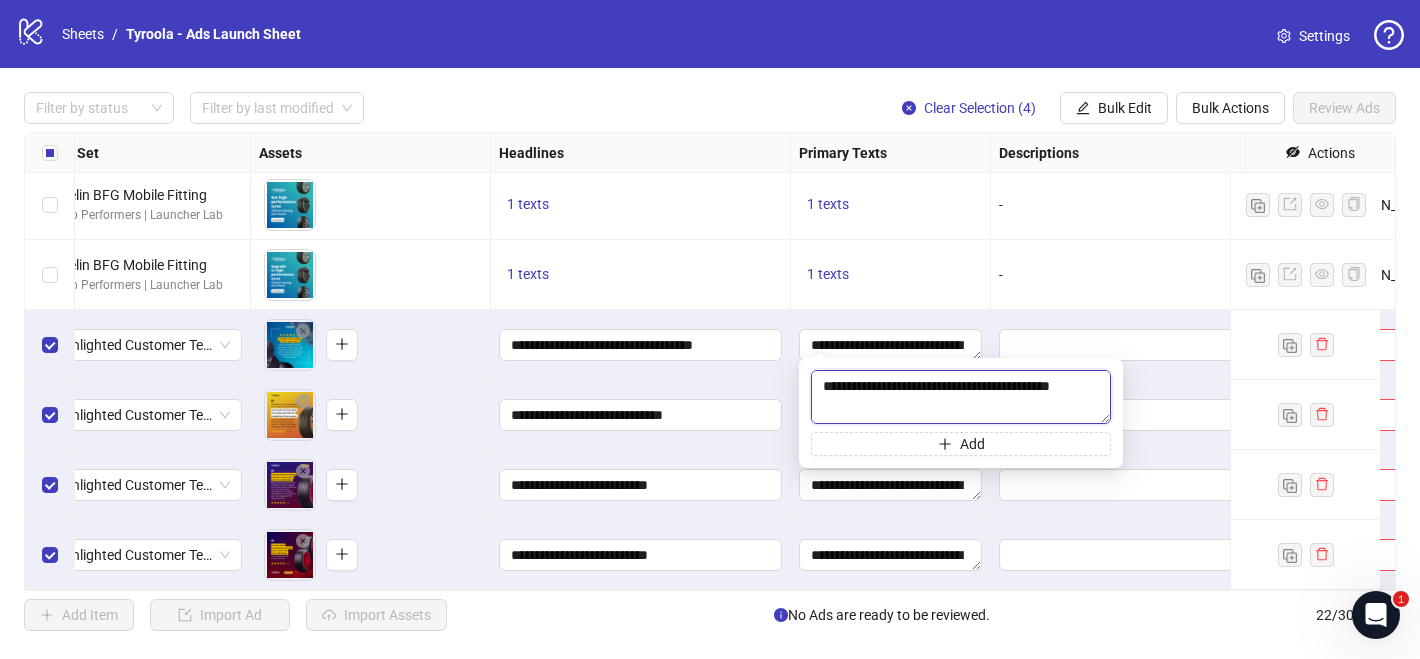 click on "**********" at bounding box center (961, 397) 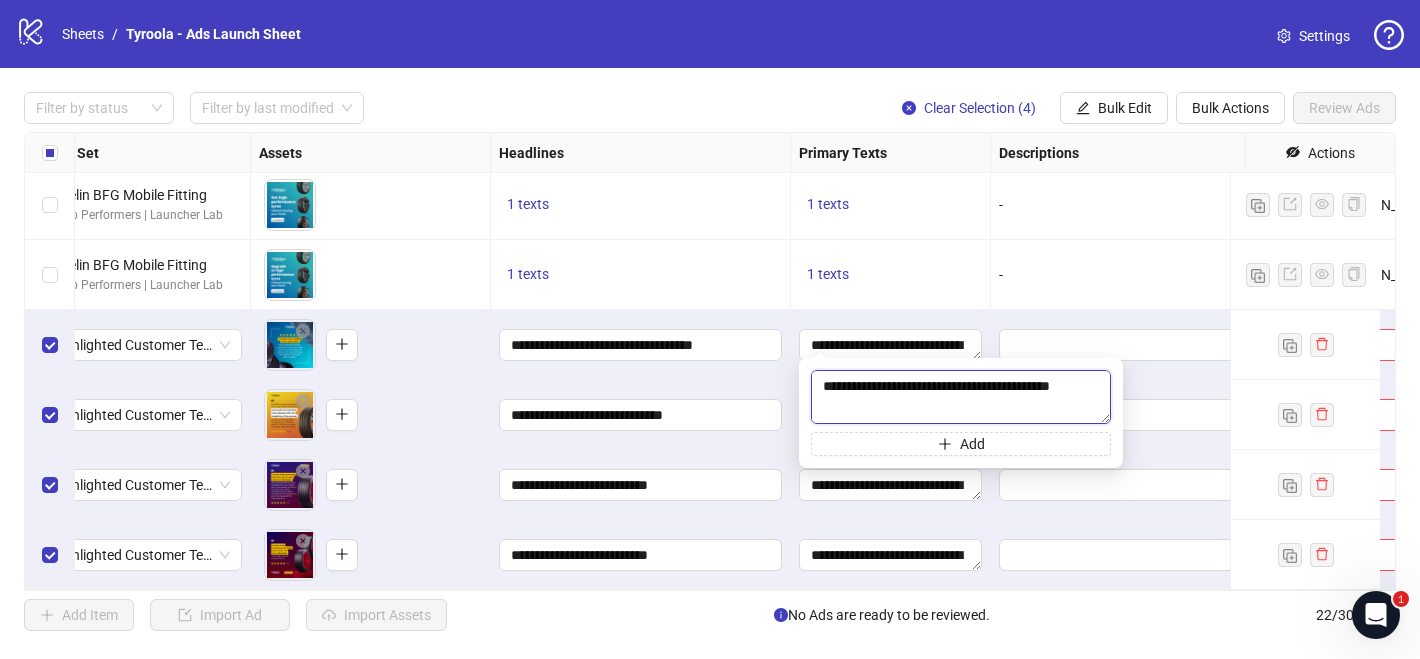type on "**********" 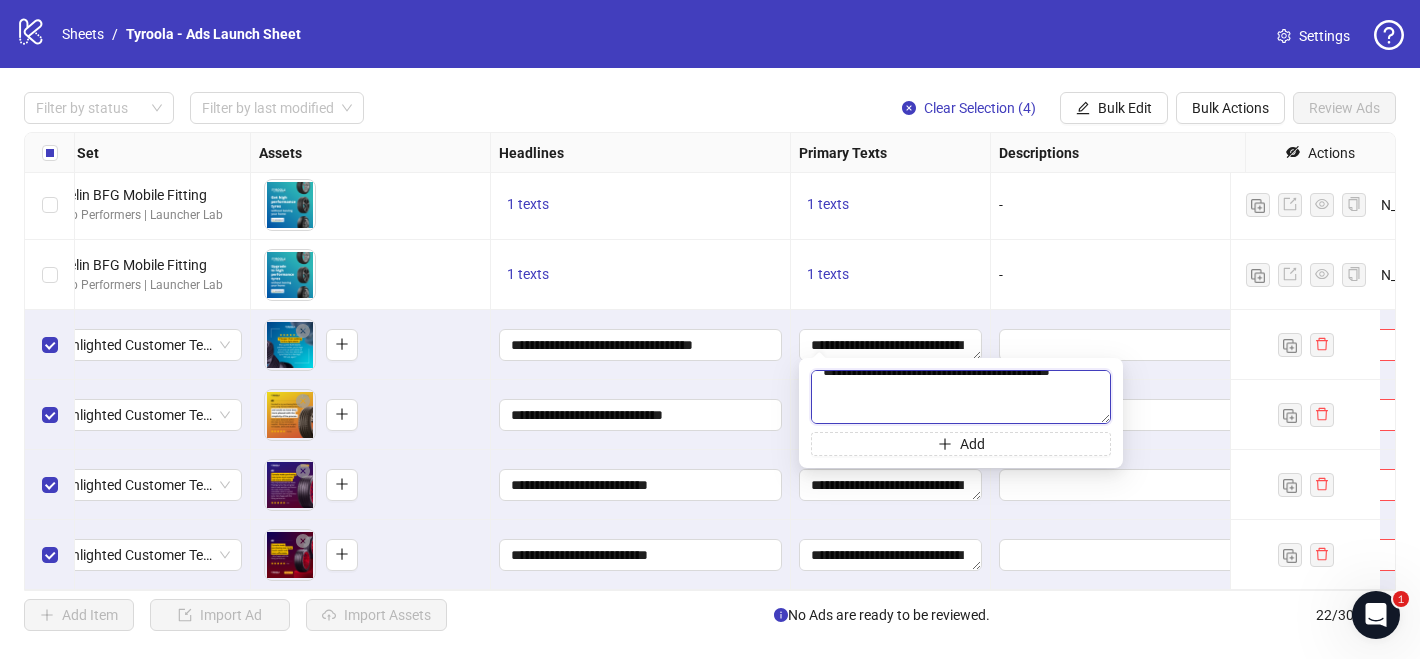 scroll, scrollTop: 0, scrollLeft: 0, axis: both 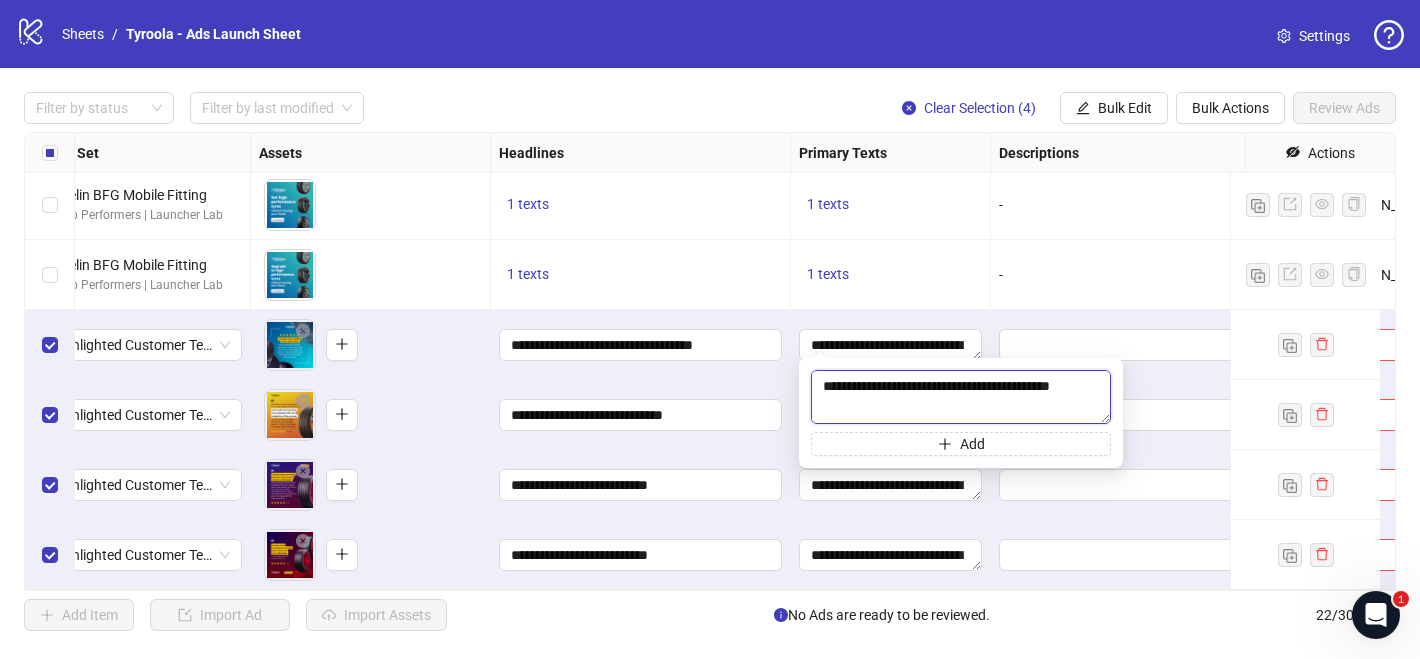 drag, startPoint x: 916, startPoint y: 391, endPoint x: 811, endPoint y: 372, distance: 106.7052 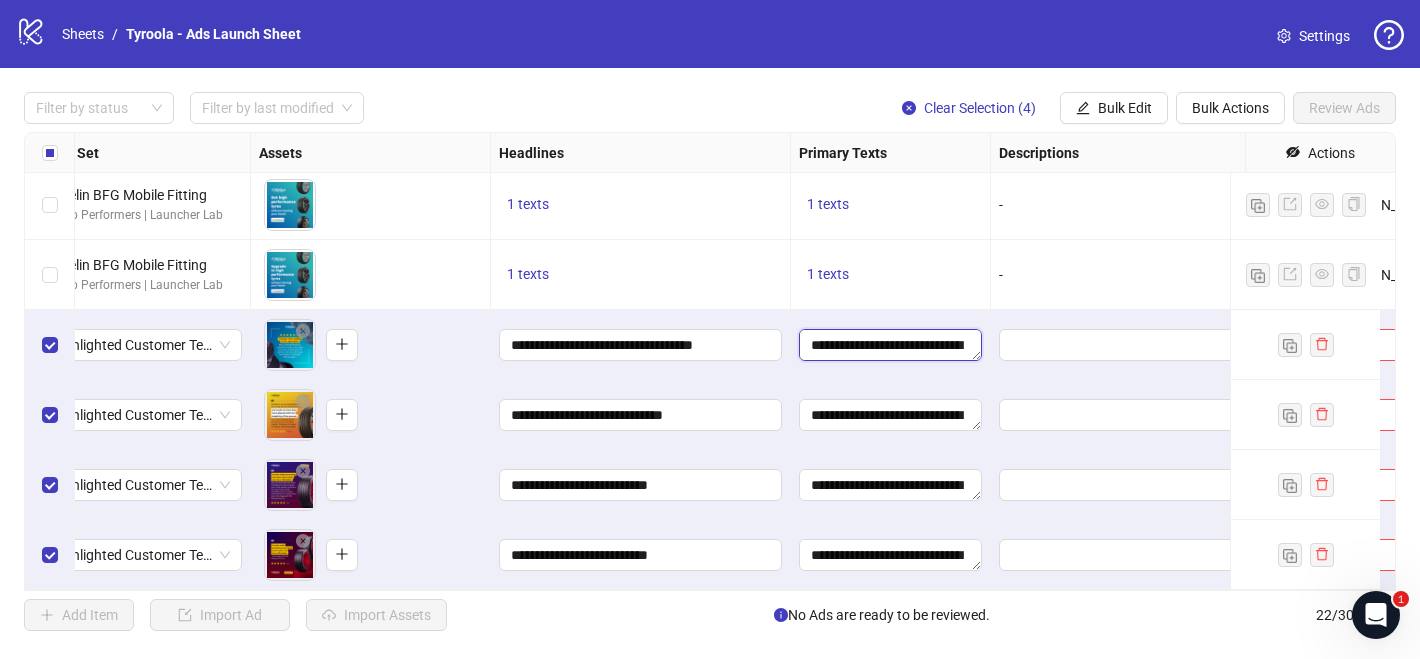 click on "**********" at bounding box center [890, 345] 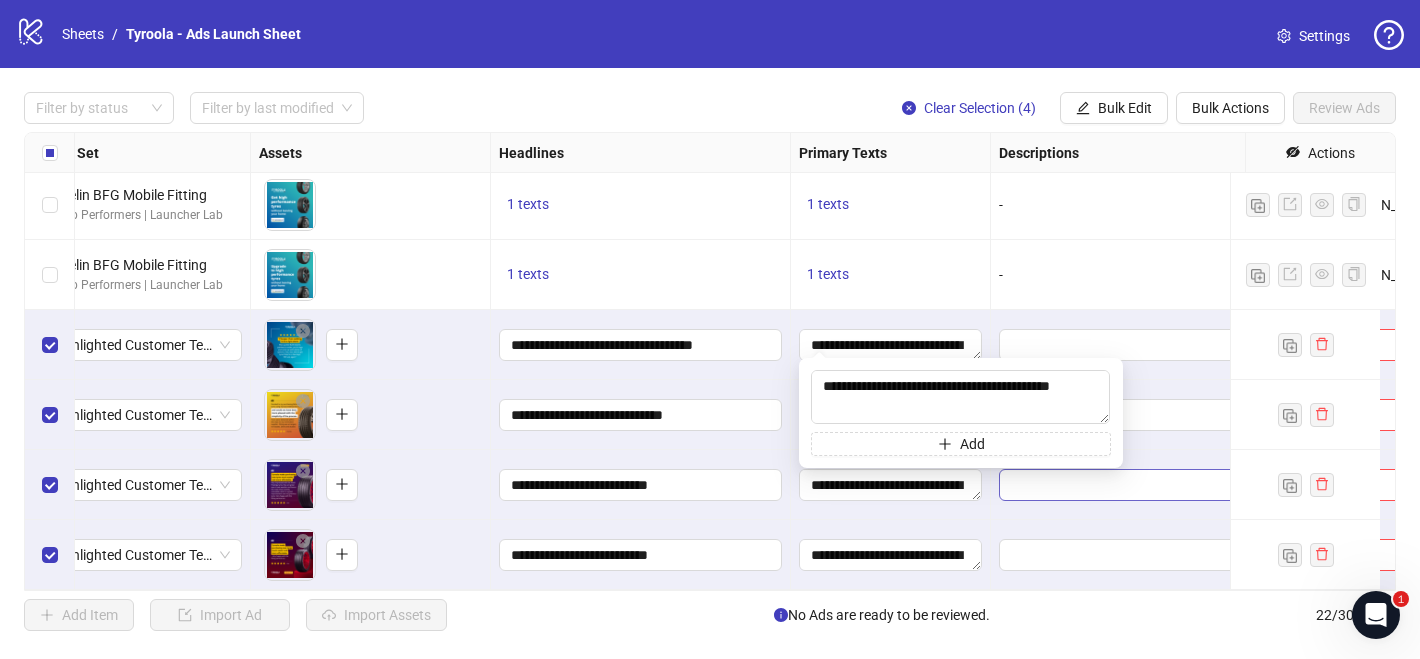 click at bounding box center [1140, 485] 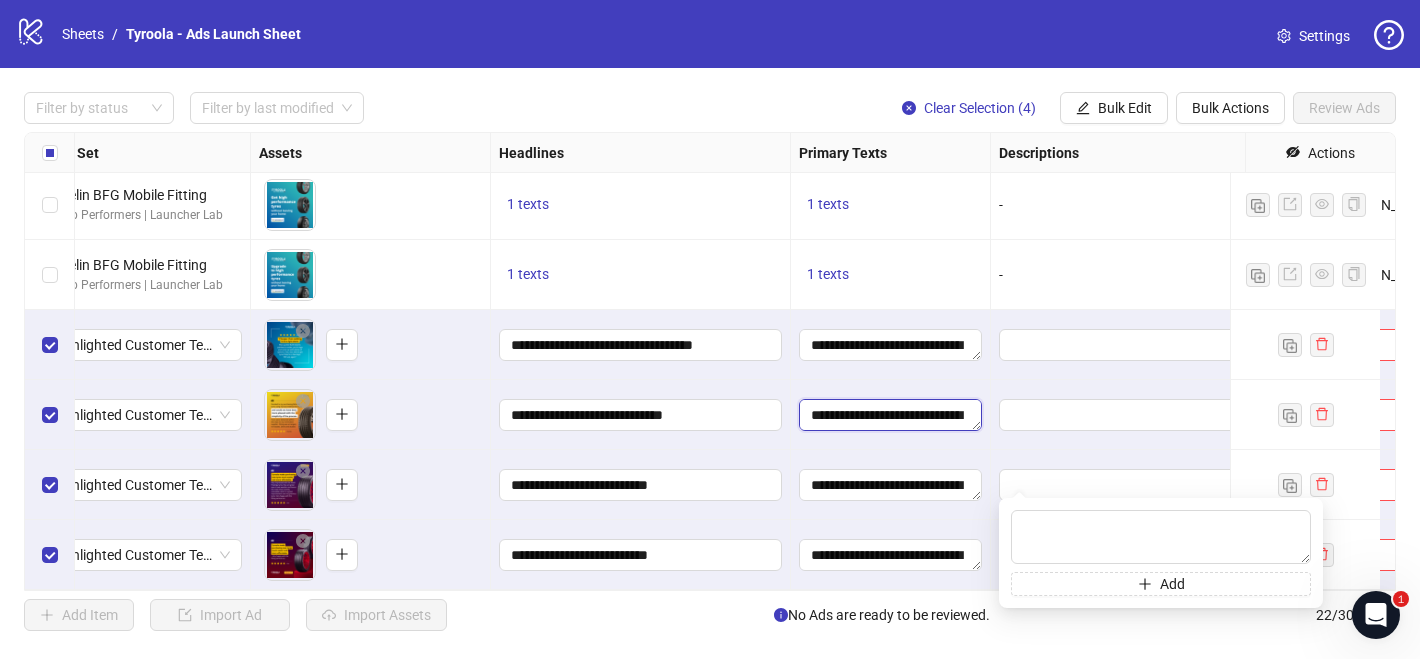 click on "**********" at bounding box center (890, 415) 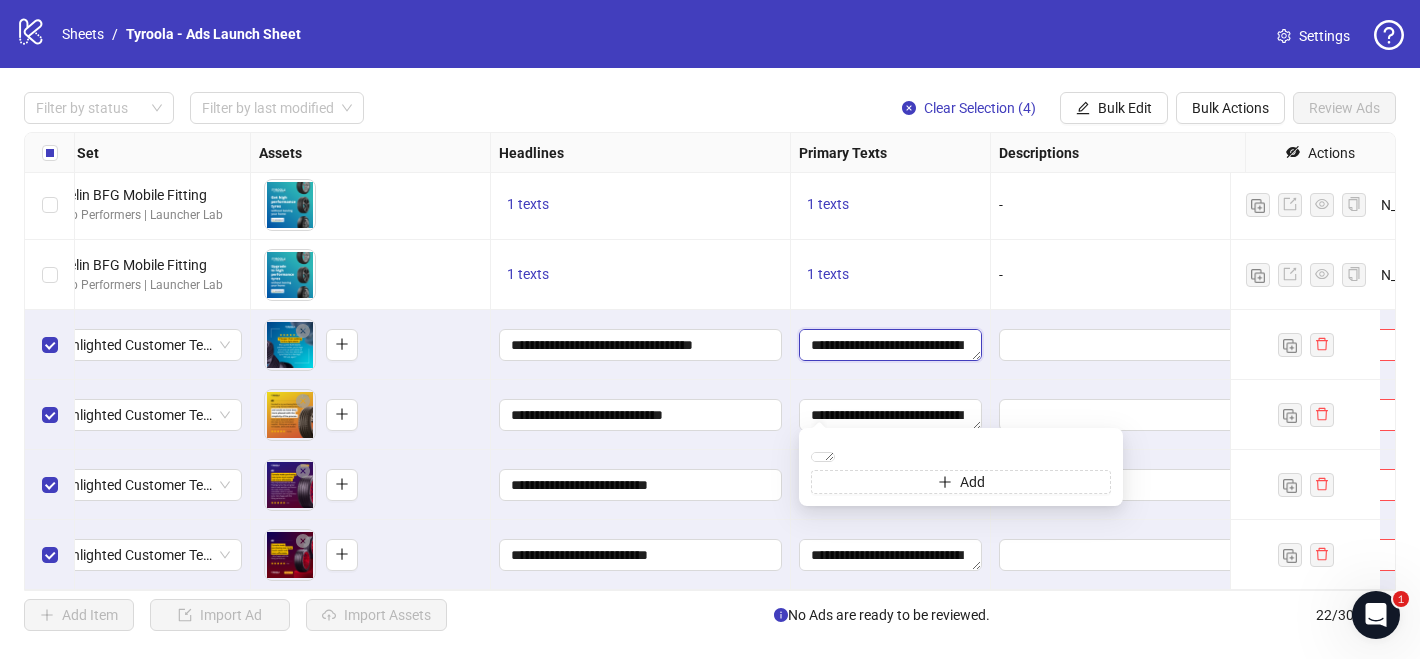 click on "**********" at bounding box center [890, 345] 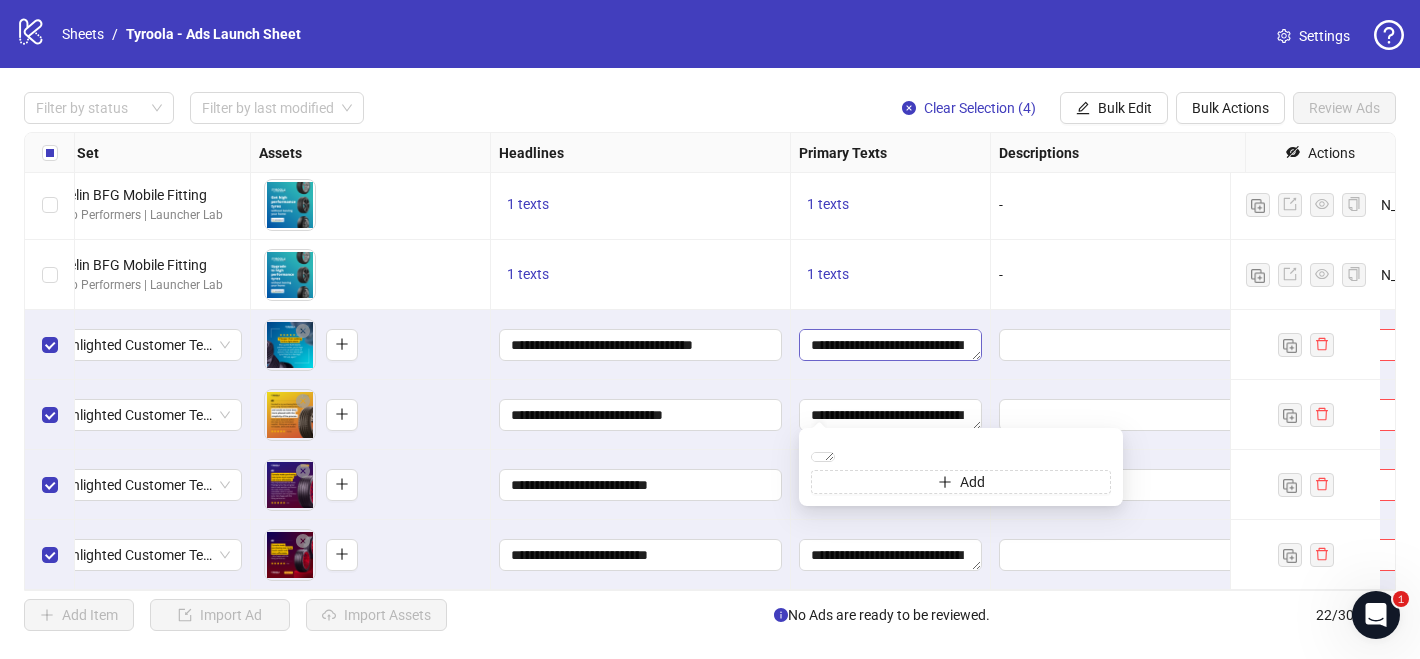 scroll, scrollTop: 198, scrollLeft: 0, axis: vertical 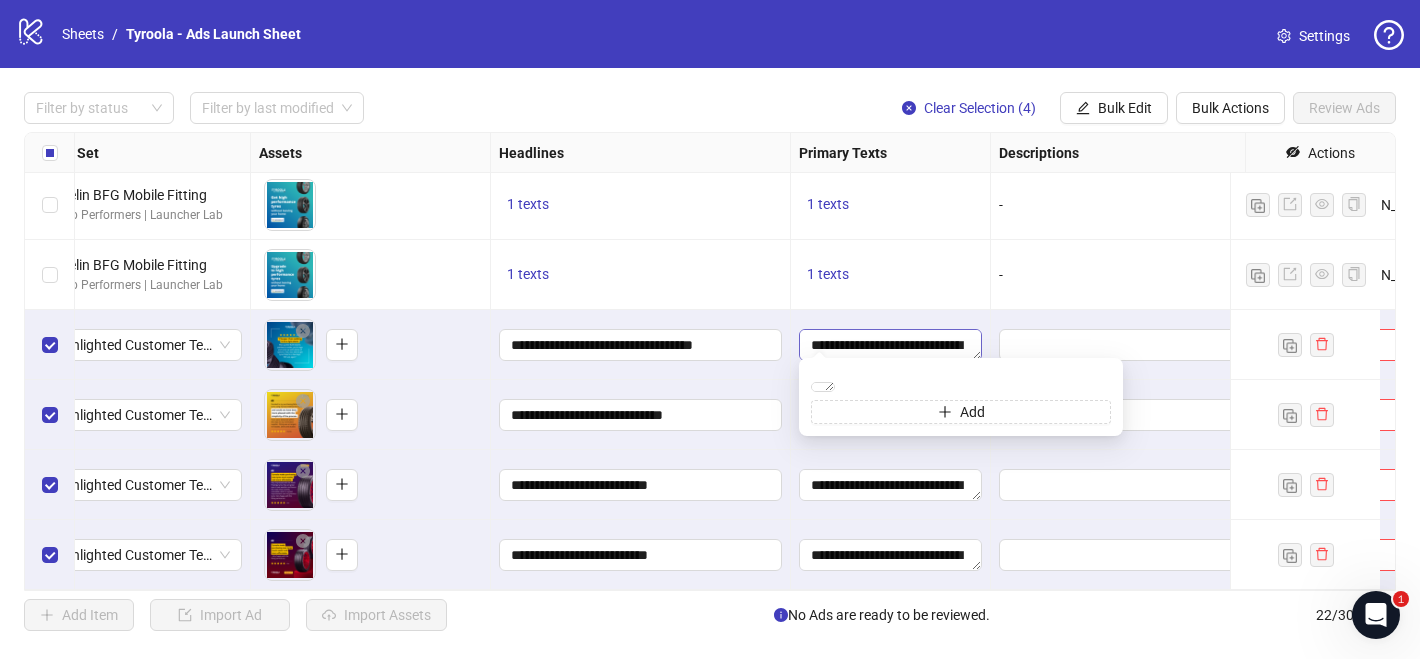 click on "**********" at bounding box center (890, 345) 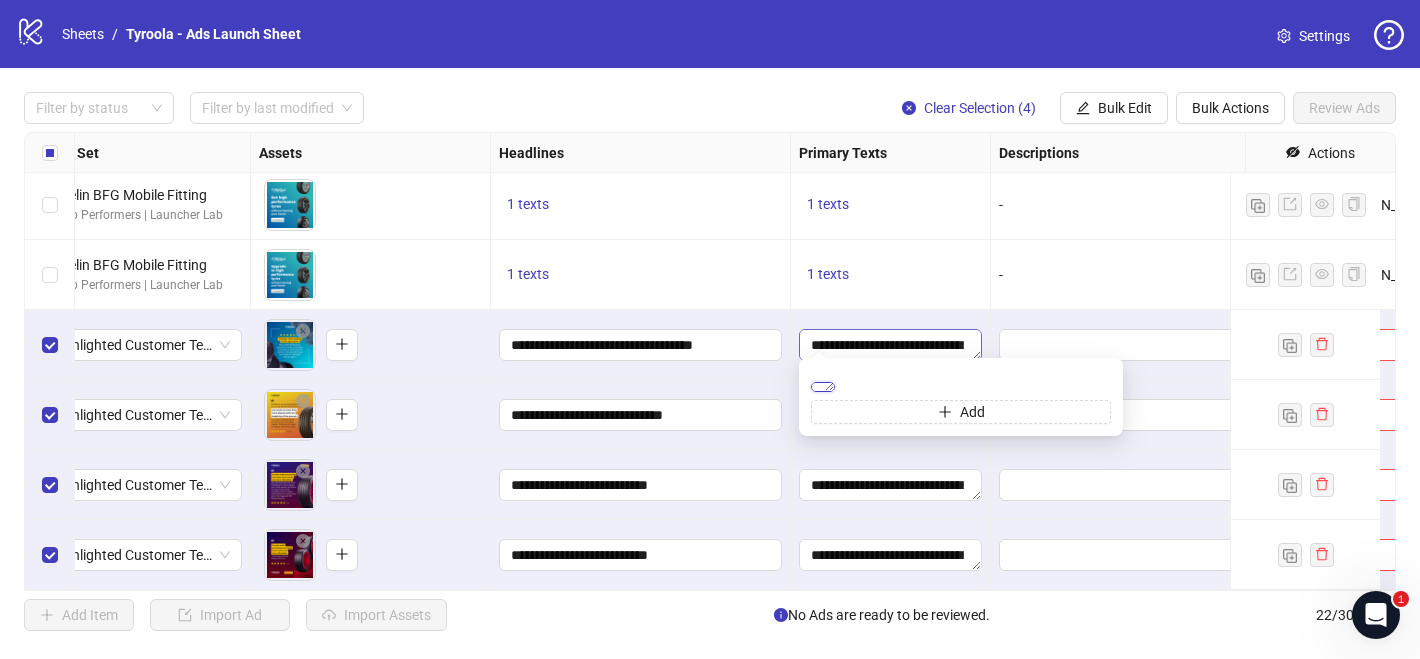scroll, scrollTop: 0, scrollLeft: 0, axis: both 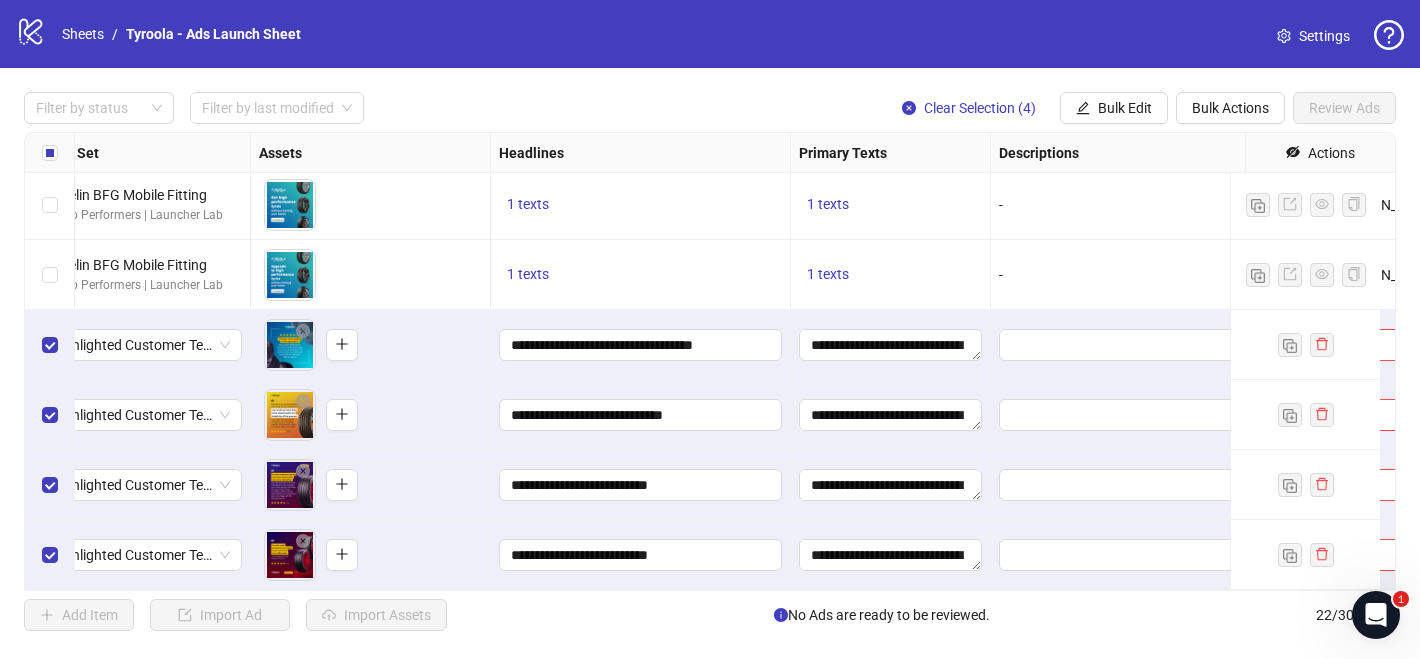 click on "**********" at bounding box center (891, 345) 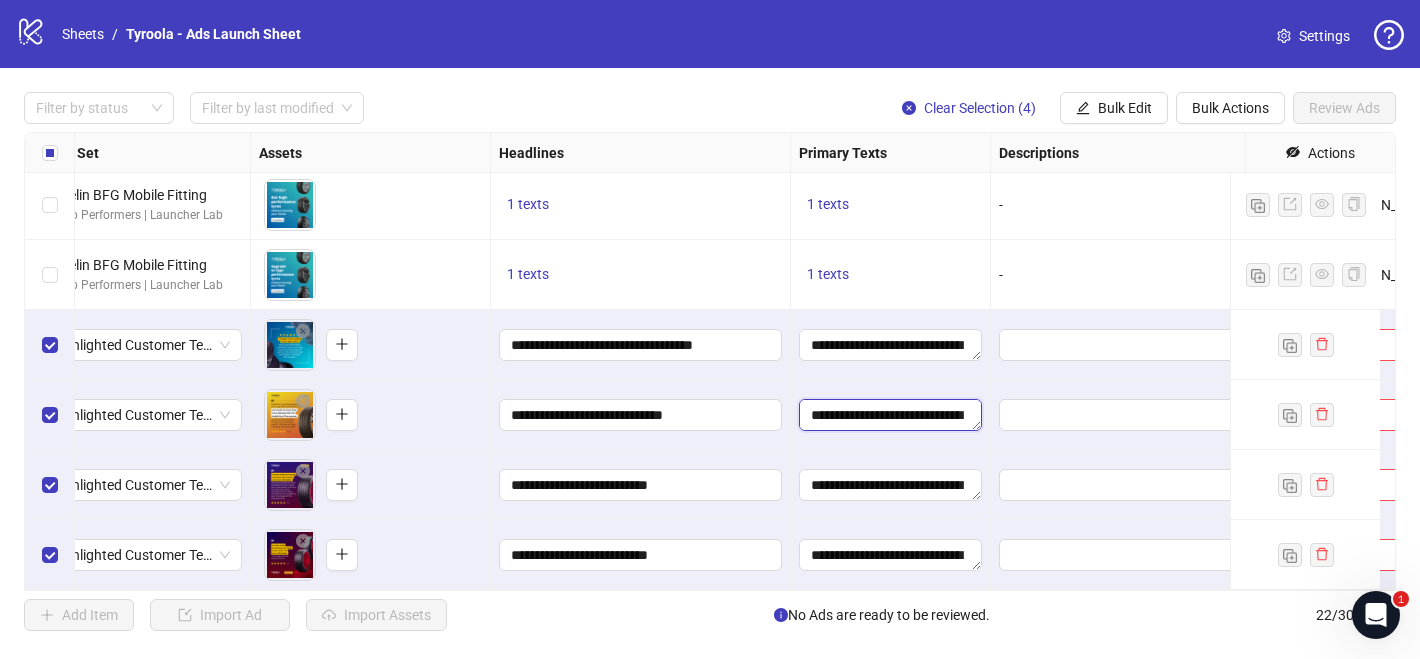 click on "**********" at bounding box center (890, 415) 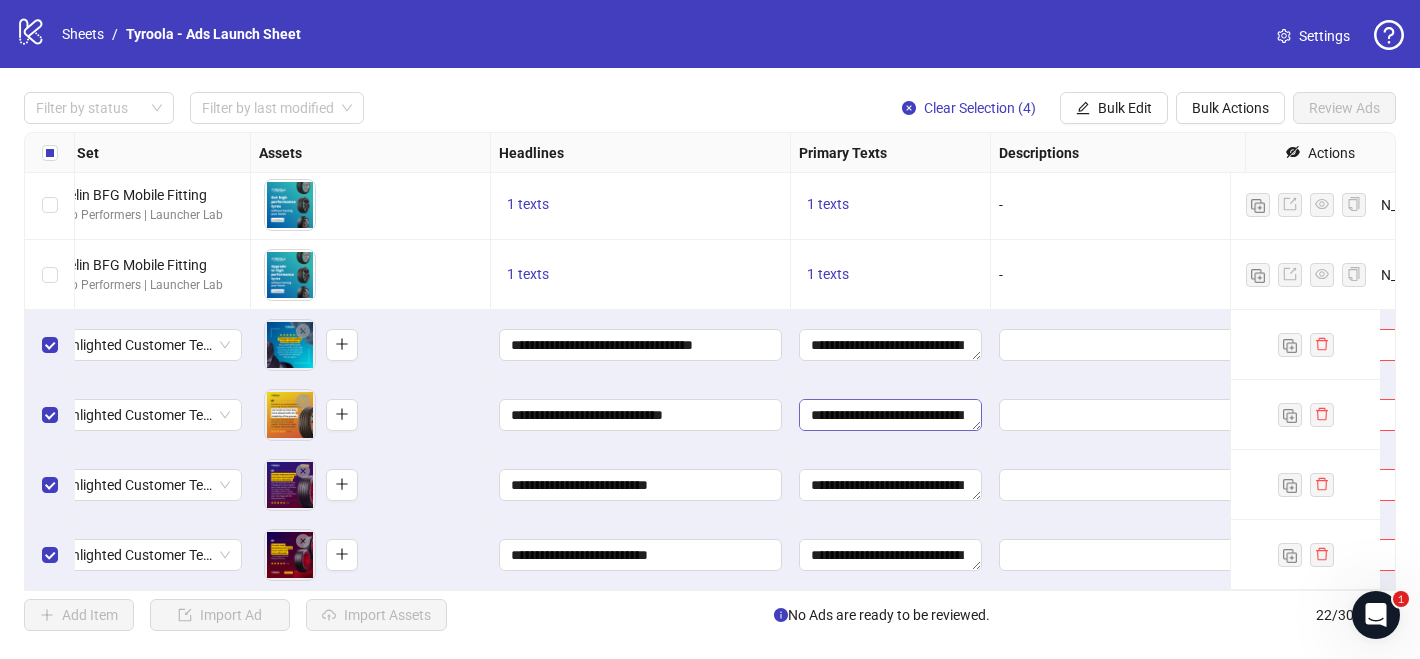 click on "**********" at bounding box center (890, 415) 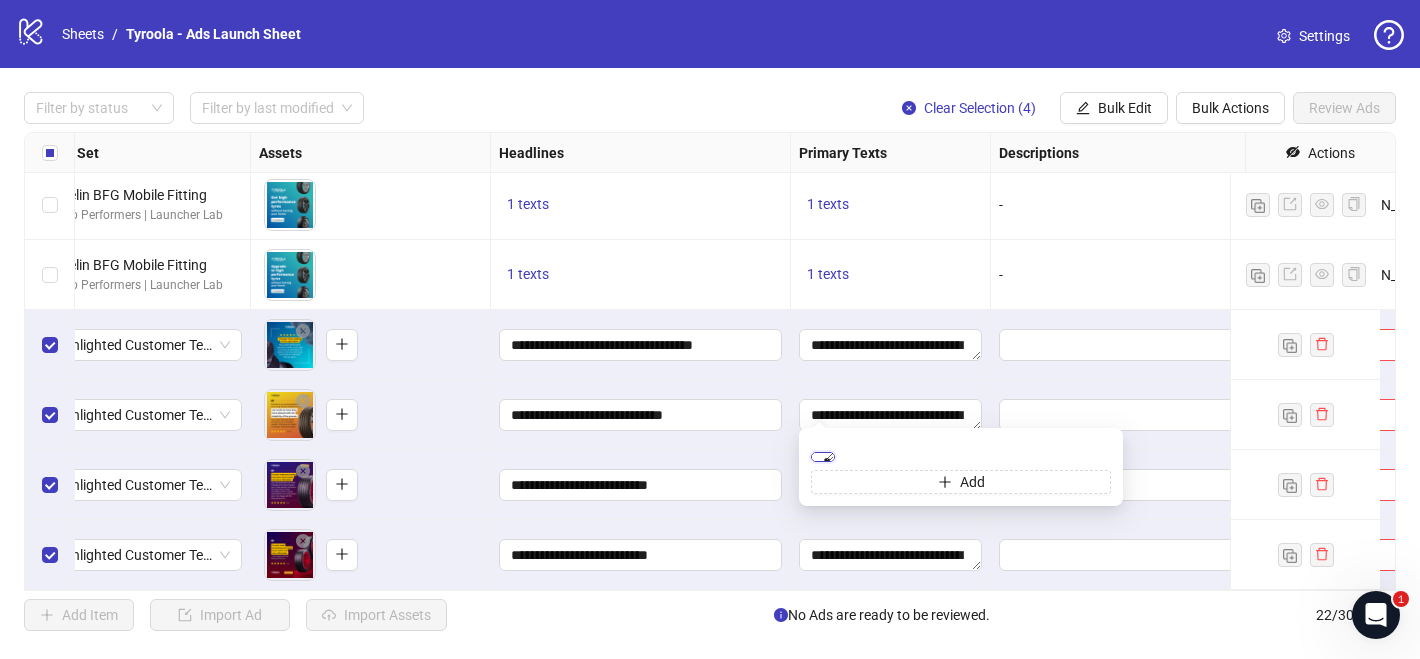 scroll, scrollTop: 32, scrollLeft: 0, axis: vertical 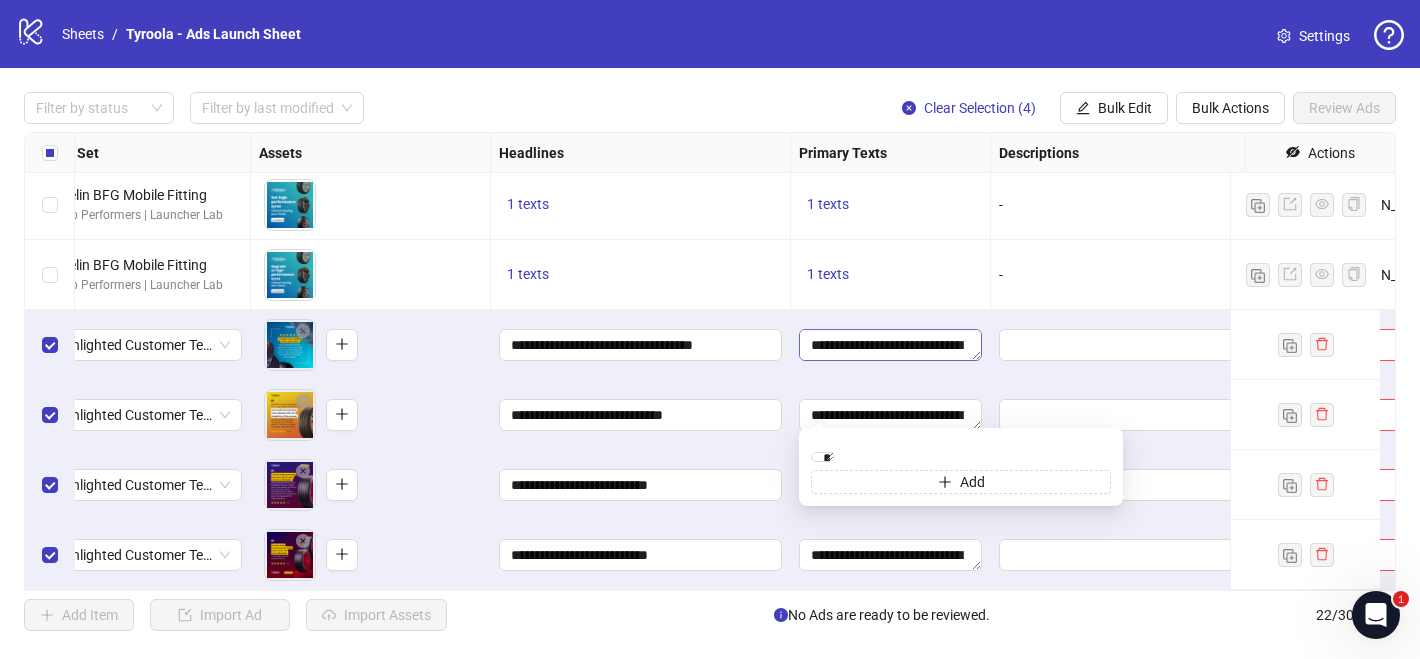 click on "**********" at bounding box center [890, 345] 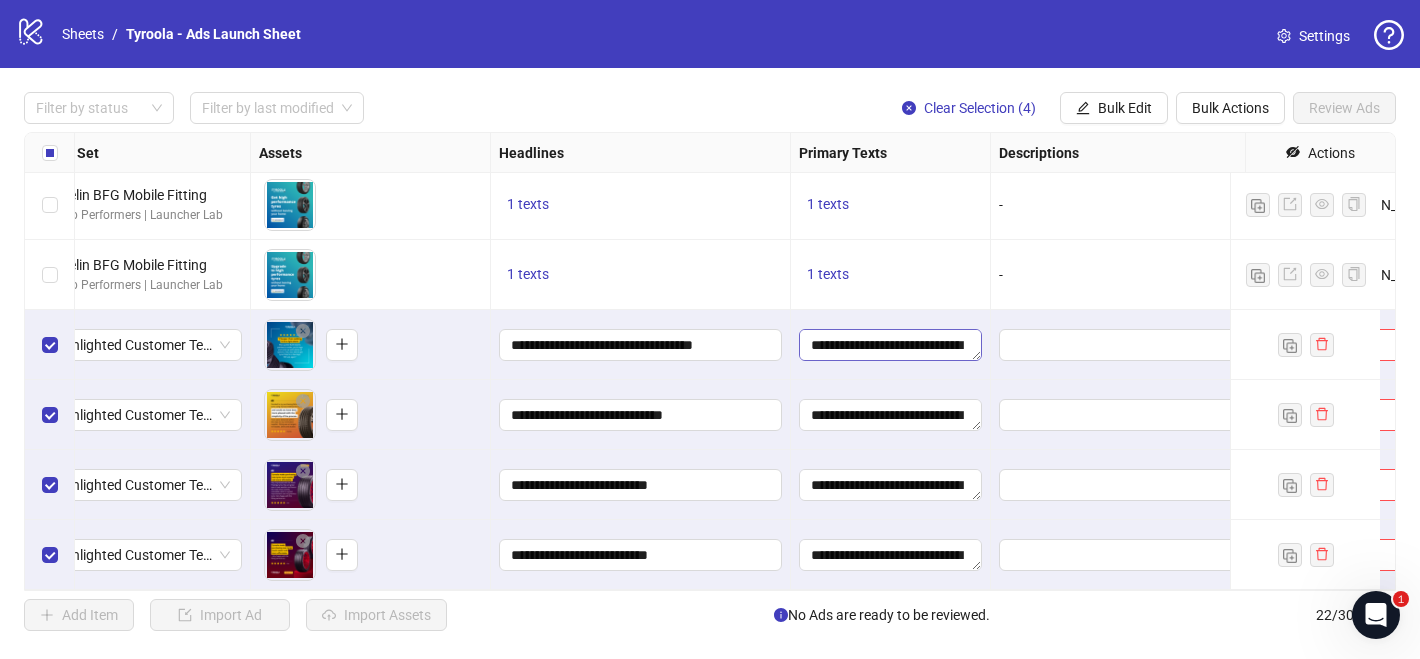 click on "**********" at bounding box center (890, 345) 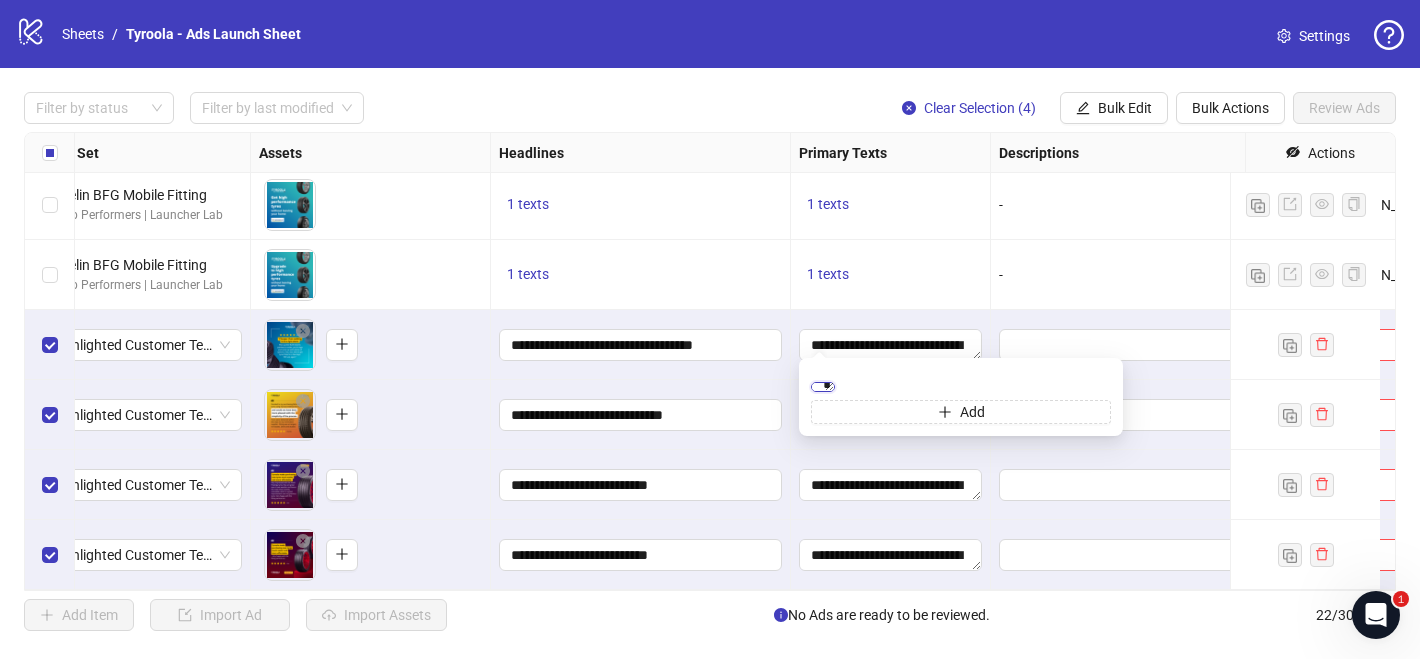 scroll, scrollTop: 124, scrollLeft: 0, axis: vertical 